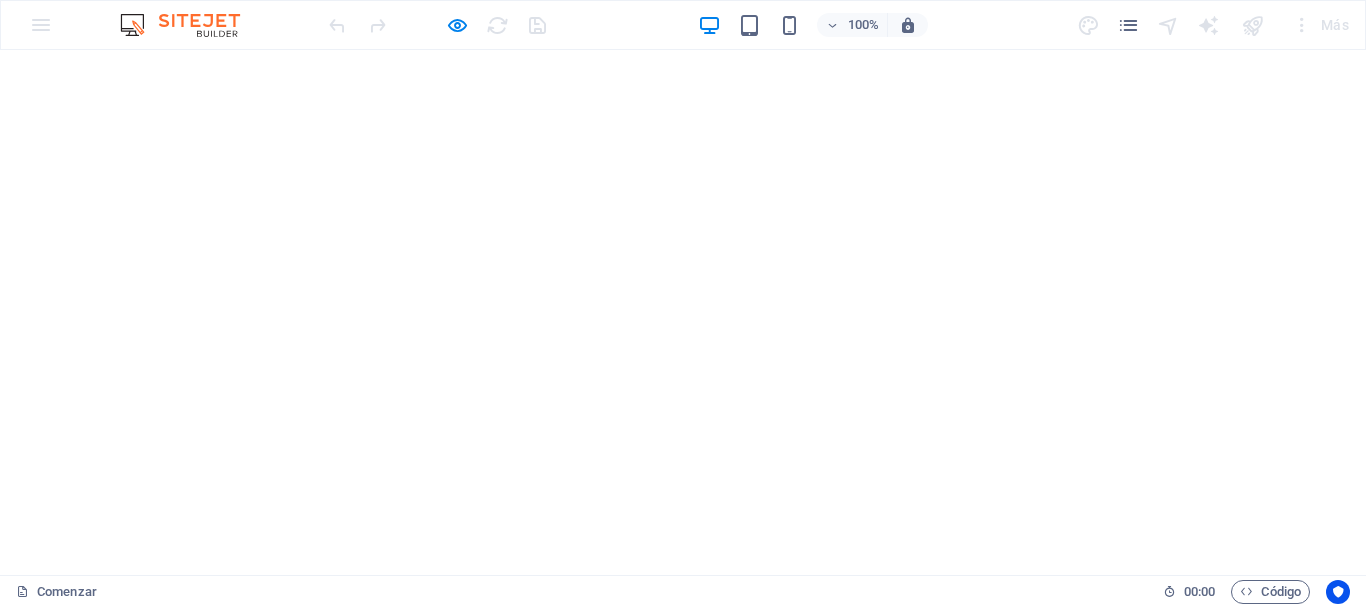 scroll, scrollTop: 0, scrollLeft: 0, axis: both 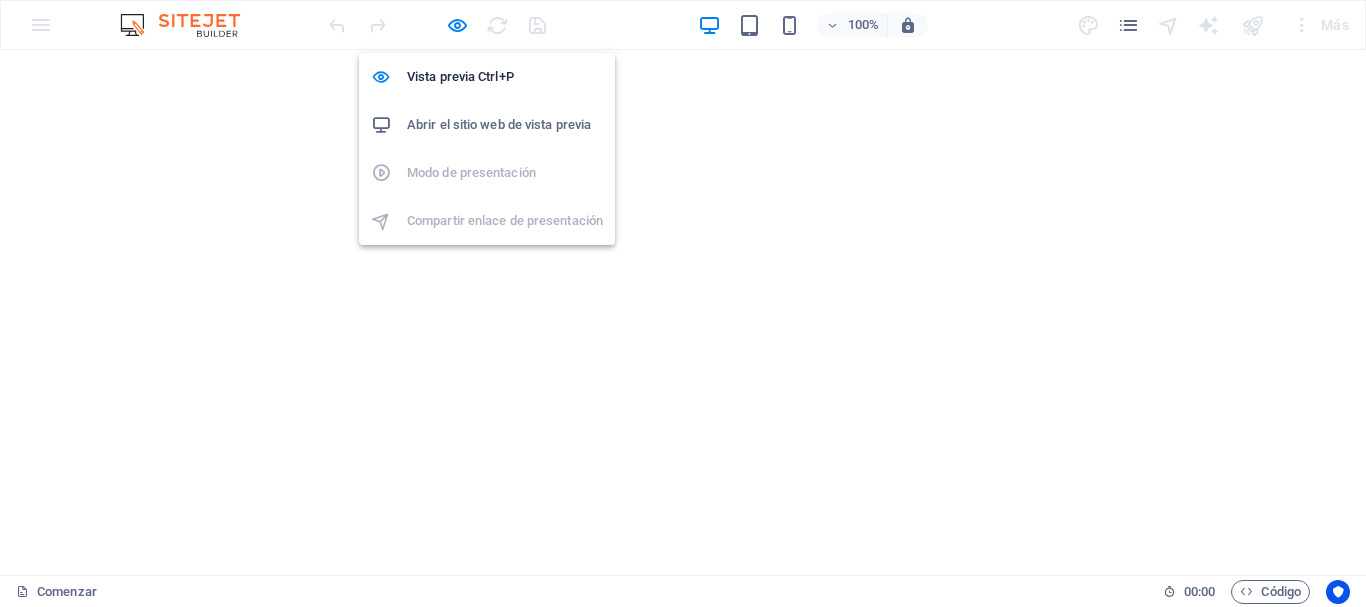 click on "Abrir el sitio web de vista previa" at bounding box center [499, 124] 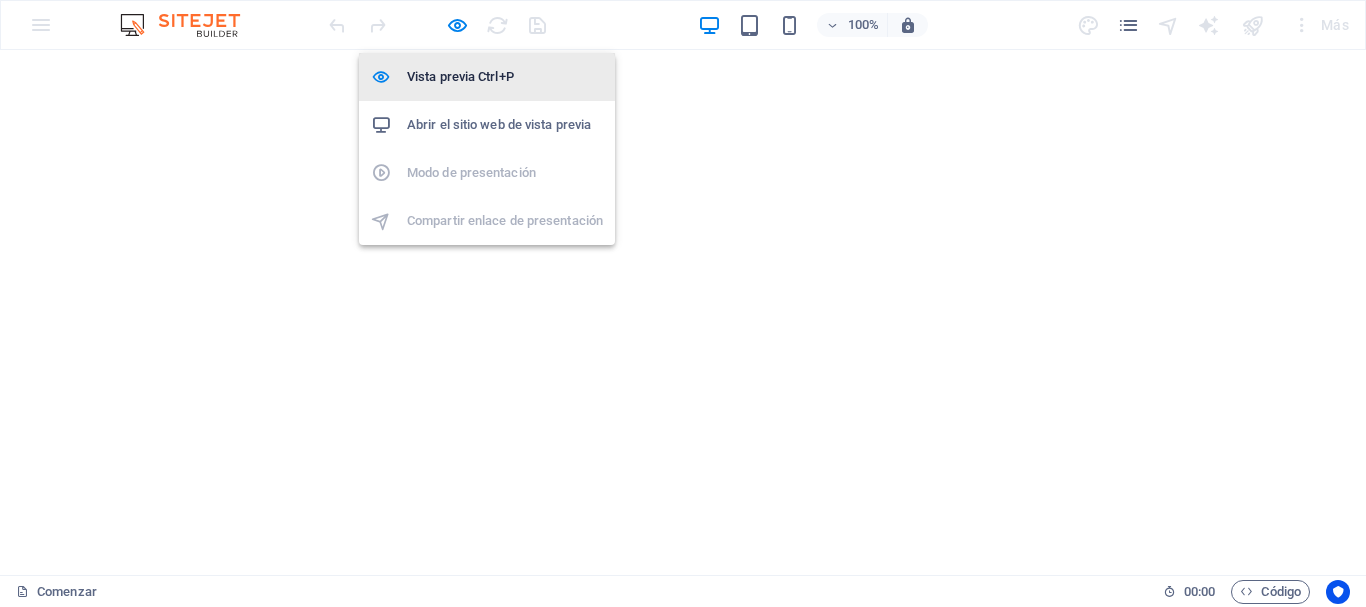 click on "Vista previa Ctrl+P" at bounding box center (460, 76) 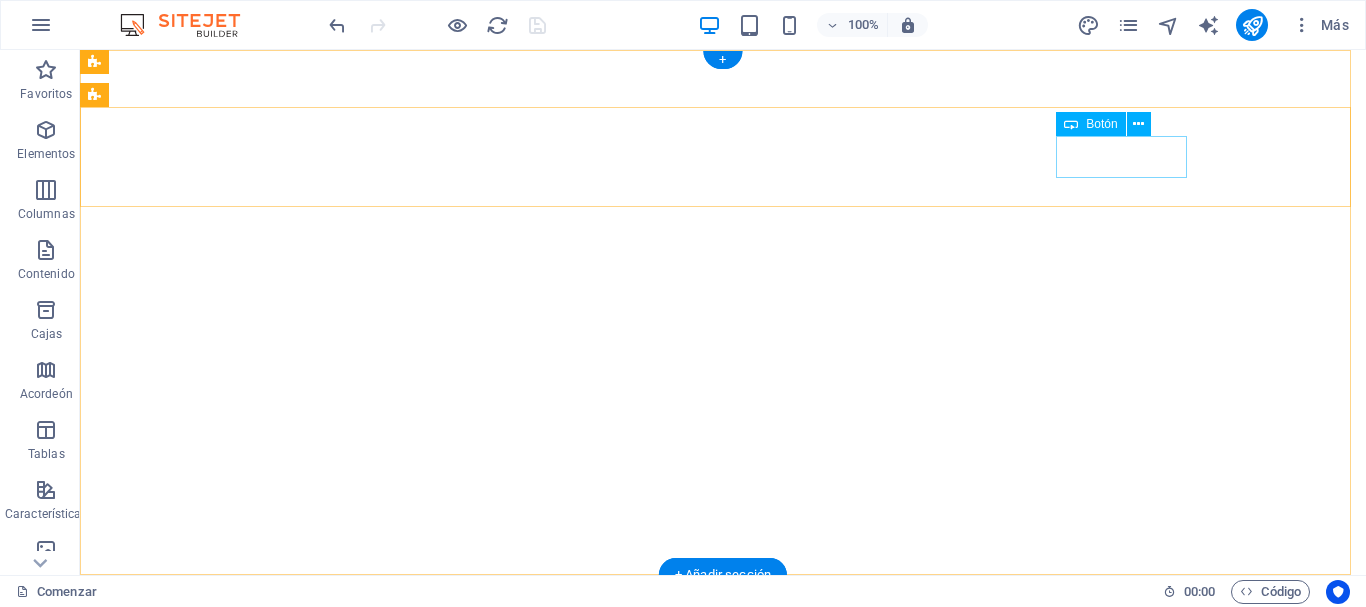 click on "REGISTRARSE" at bounding box center (723, 961) 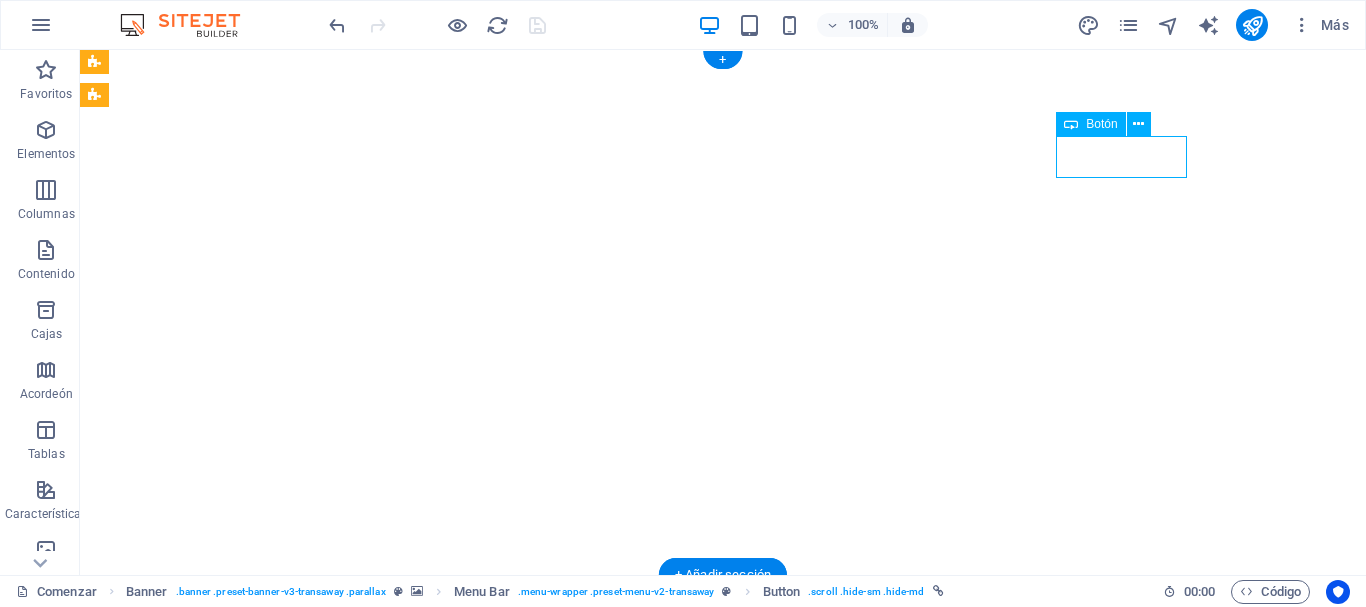 click on "REGISTRARSE" at bounding box center [723, 961] 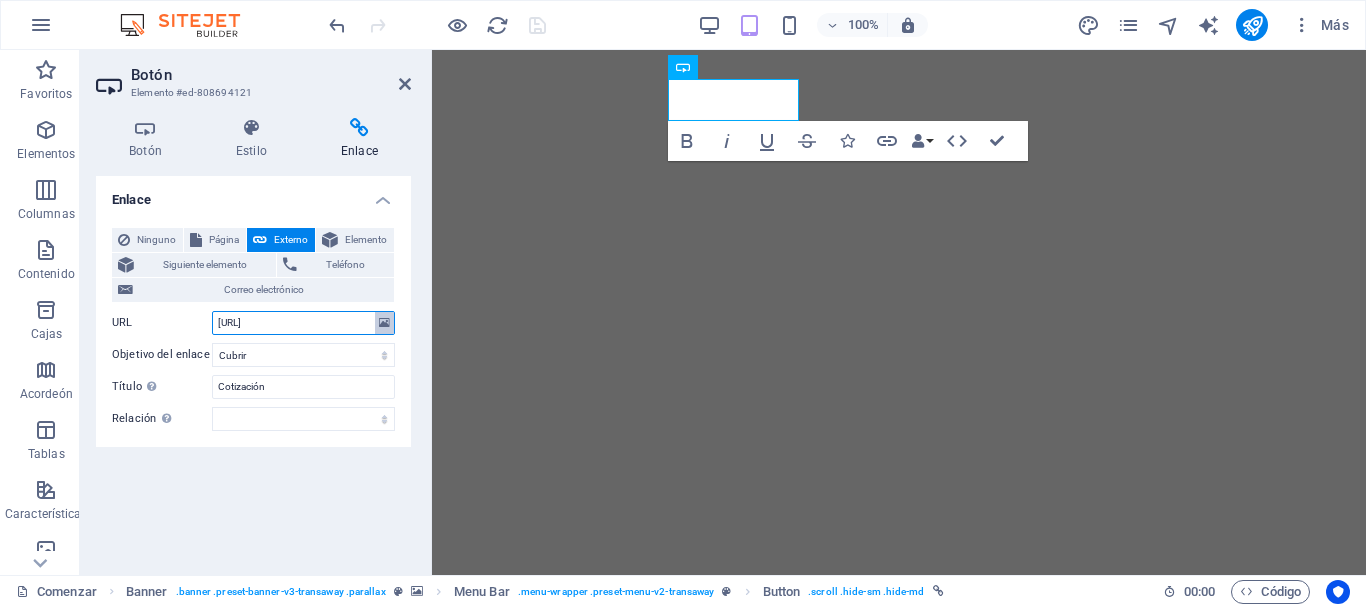 scroll, scrollTop: 0, scrollLeft: 26, axis: horizontal 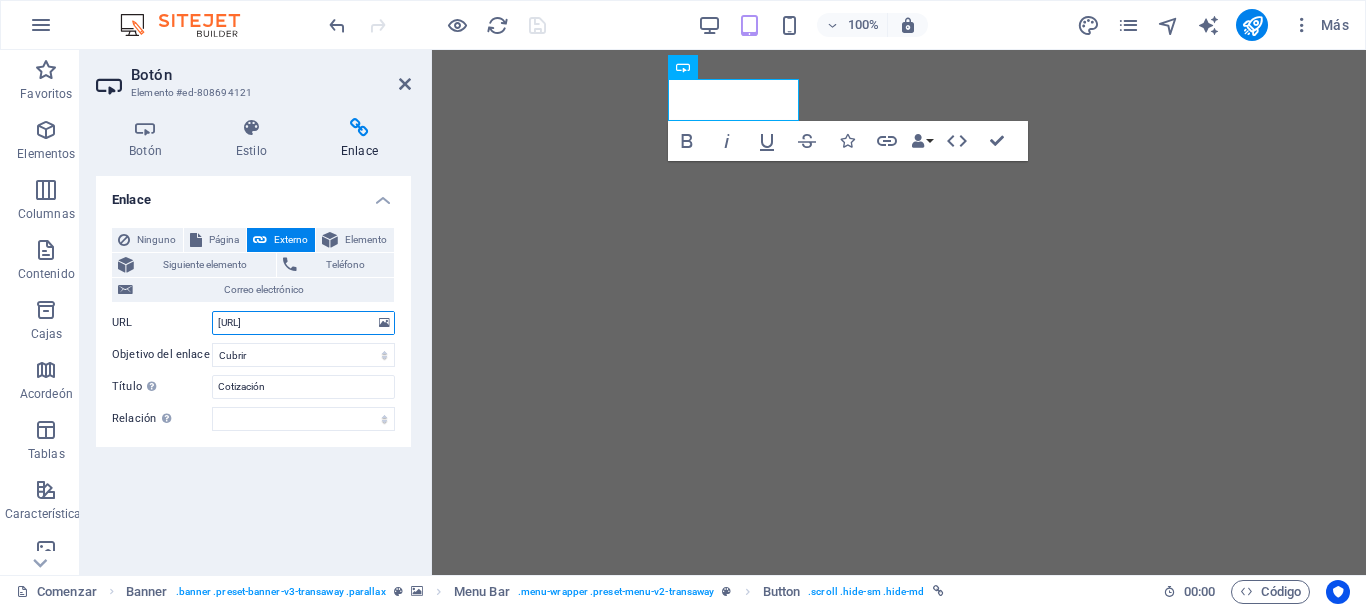 drag, startPoint x: 215, startPoint y: 319, endPoint x: 414, endPoint y: 319, distance: 199 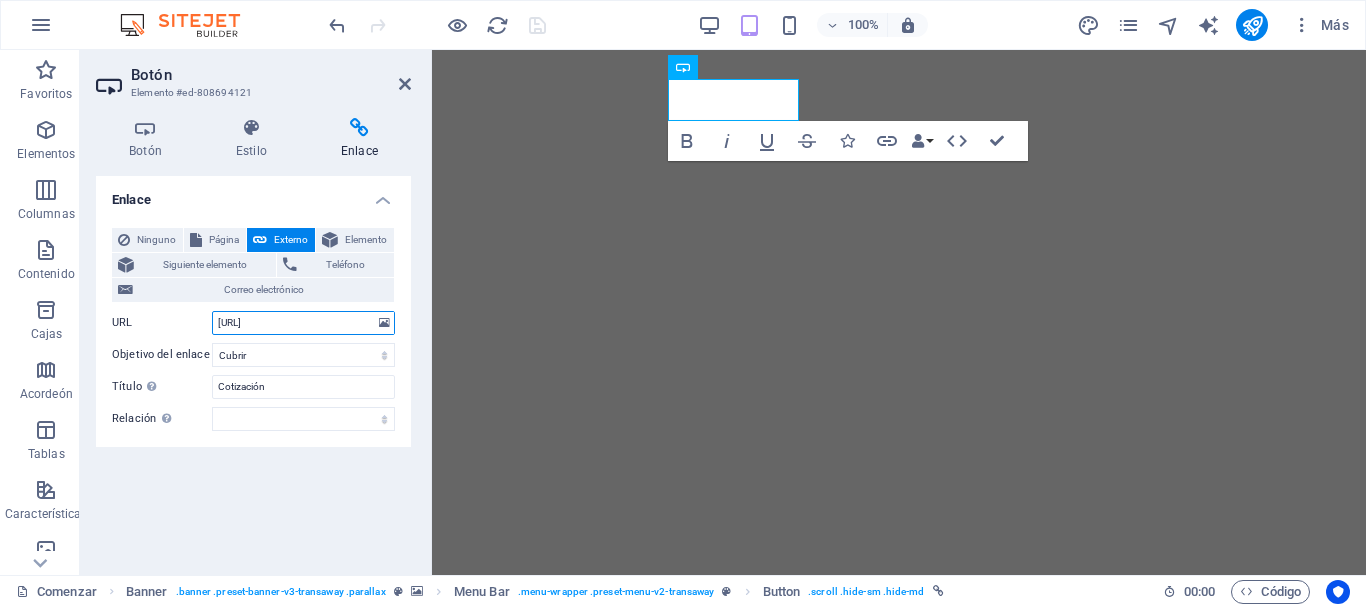 click on "Botón Estilo Enlace Botón Diseño Por defecto Primario Secundario Fondo Flotar/Activo Cambie al modo de vista previa para probar el estado activo/desplazamiento Color del texto Flotar/Activo Color del borde Flotar/Activo Alineación Tamaño Ancho Por defecto píxeles movimiento rápido del ojo % ellos vh Volkswagen Los colores y tamaños de fuente predeterminados se definen en Diseño. Editar diseño Barra de menú Elemento Disposición Cómo se expande este elemento dentro del diseño (Flexbox). Tamaño Por defecto auto píxeles % 1/1 1/2 1/3 1/4 1/5 1/6 1/7 1/8 1/9 1/10 Crecer Encoger Orden Disposición del contenedor Visible Visible Opacidad 100 % Rebosar Espaciado Margen Por defecto auto píxeles % movimiento rápido del ojo Volkswagen vh Costumbre Costumbre auto píxeles % movimiento rápido del ojo Volkswagen vh auto píxeles % movimiento rápido del ojo Volkswagen vh auto píxeles % movimiento rápido del ojo Volkswagen vh auto píxeles % movimiento rápido del ojo Volkswagen vh Relleno Por defecto %" at bounding box center [253, 338] 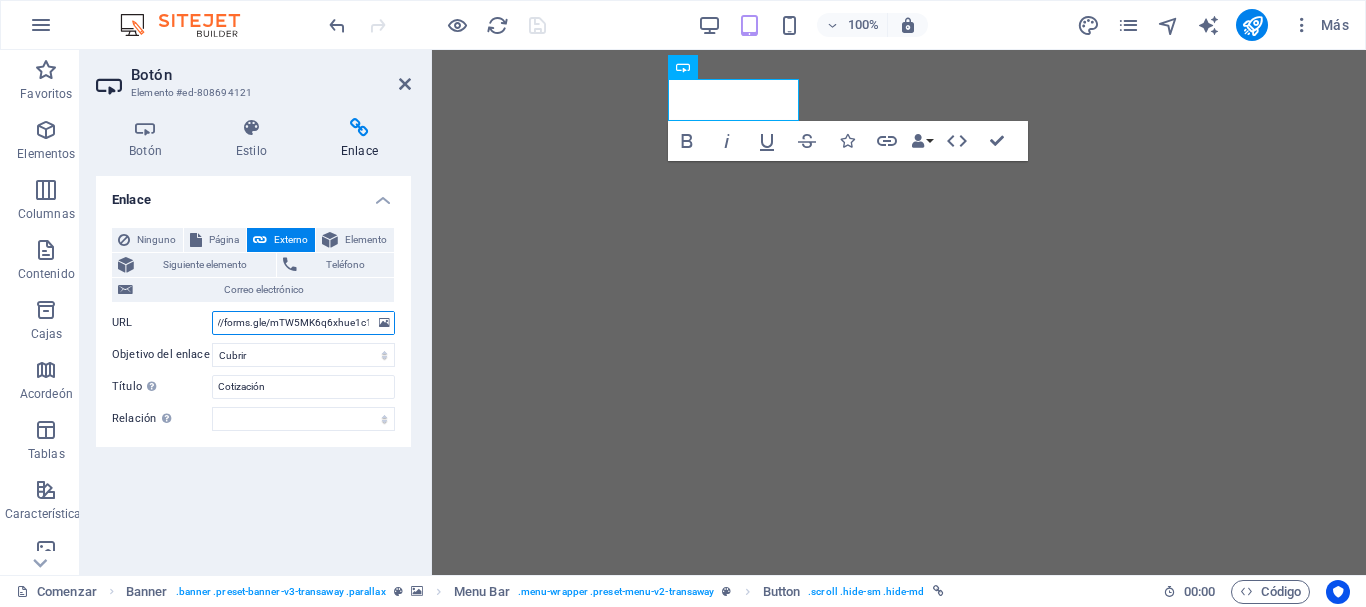 scroll, scrollTop: 0, scrollLeft: 32, axis: horizontal 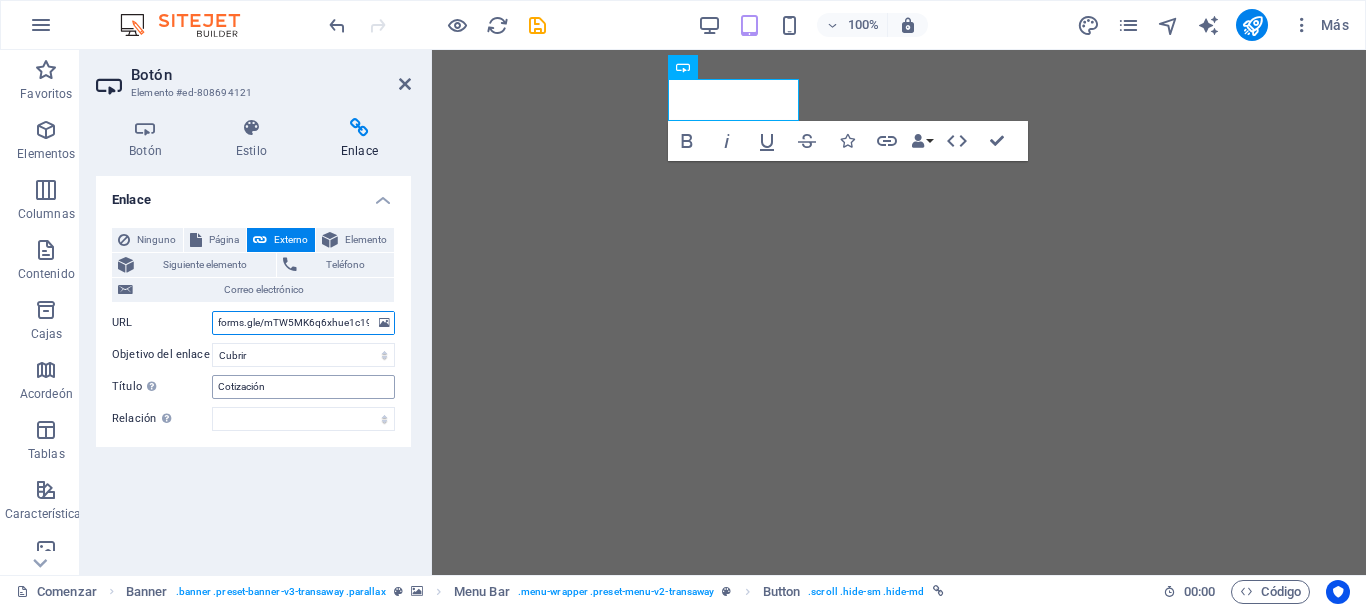 type on "https://forms.gle/mTW5MK6q6xhue1c19" 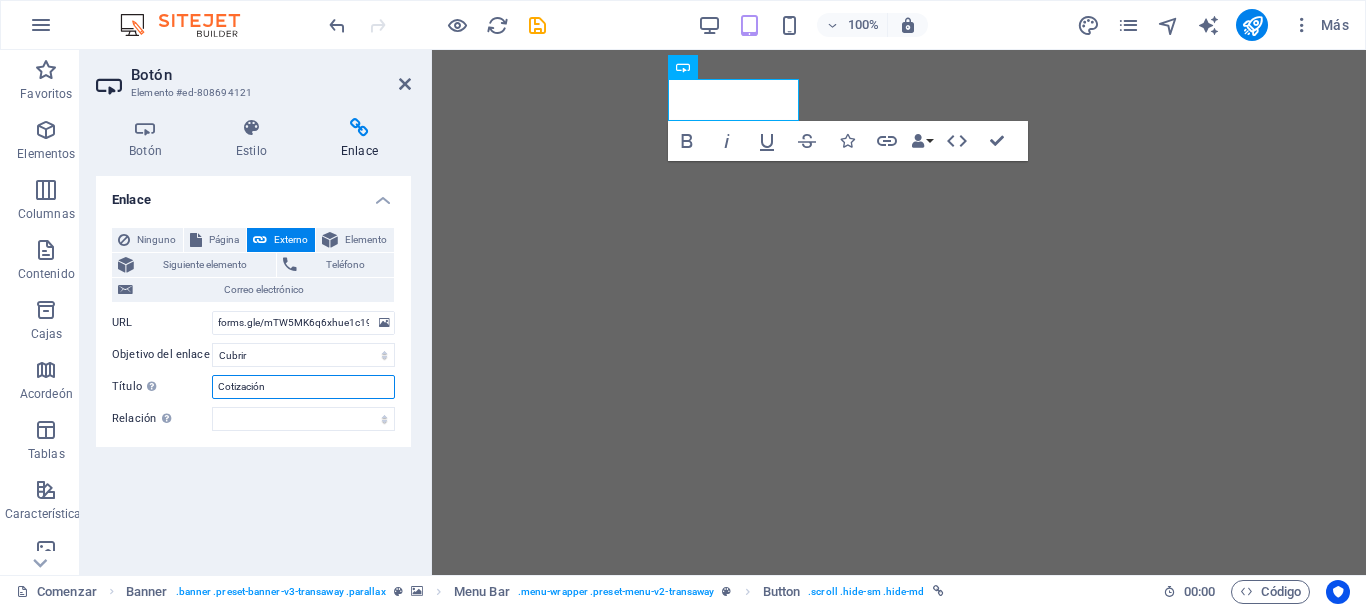 scroll, scrollTop: 0, scrollLeft: 0, axis: both 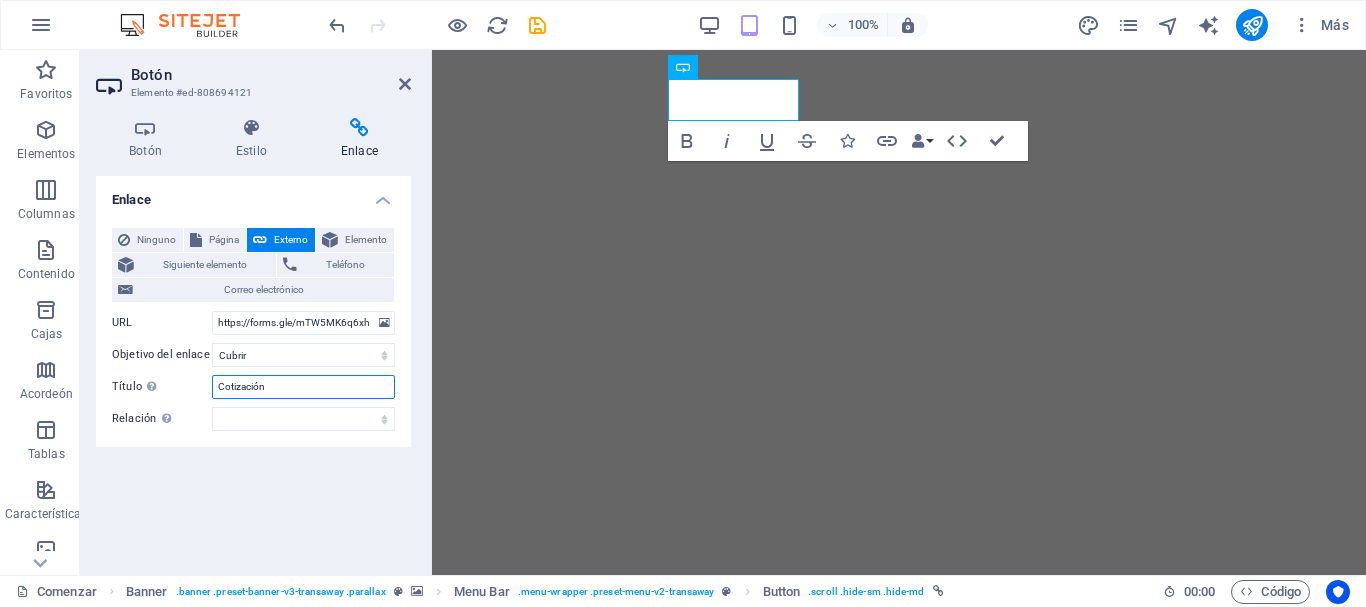 drag, startPoint x: 320, startPoint y: 394, endPoint x: 166, endPoint y: 393, distance: 154.00325 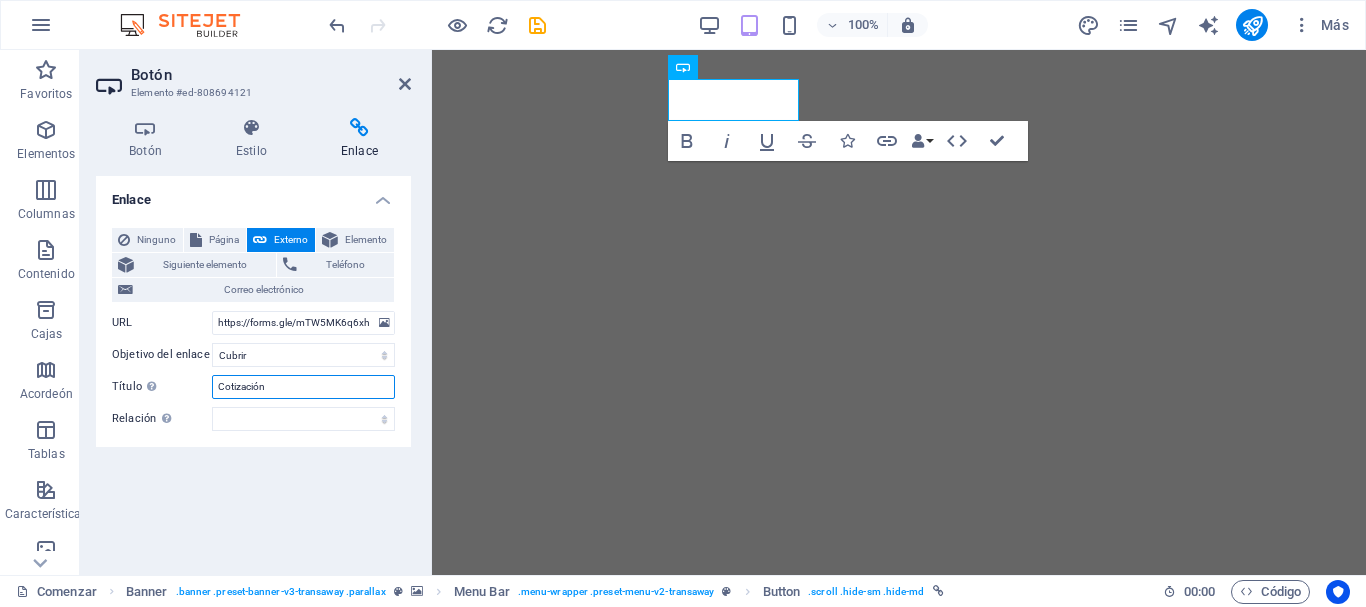 click on "Título La descripción adicional del enlace no debe coincidir con el texto del enlace. El título suele mostrarse como información sobre herramientas al pasar el ratón sobre el elemento. Déjelo en blanco si no está seguro. Cotización" at bounding box center [253, 387] 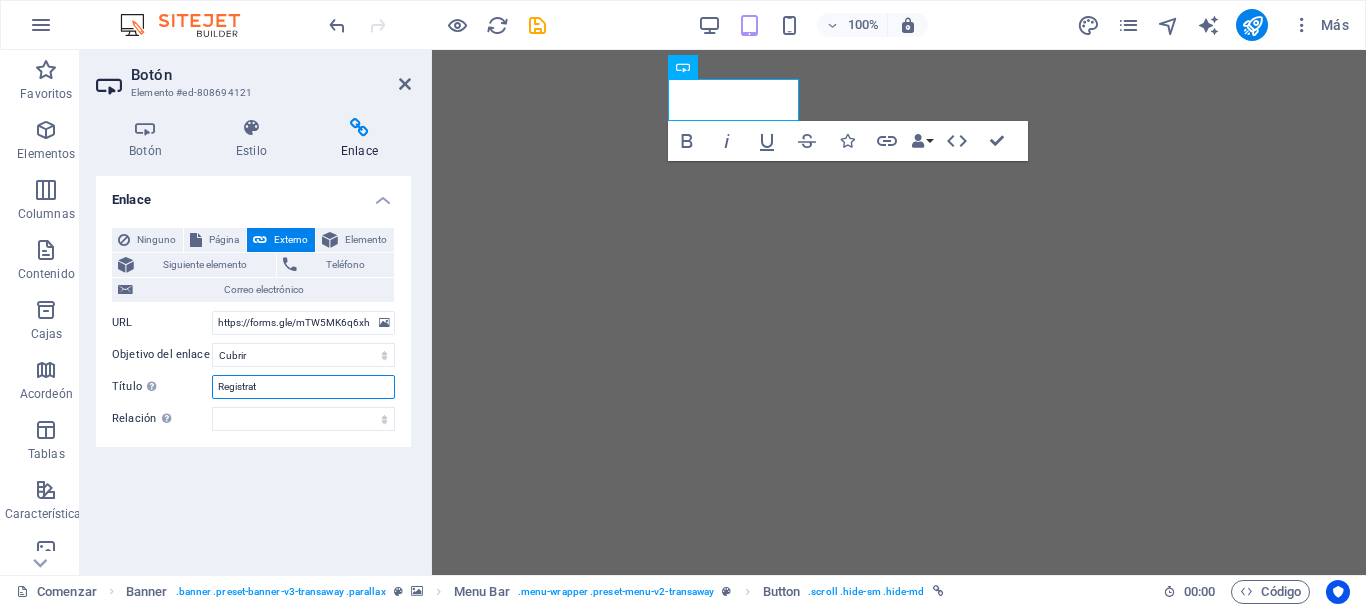 type on "Registrate" 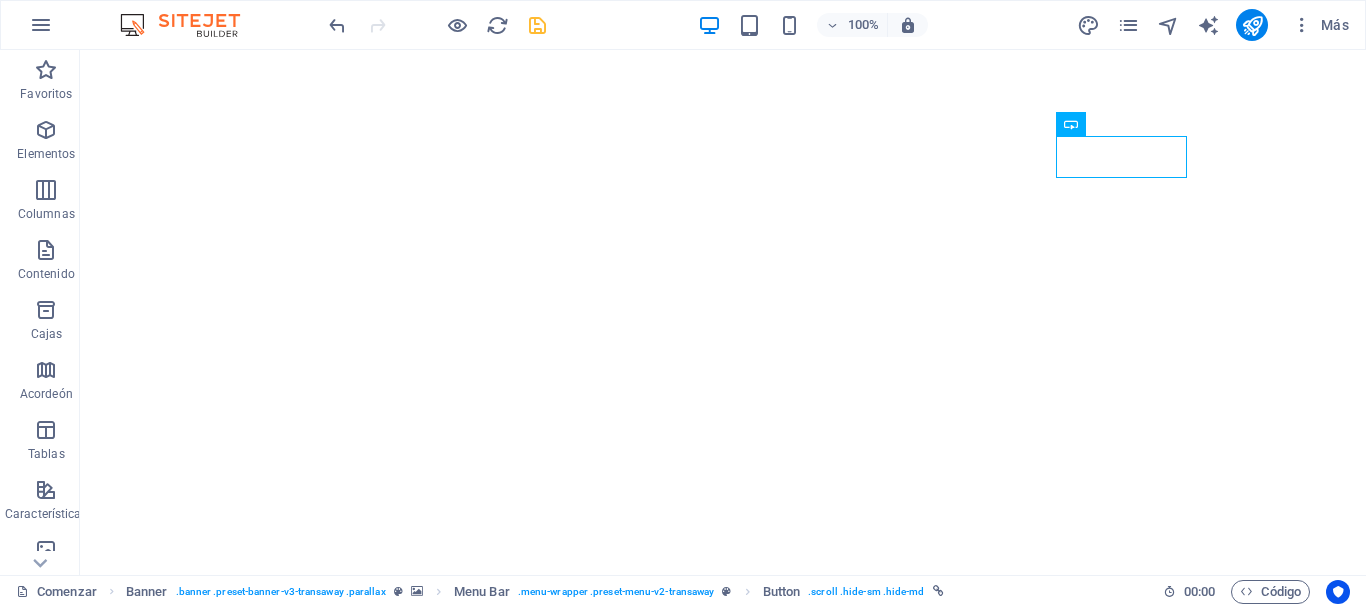 click at bounding box center (537, 25) 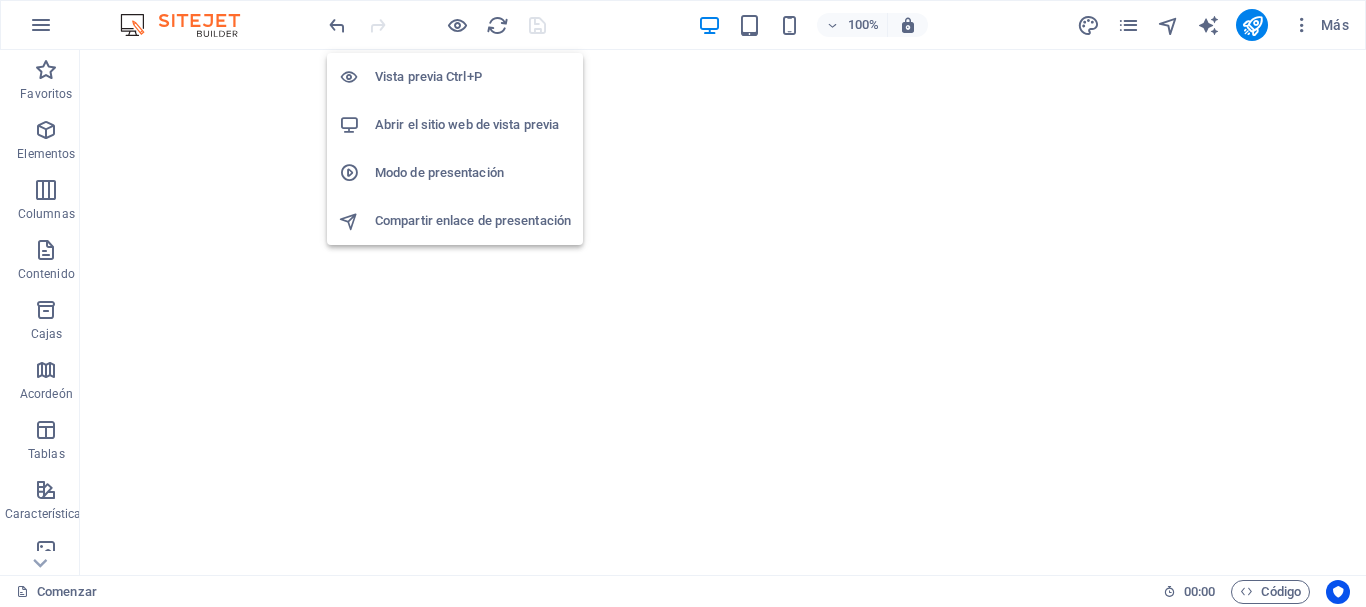 click on "Abrir el sitio web de vista previa" at bounding box center [467, 124] 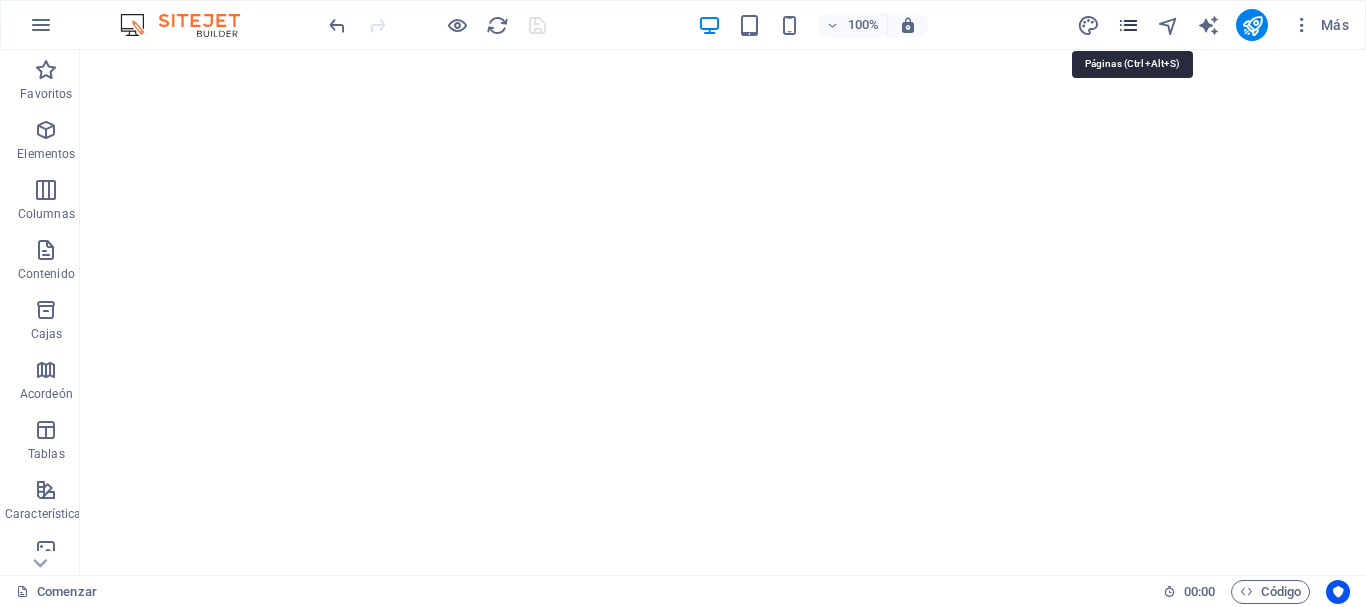 click at bounding box center [1128, 25] 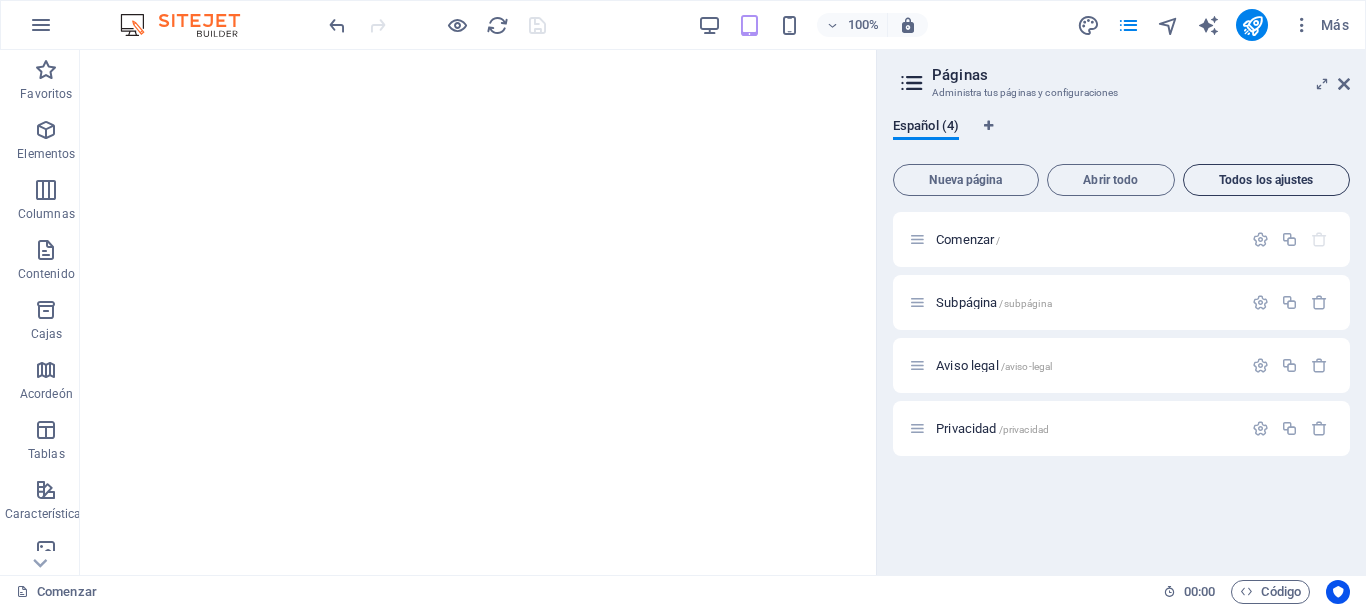 click on "Todos los ajustes" at bounding box center (1266, 180) 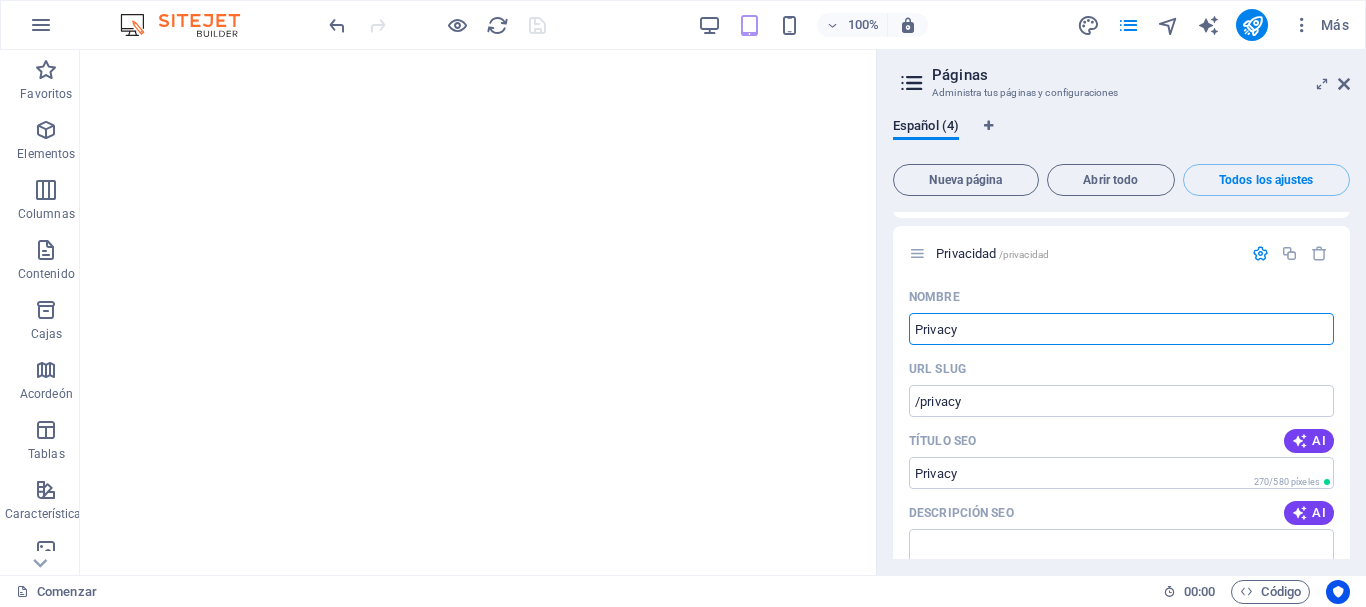 scroll, scrollTop: 0, scrollLeft: 0, axis: both 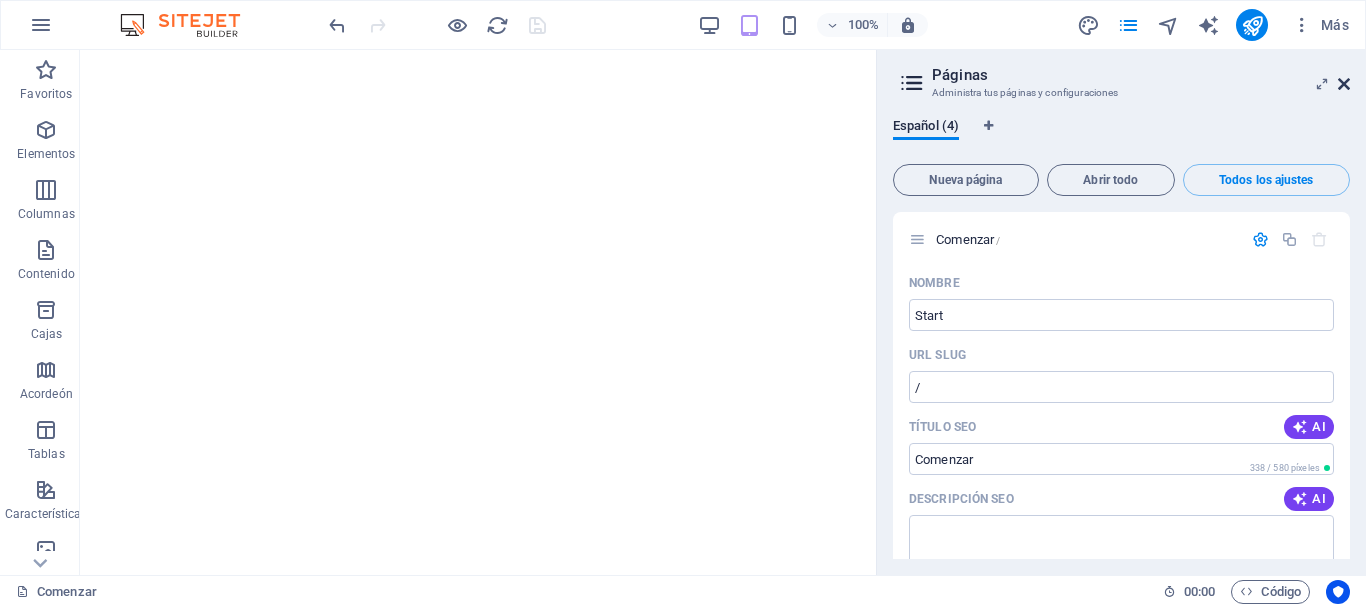 click at bounding box center [1344, 84] 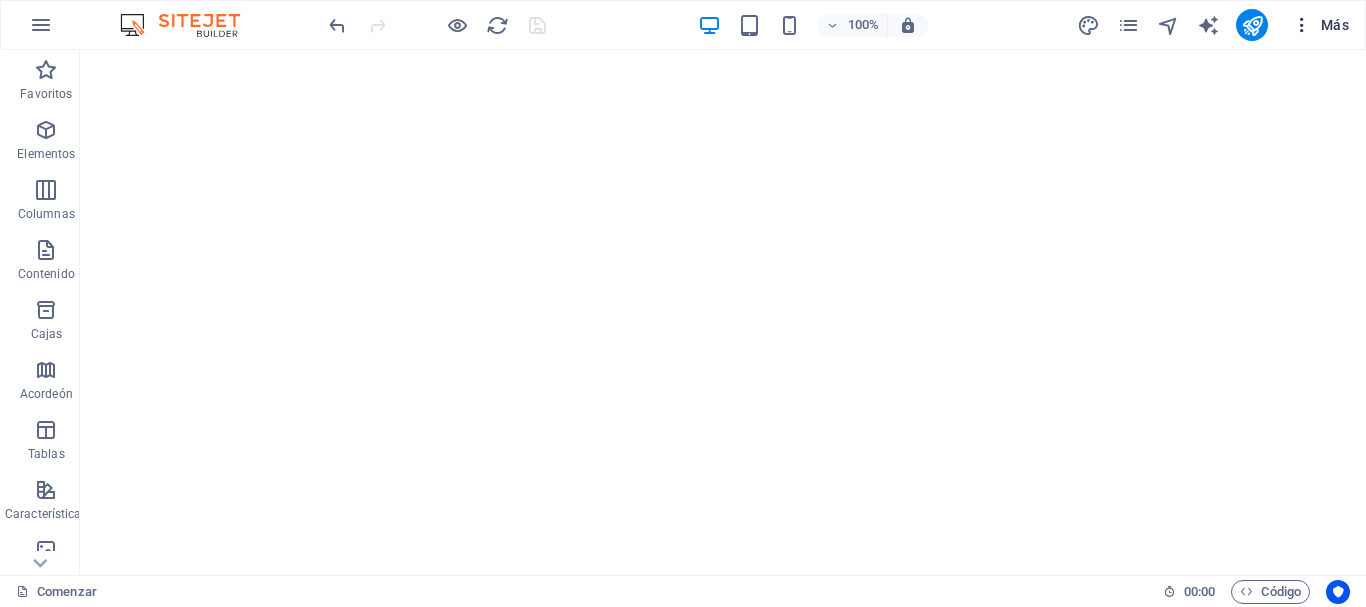 click at bounding box center (1302, 25) 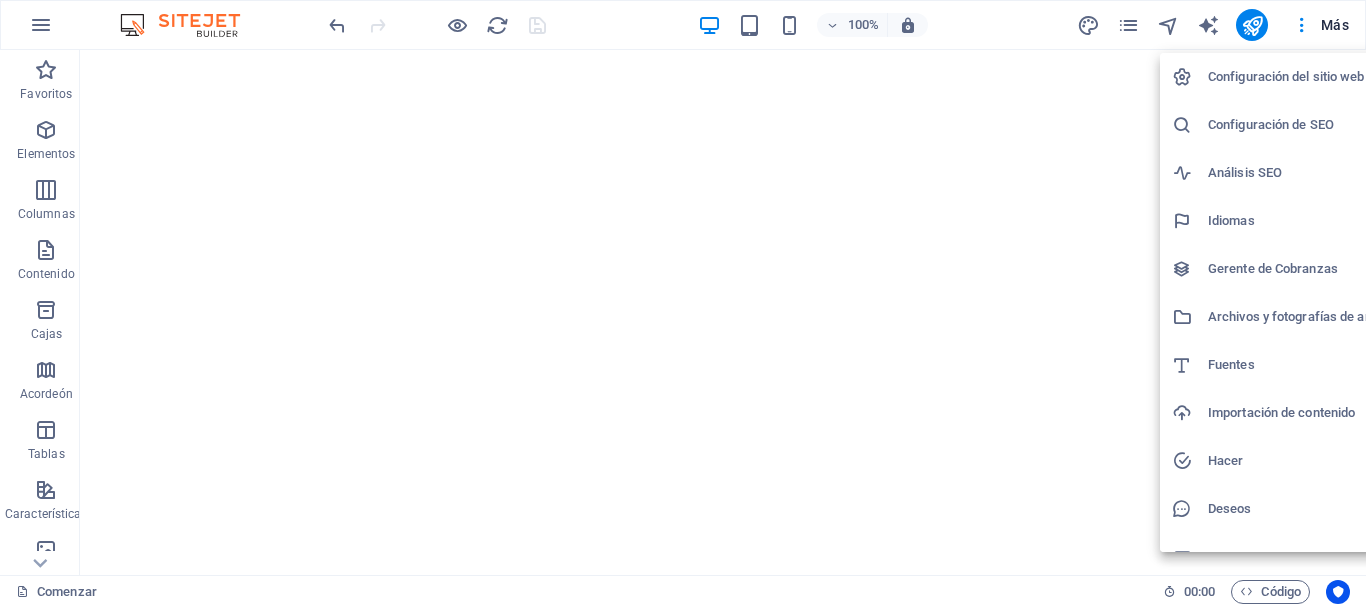 click on "Configuración del sitio web" at bounding box center (1306, 77) 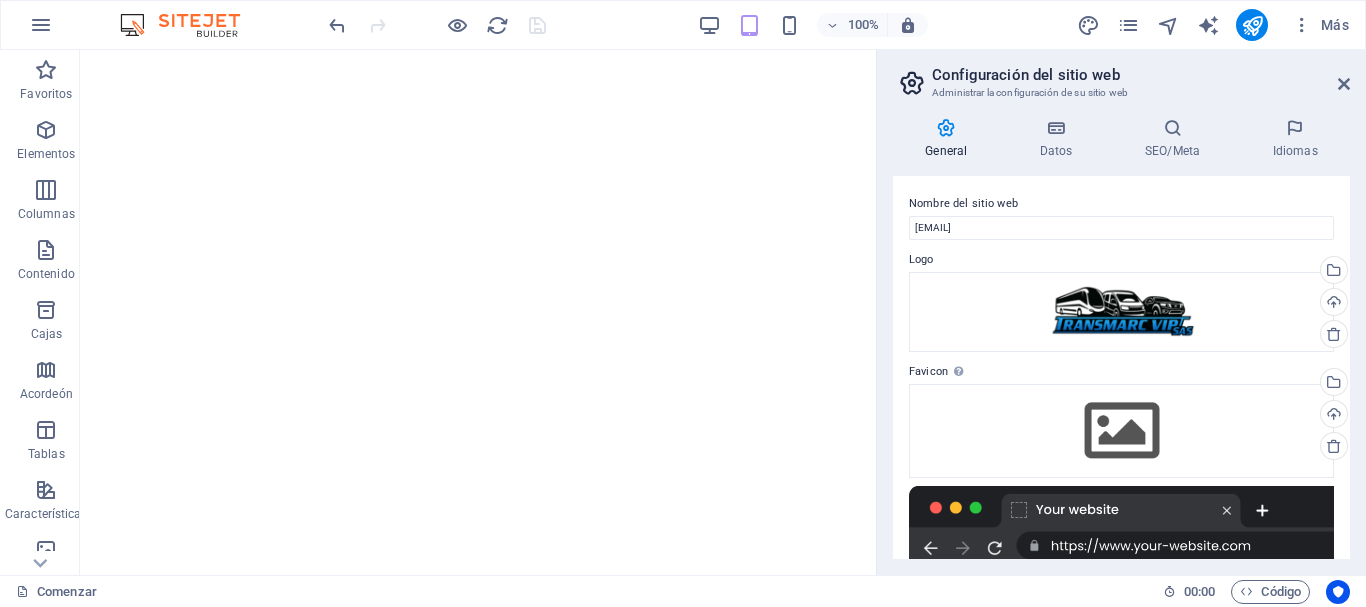 drag, startPoint x: 1351, startPoint y: 295, endPoint x: 1365, endPoint y: 360, distance: 66.4906 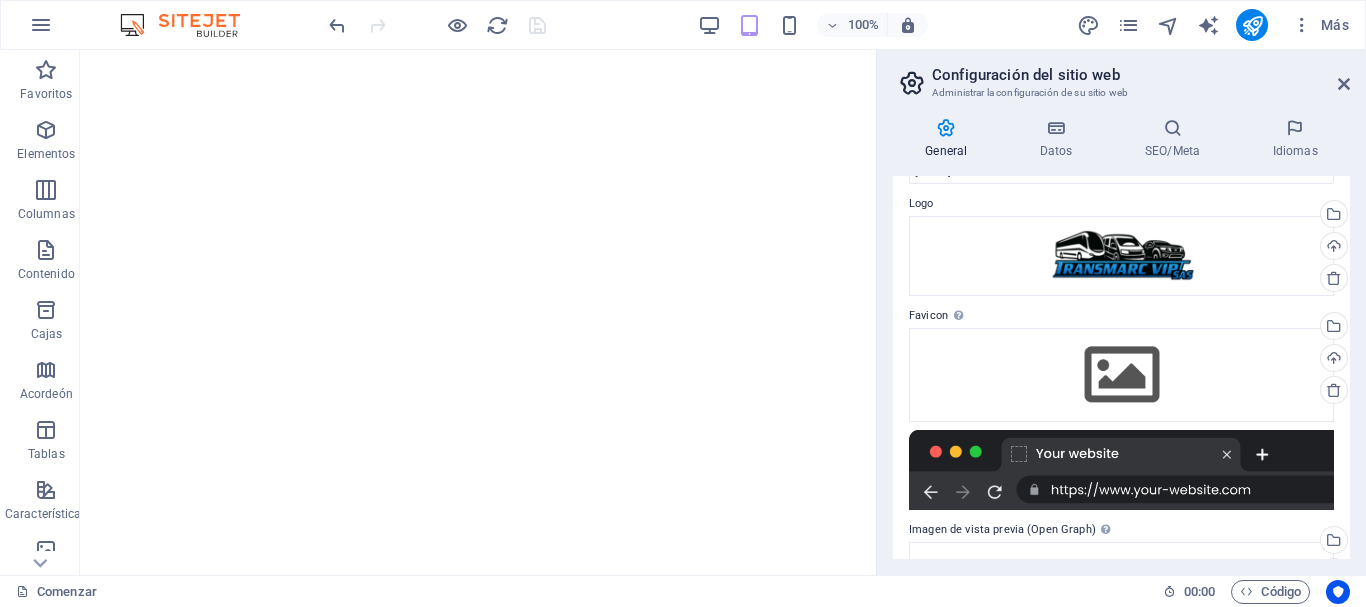 scroll, scrollTop: 51, scrollLeft: 0, axis: vertical 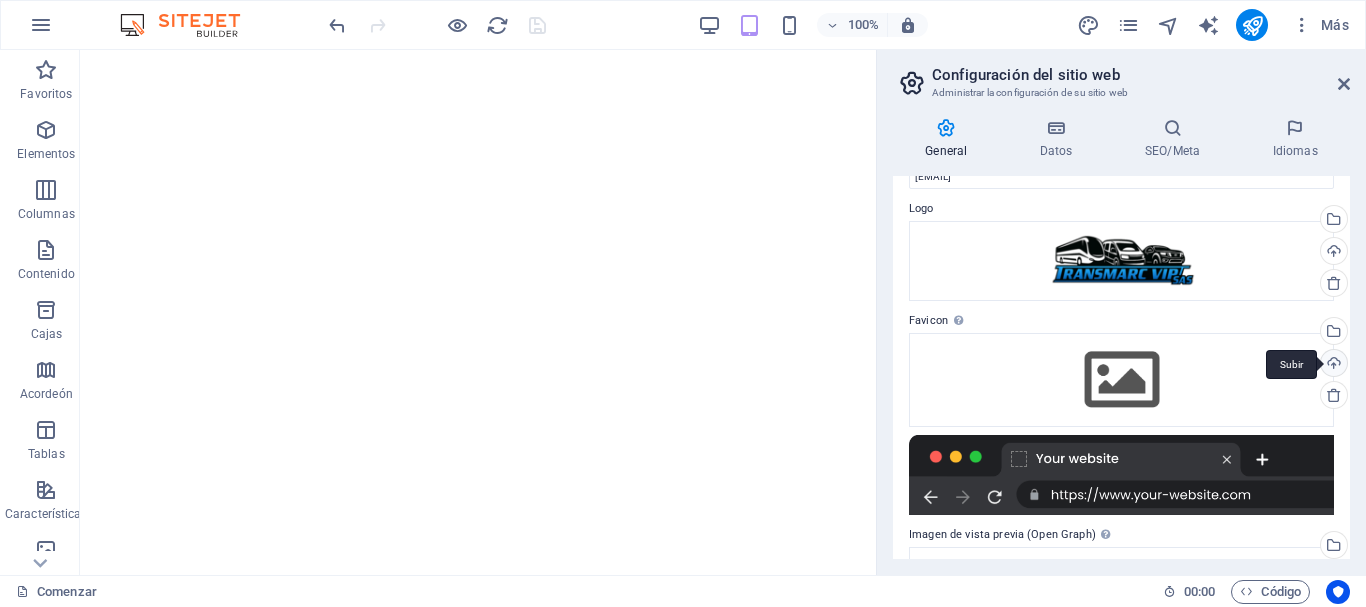 click on "Subir" at bounding box center (1332, 365) 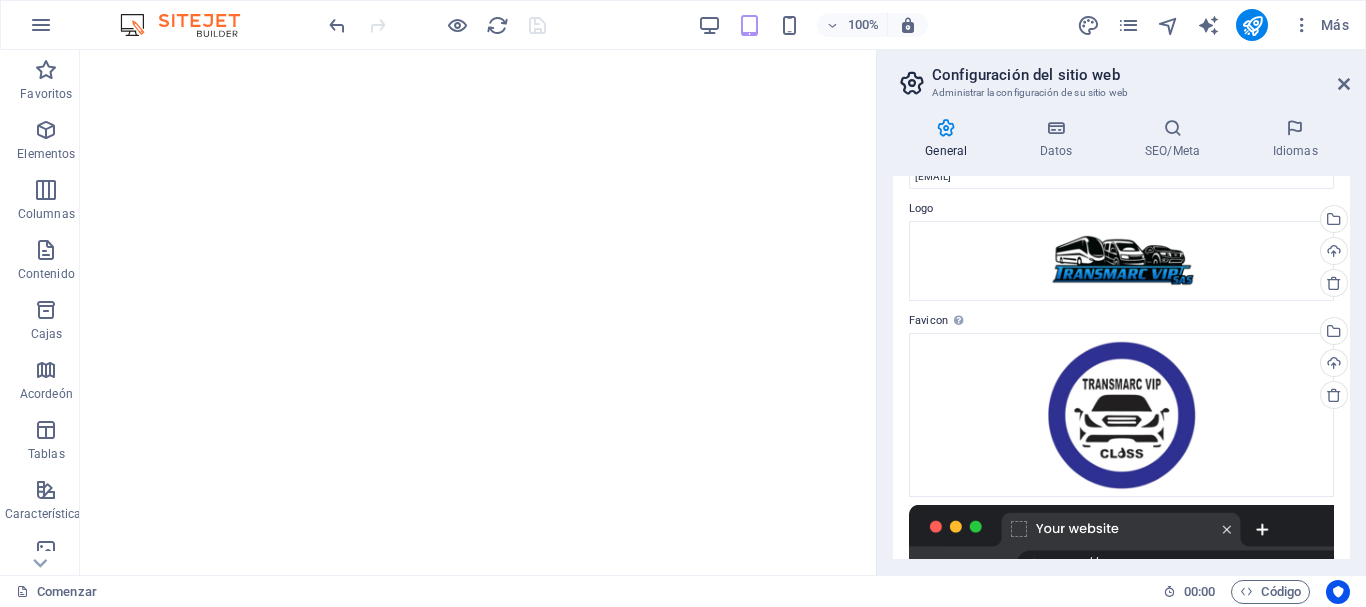 drag, startPoint x: 1345, startPoint y: 319, endPoint x: 1359, endPoint y: 374, distance: 56.753853 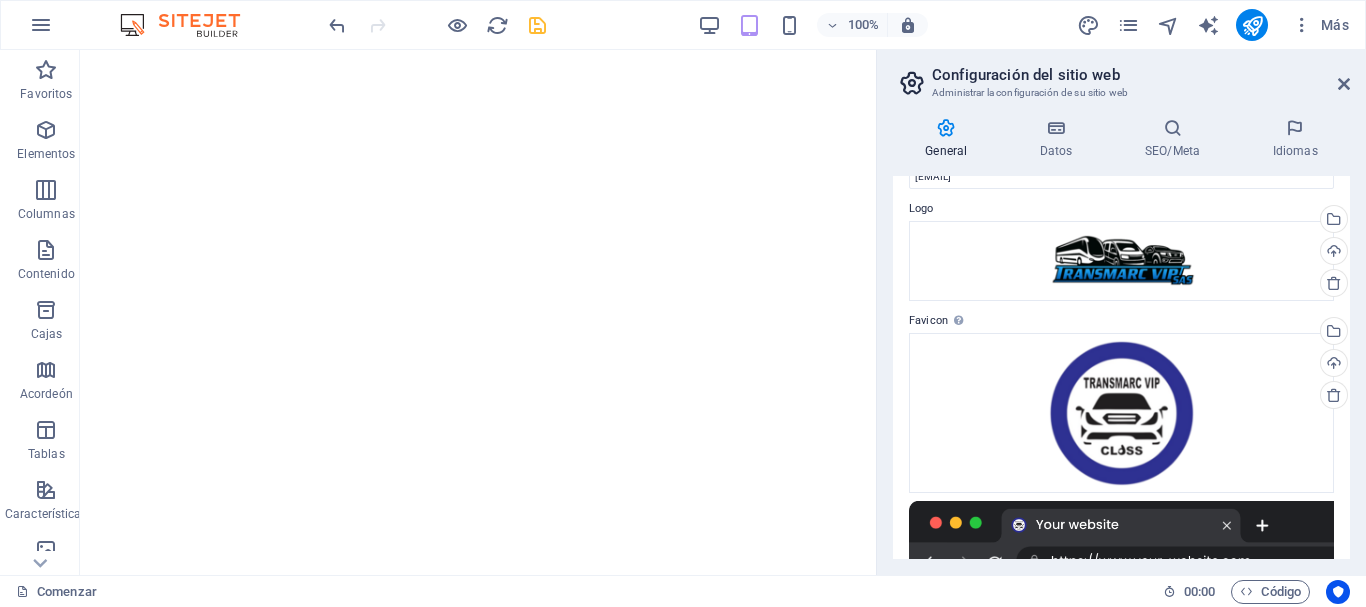 drag, startPoint x: 1351, startPoint y: 386, endPoint x: 1353, endPoint y: 431, distance: 45.044422 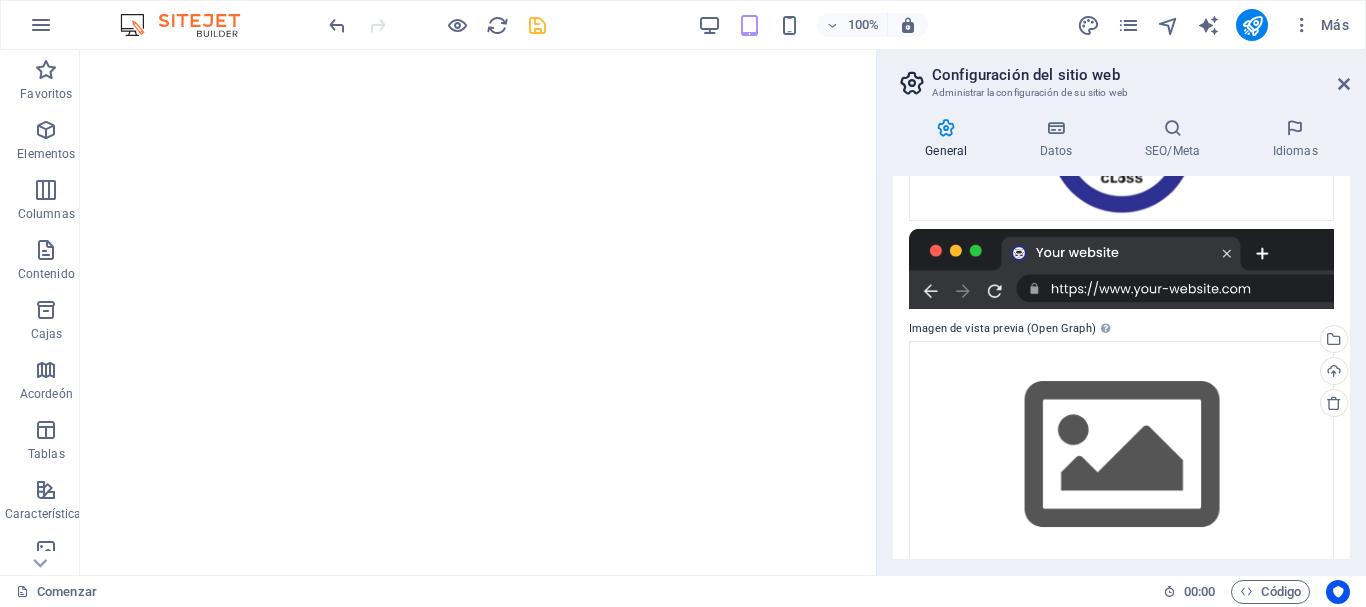 scroll, scrollTop: 350, scrollLeft: 0, axis: vertical 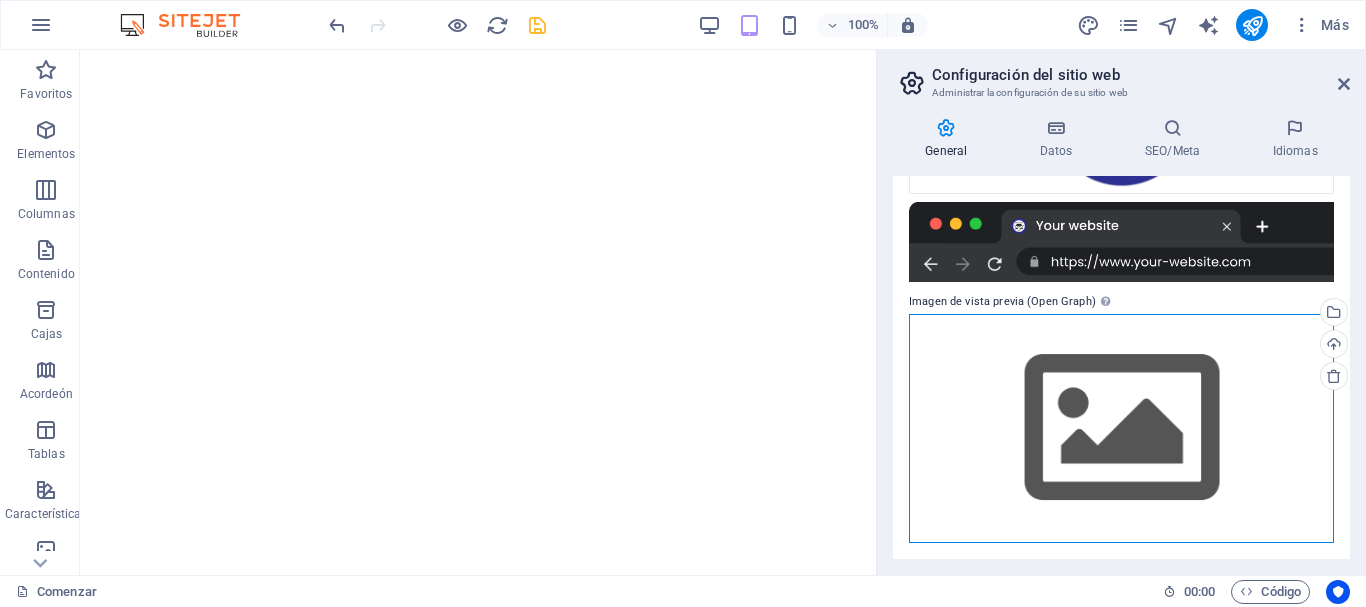 click on "Arrastre los archivos aquí, haga clic para elegir archivos o  seleccione archivos de Archivos o de nuestras fotos y videos de archivo gratuitos" at bounding box center (1121, 428) 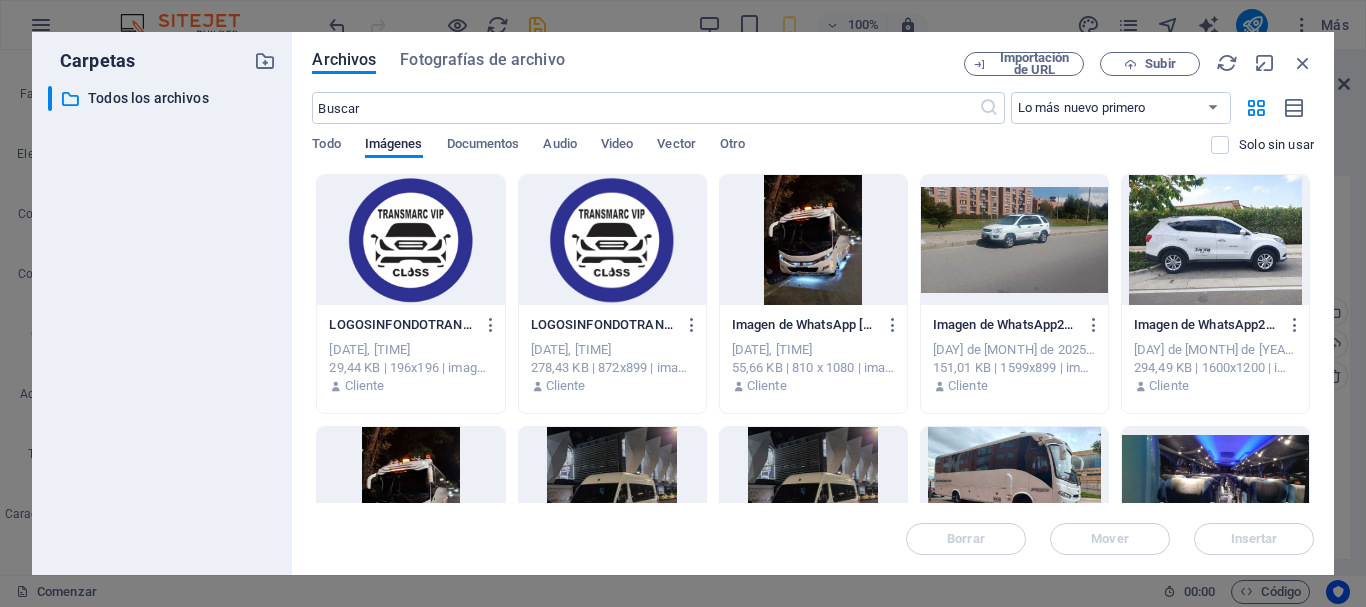 click at bounding box center [410, 240] 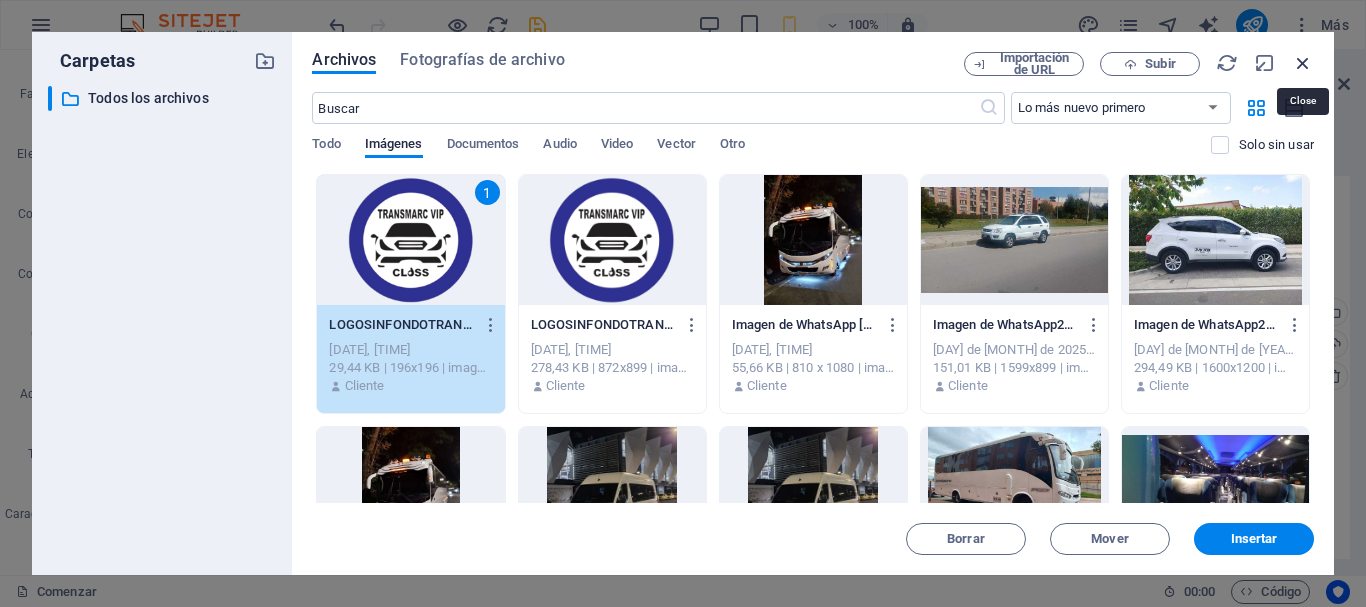 click at bounding box center (1303, 63) 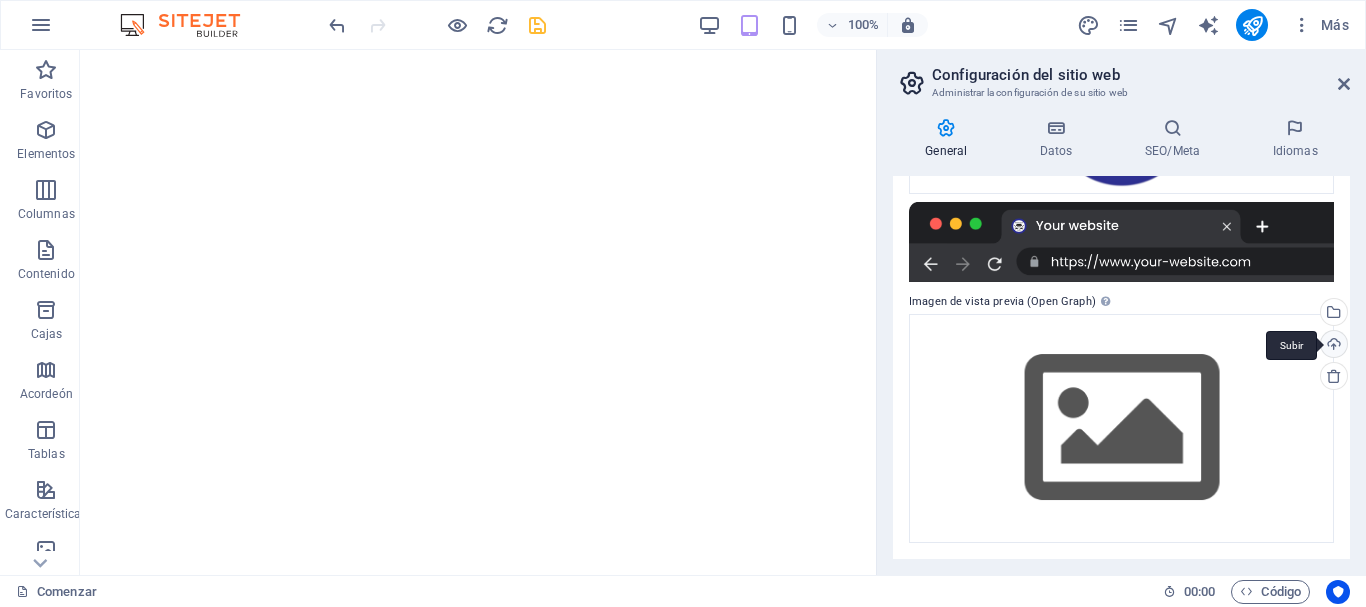 click on "Subir" at bounding box center (1332, 346) 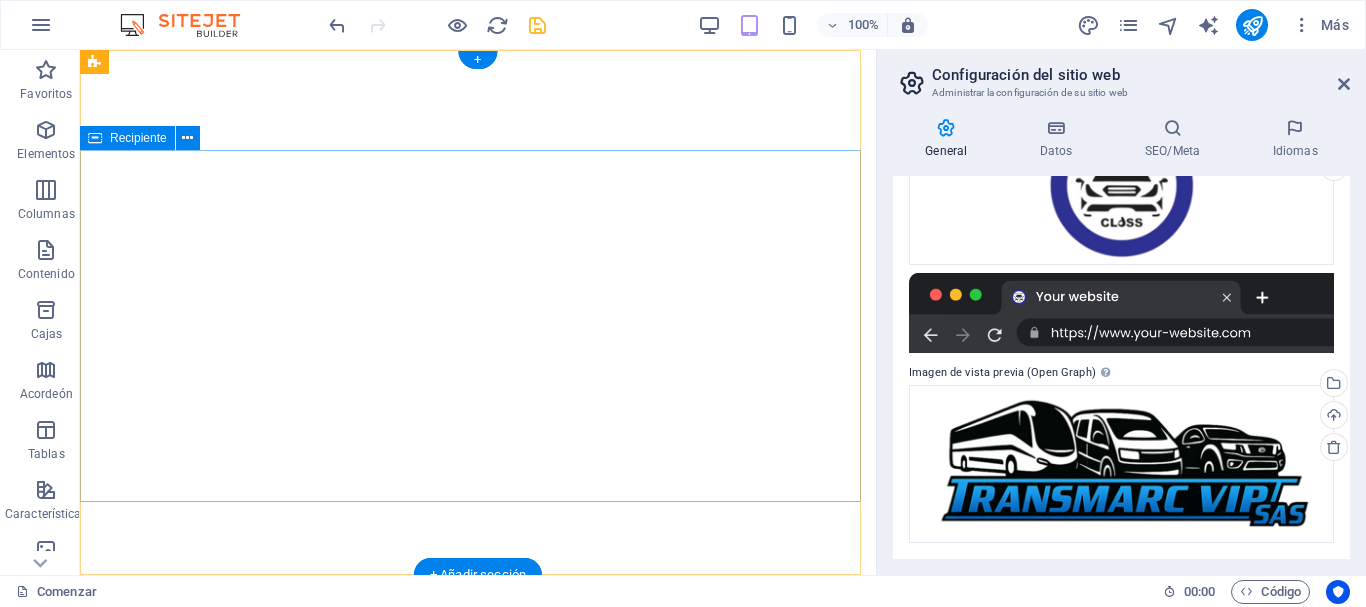scroll, scrollTop: 279, scrollLeft: 0, axis: vertical 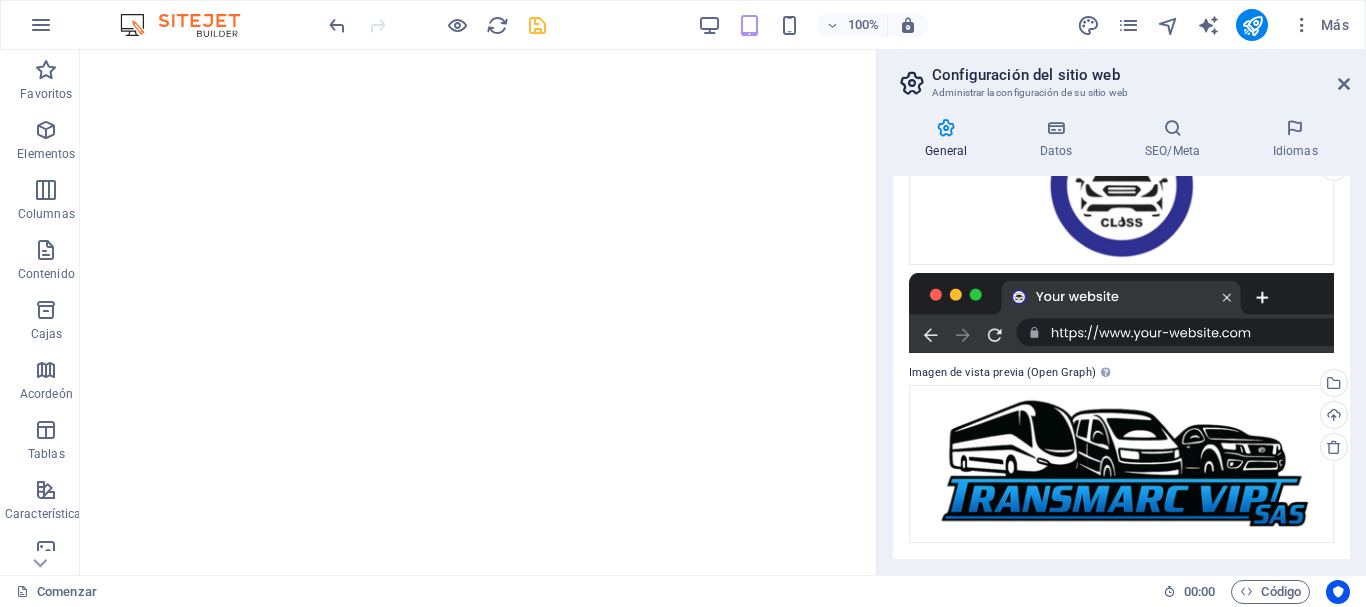 drag, startPoint x: 1351, startPoint y: 427, endPoint x: 1346, endPoint y: 493, distance: 66.189125 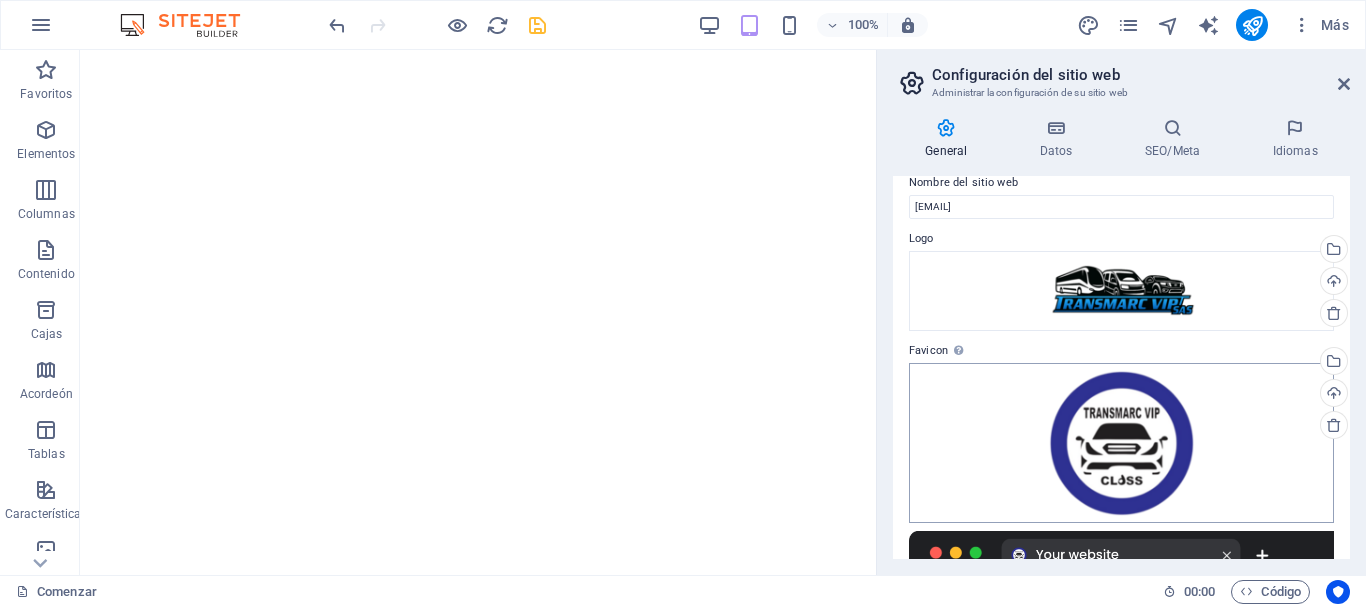 scroll, scrollTop: 0, scrollLeft: 0, axis: both 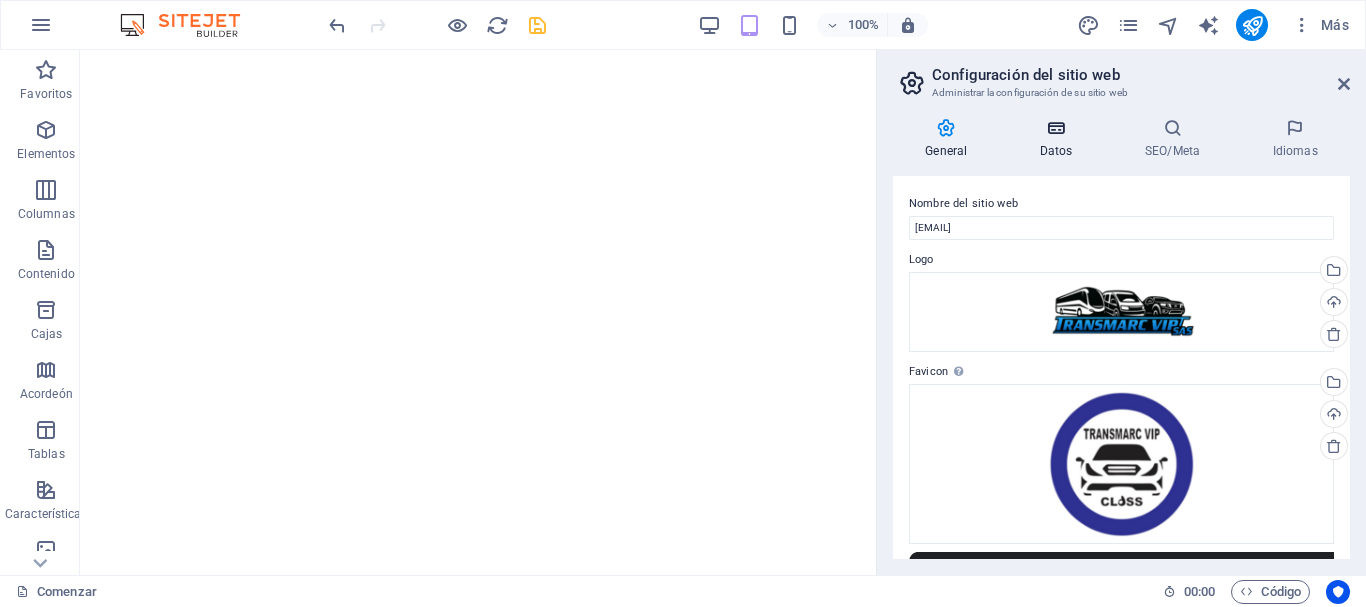 click at bounding box center (1056, 128) 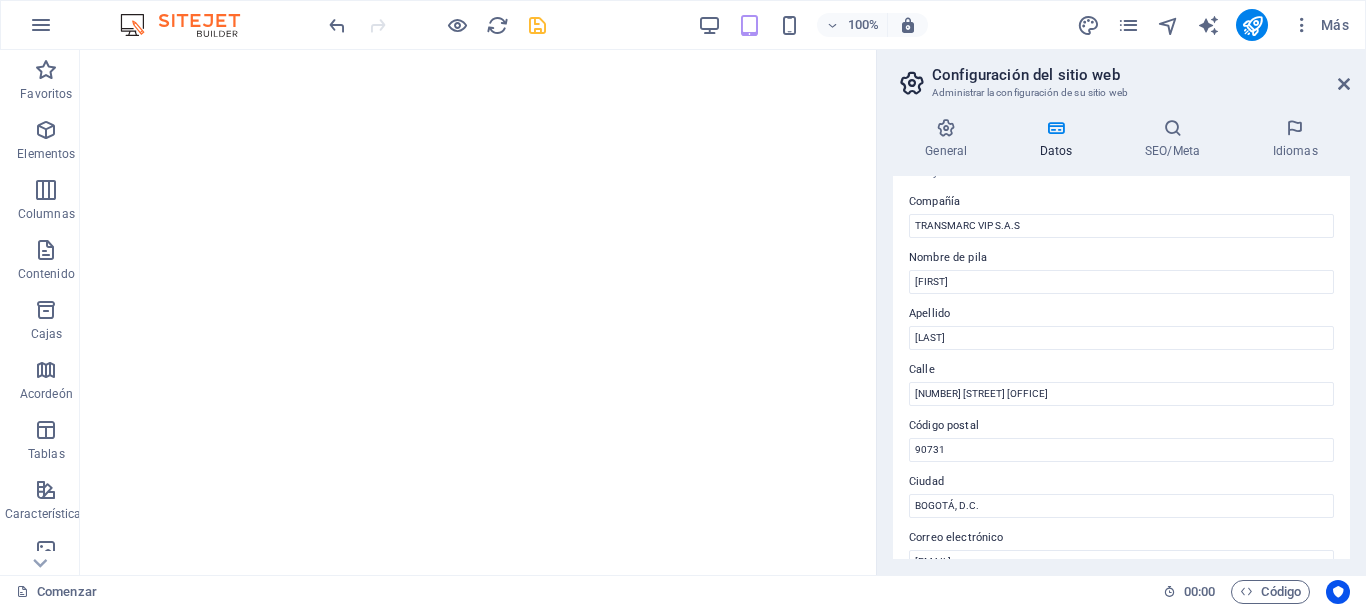 scroll, scrollTop: 0, scrollLeft: 0, axis: both 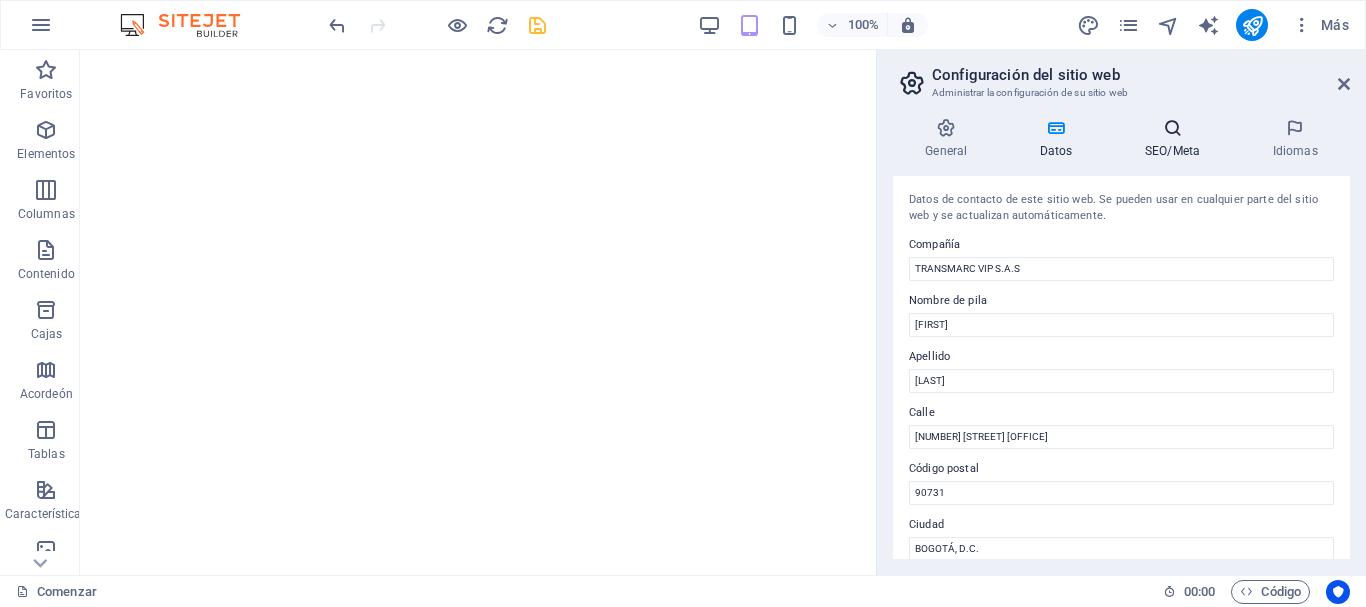 click on "SEO/Meta" at bounding box center [1177, 139] 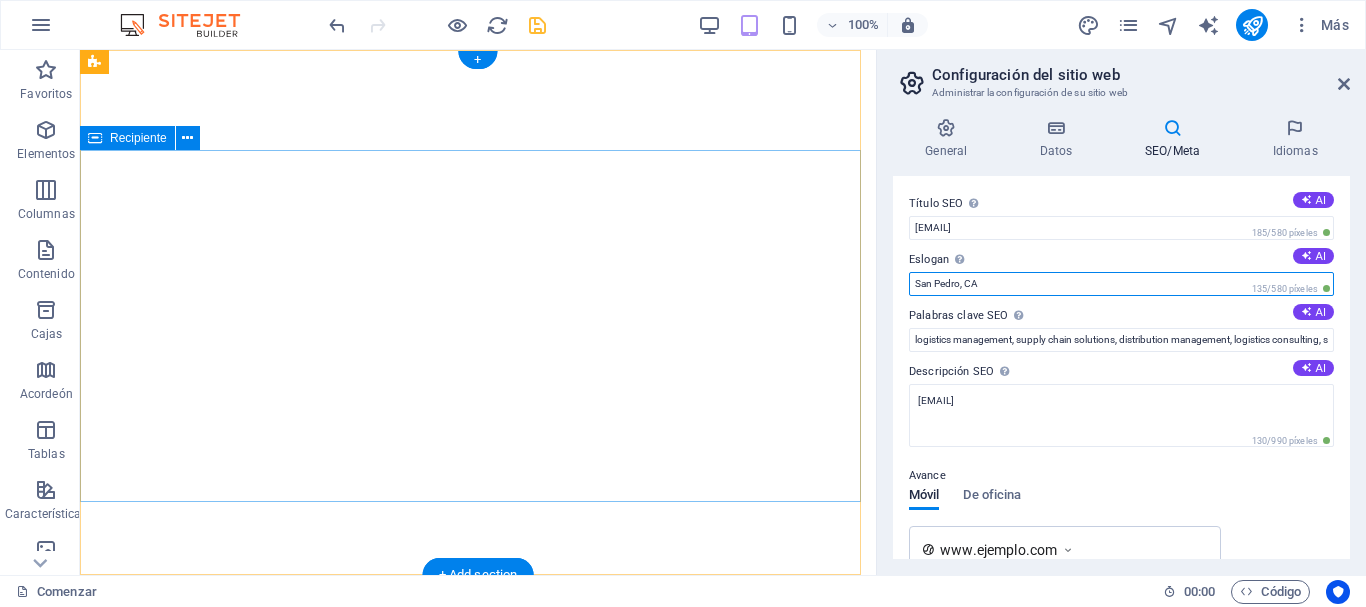 drag, startPoint x: 1143, startPoint y: 331, endPoint x: 829, endPoint y: 288, distance: 316.9306 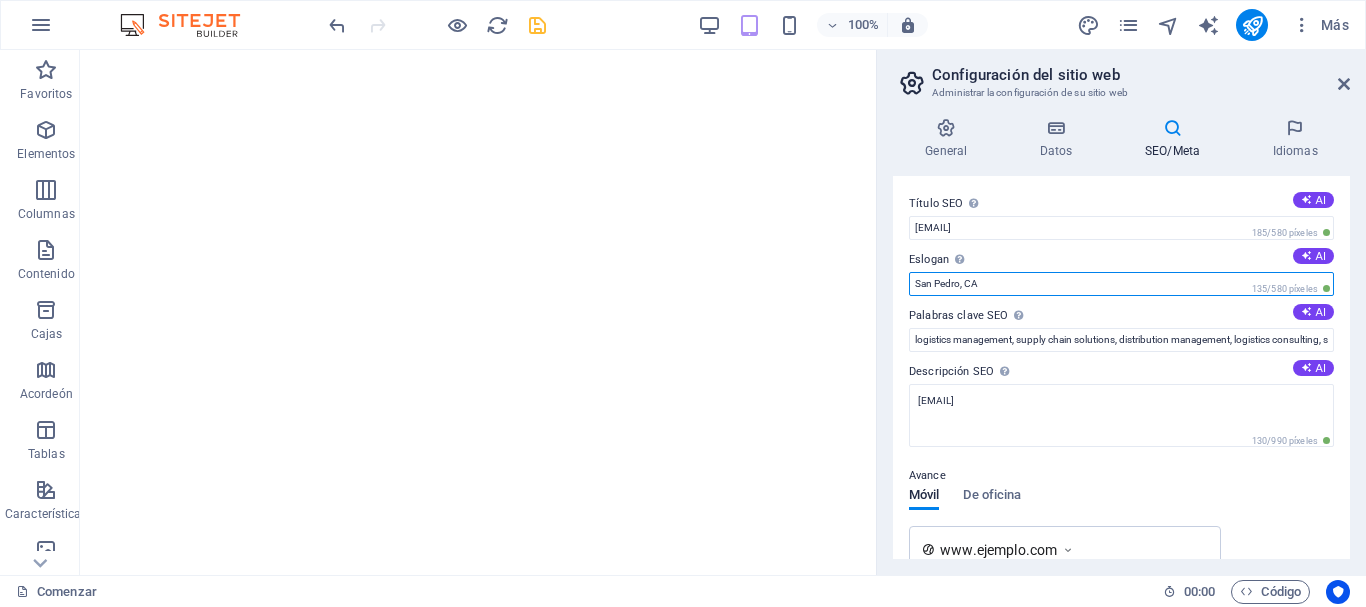 paste on "eguridad, Puntualidad y Trato VIP en cada uno de nuestros Trayectos." 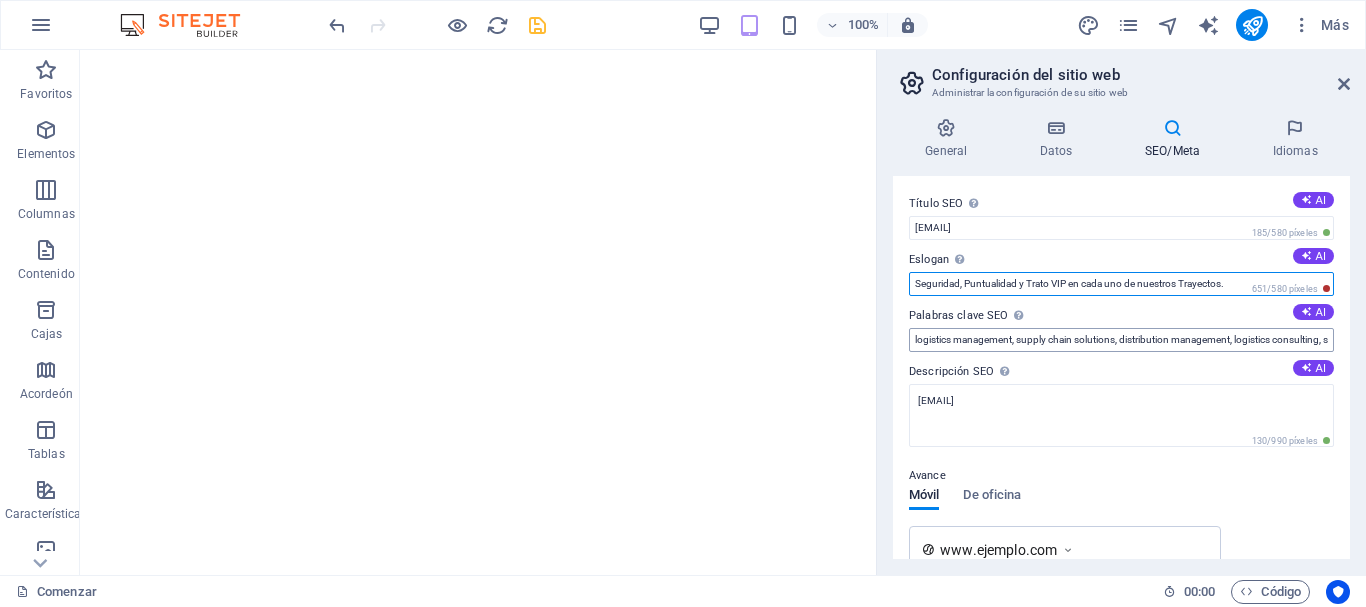 type on "Seguridad, Puntualidad y Trato VIP en cada uno de nuestros Trayectos." 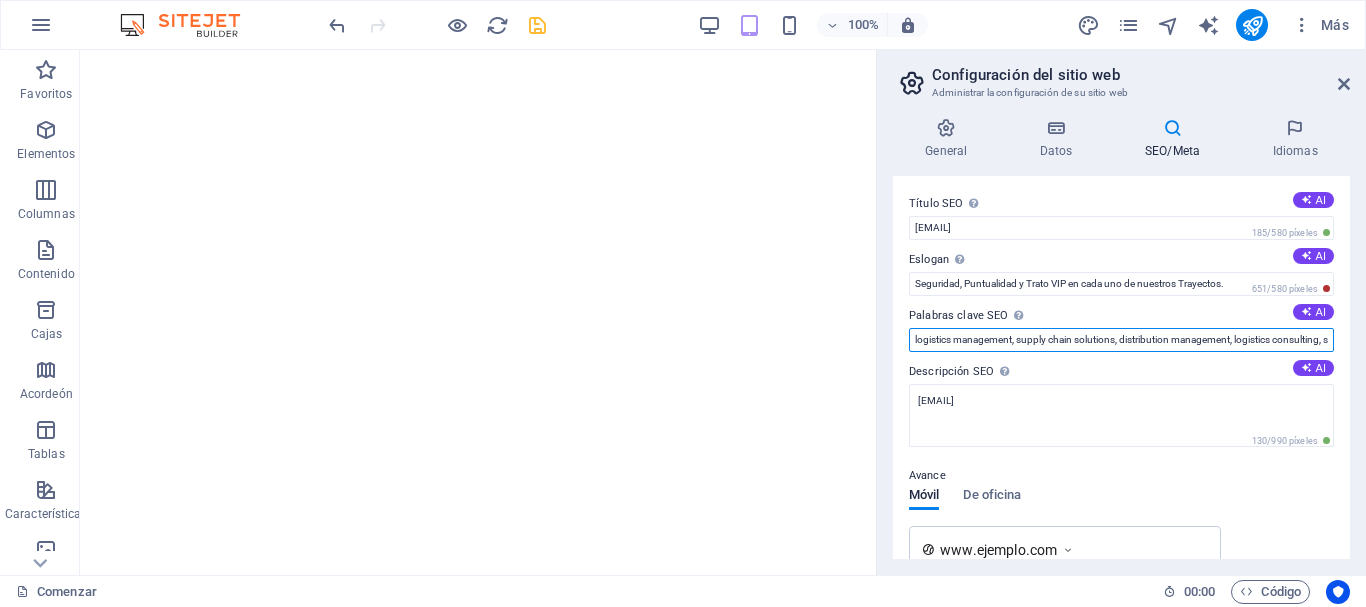 click on "logistics management, supply chain solutions, distribution management, logistics consulting, shipping and packaging services, mejortransmarc.com, San Pedro, CA" at bounding box center (1121, 340) 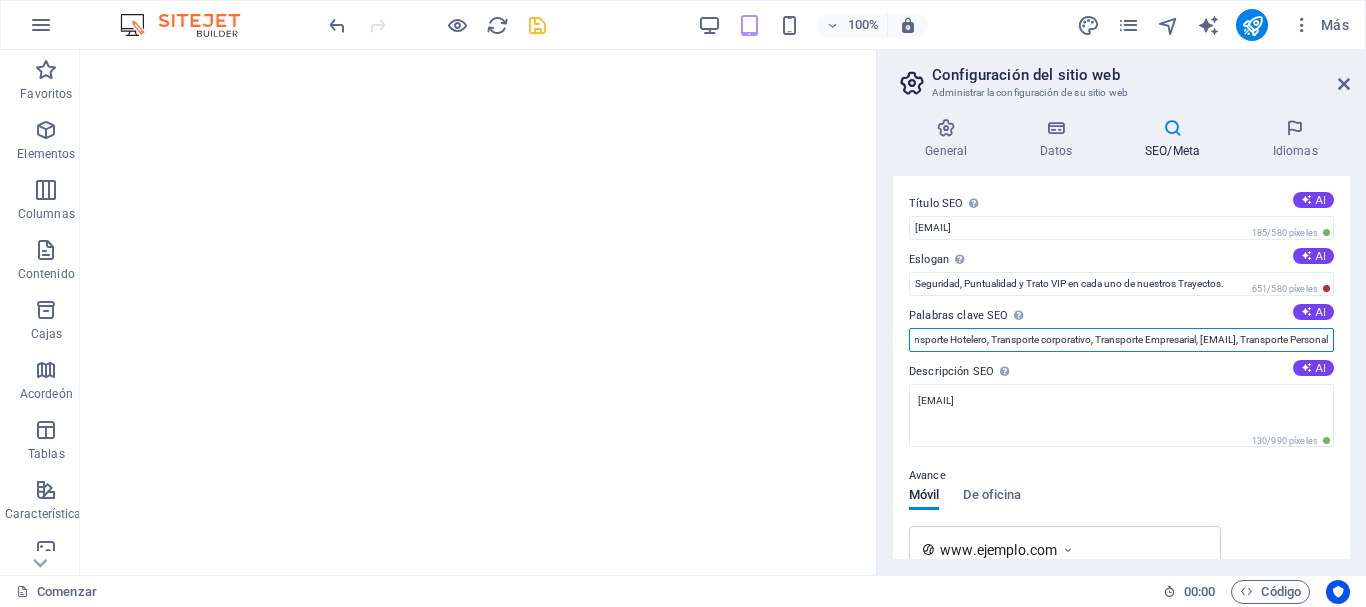 scroll, scrollTop: 0, scrollLeft: 455, axis: horizontal 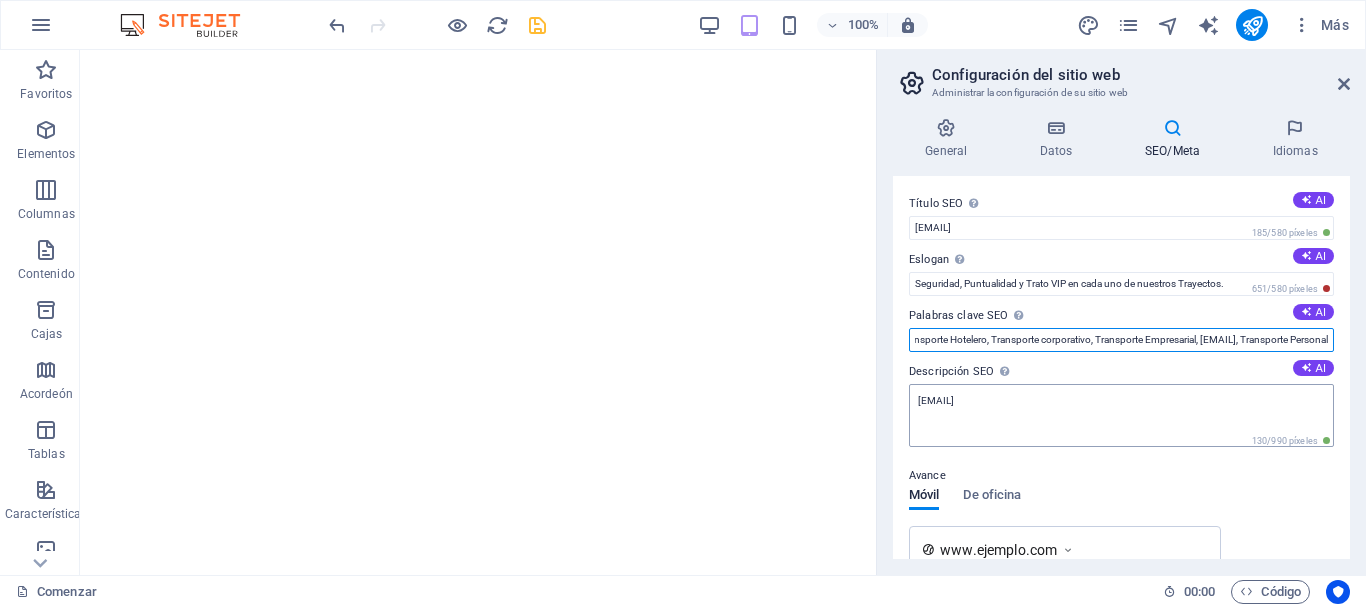 type on "Transporte Sector Salud, Rutas Corporativas y Empresariales, Transporte Ejecutivo, Transporte Hotelero, Transporte corporativo, Transporte Empresarial, mejortransmarc.com, Transporte Personal" 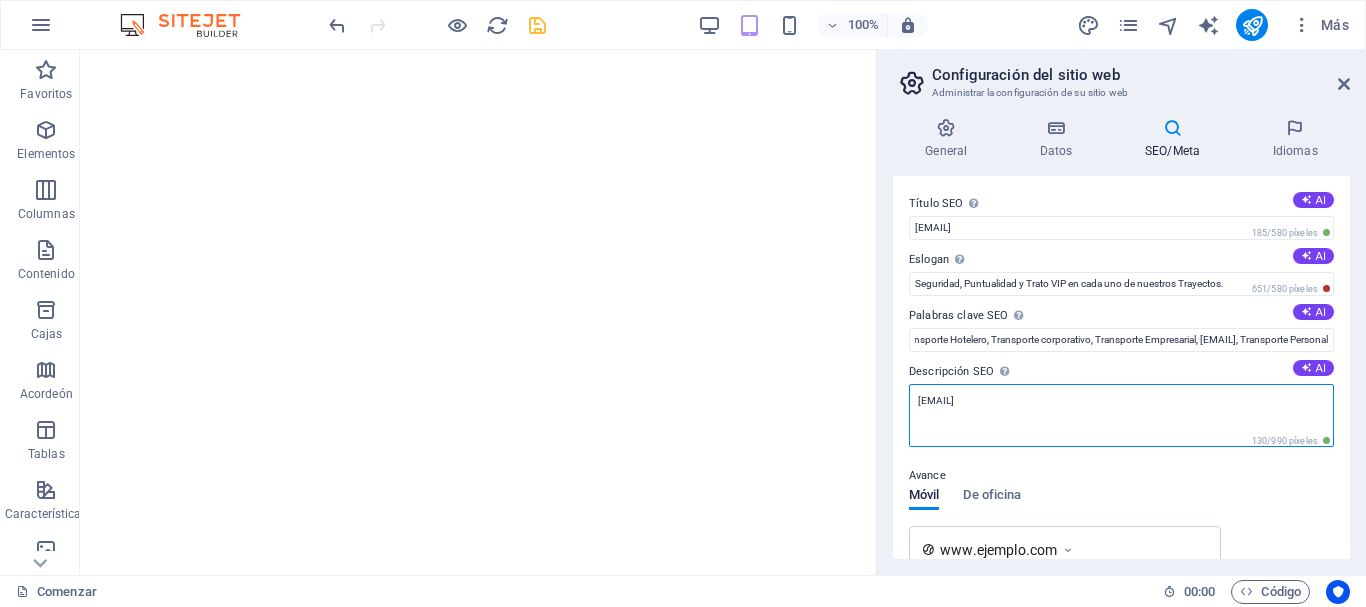 scroll, scrollTop: 0, scrollLeft: 0, axis: both 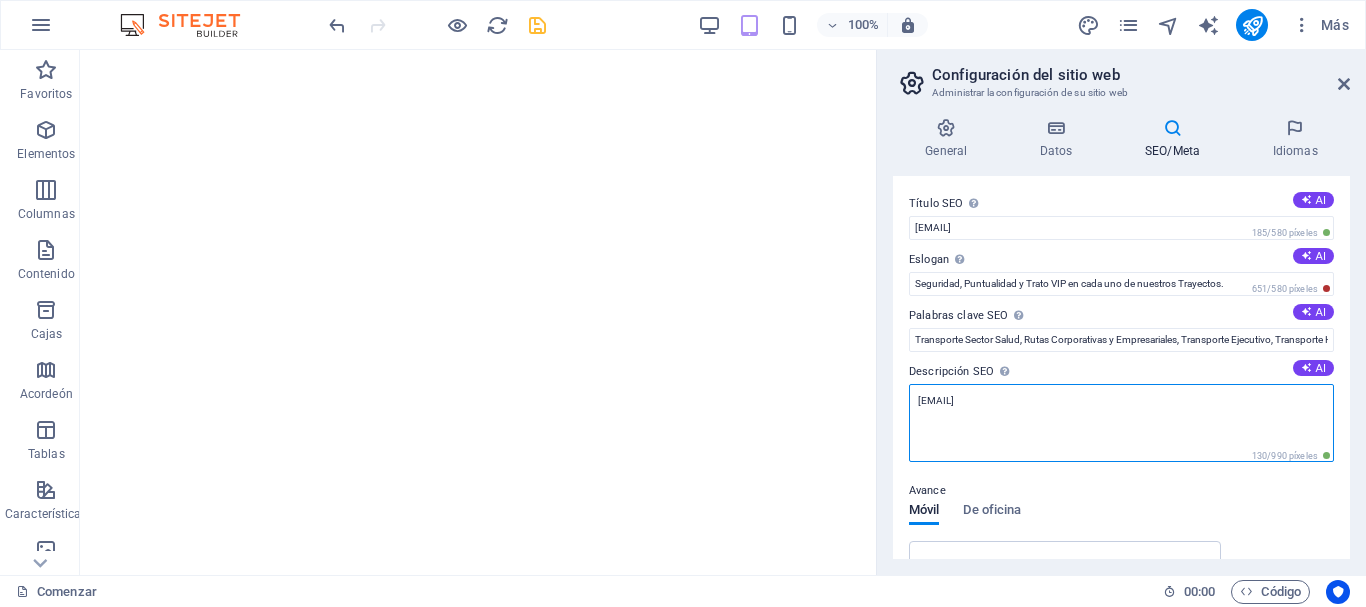 drag, startPoint x: 1055, startPoint y: 403, endPoint x: 883, endPoint y: 416, distance: 172.49059 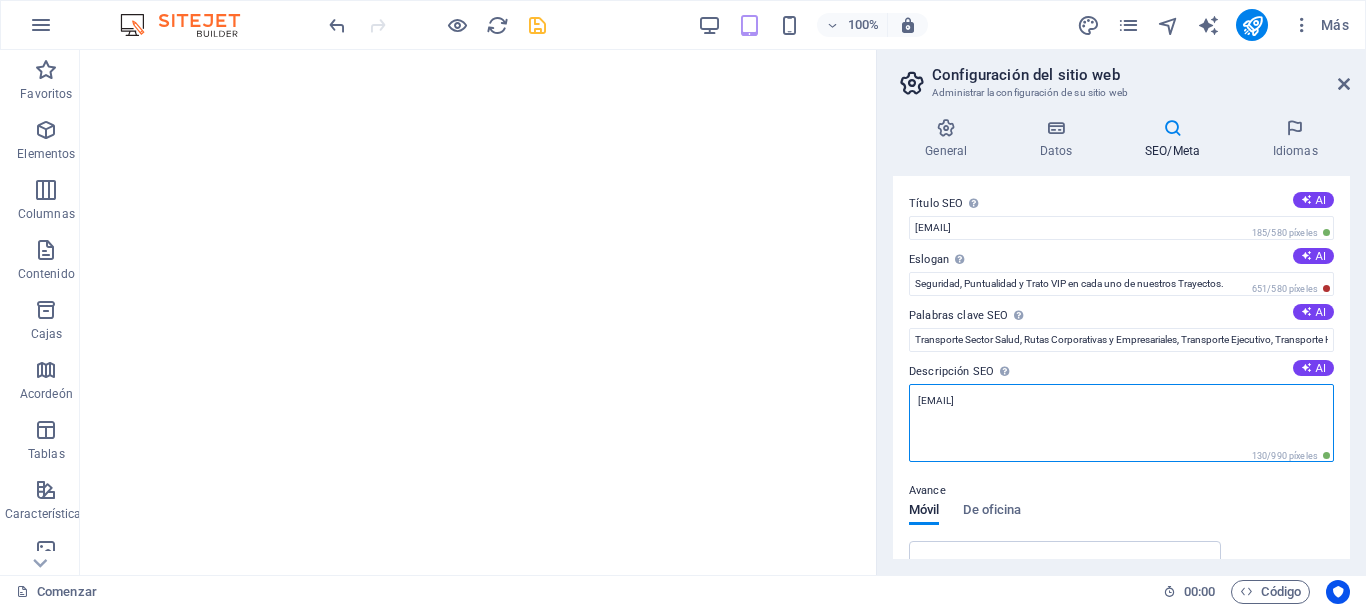 click on "General Datos SEO/Meta Idiomas Nombre del sitio web mejortransmarc.com Logo Arrastre los archivos aquí, haga clic para elegir archivos o  seleccione archivos de Archivos o de nuestras fotos y videos de archivo gratuitos Seleccione archivos del administrador de archivos, fotos de archivo o cargue archivo(s) Subir Favicon Configura aquí el favicono de tu sitio web. Un favicono es un pequeño icono que se muestra en la pestaña del navegador junto al título de tu sitio web. Ayuda a los visitantes a identificarlo. Arrastre los archivos aquí, haga clic para elegir archivos o  seleccione archivos de Archivos o de nuestras fotos y videos de archivo gratuitos Seleccione archivos del administrador de archivos, fotos de archivo o cargue archivo(s) Subir Imagen de vista previa (Open Graph) Esta imagen se mostrará cuando se comparta el sitio web en redes sociales. Arrastre los archivos aquí, haga clic para elegir archivos o  seleccione archivos de Archivos o de nuestras fotos y videos de archivo gratuitos Subir Fax" at bounding box center (1121, 338) 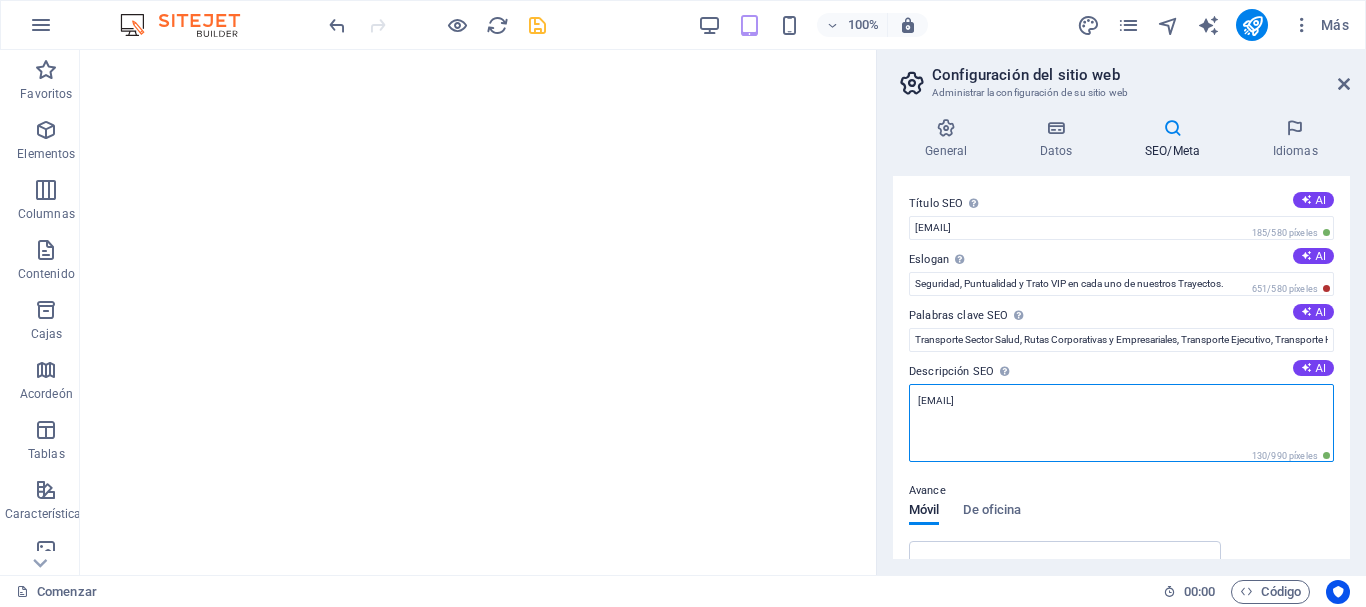 paste on "Somos TRANSMARC VIP, la mejor solución de TRANSPORTE DIGITAL AUTOMATIZADO, llevando personal, visitantes, huéspedes, encomiendas en Bogotá y varias ciudades del país, ahora con aplicación propia se llama CL👌SS y será tu aplicación sin costo adicional." 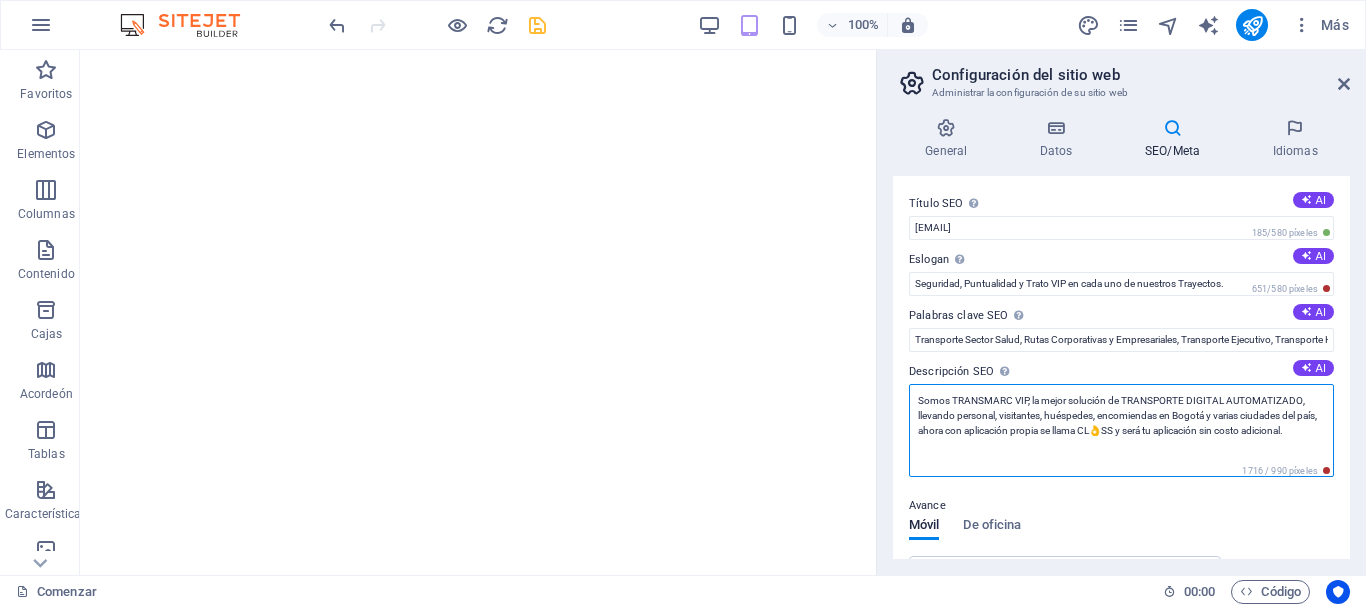 click on "Somos TRANSMARC VIP, la mejor solución de TRANSPORTE DIGITAL AUTOMATIZADO, llevando personal, visitantes, huéspedes, encomiendas en Bogotá y varias ciudades del país, ahora con aplicación propia se llama CL👌SS y será tu aplicación sin costo adicional." at bounding box center (1121, 430) 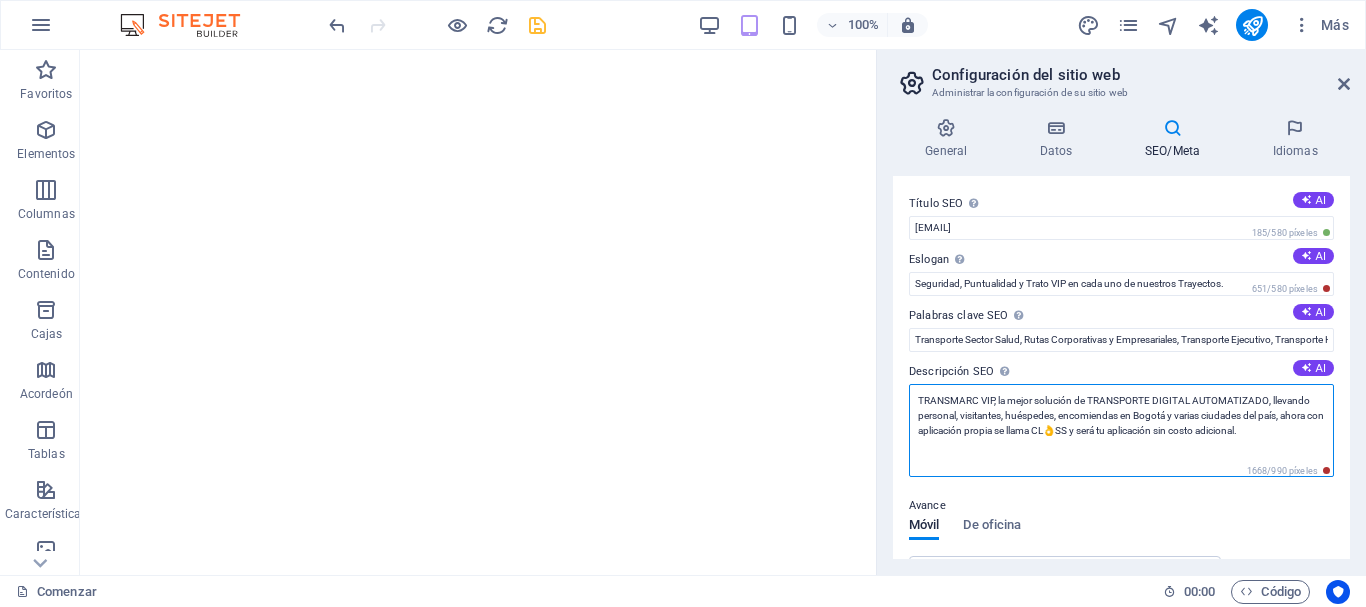 drag, startPoint x: 1052, startPoint y: 432, endPoint x: 936, endPoint y: 433, distance: 116.00431 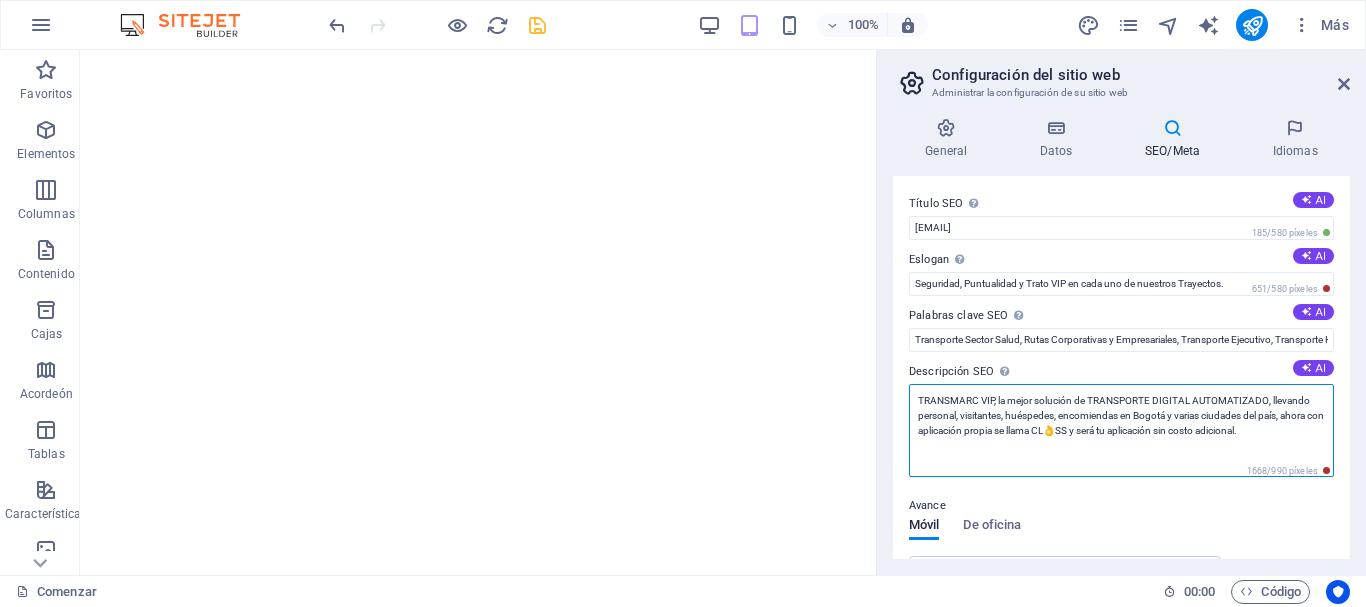 click on "TRANSMARC VIP, la mejor solución de TRANSPORTE DIGITAL AUTOMATIZADO, llevando personal, visitantes, huéspedes, encomiendas en Bogotá y varias ciudades del país, ahora con aplicación propia se llama CL👌SS y será tu aplicación sin costo adicional." at bounding box center [1121, 430] 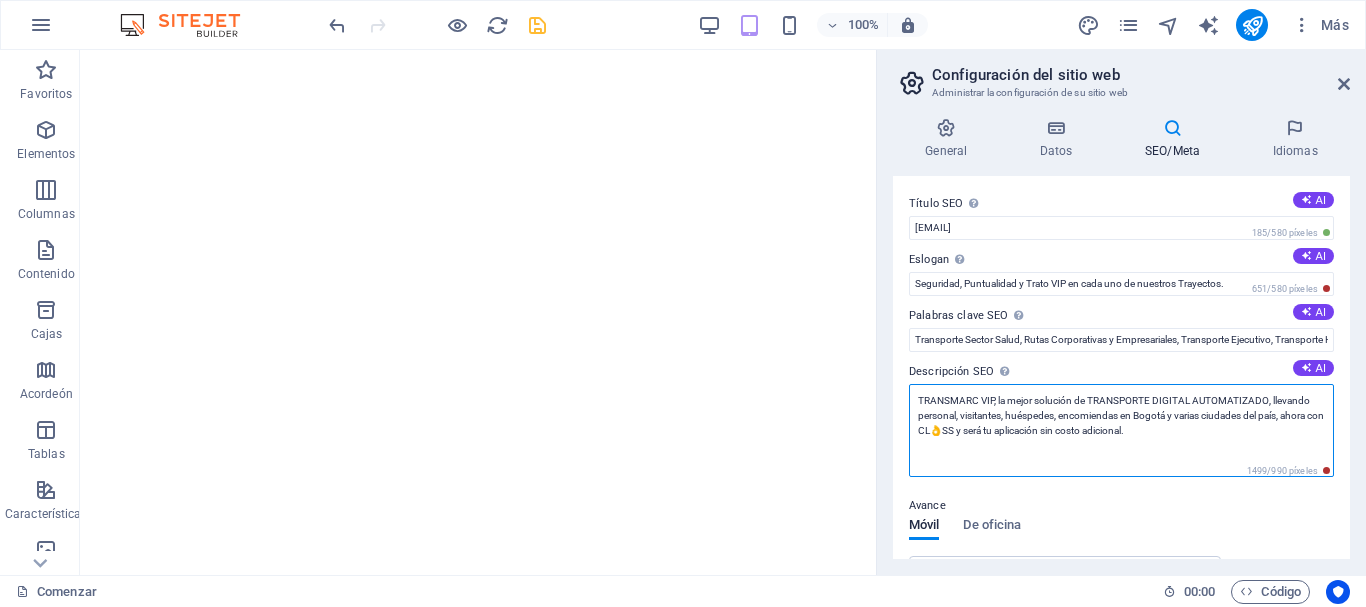 drag, startPoint x: 1150, startPoint y: 428, endPoint x: 975, endPoint y: 440, distance: 175.41095 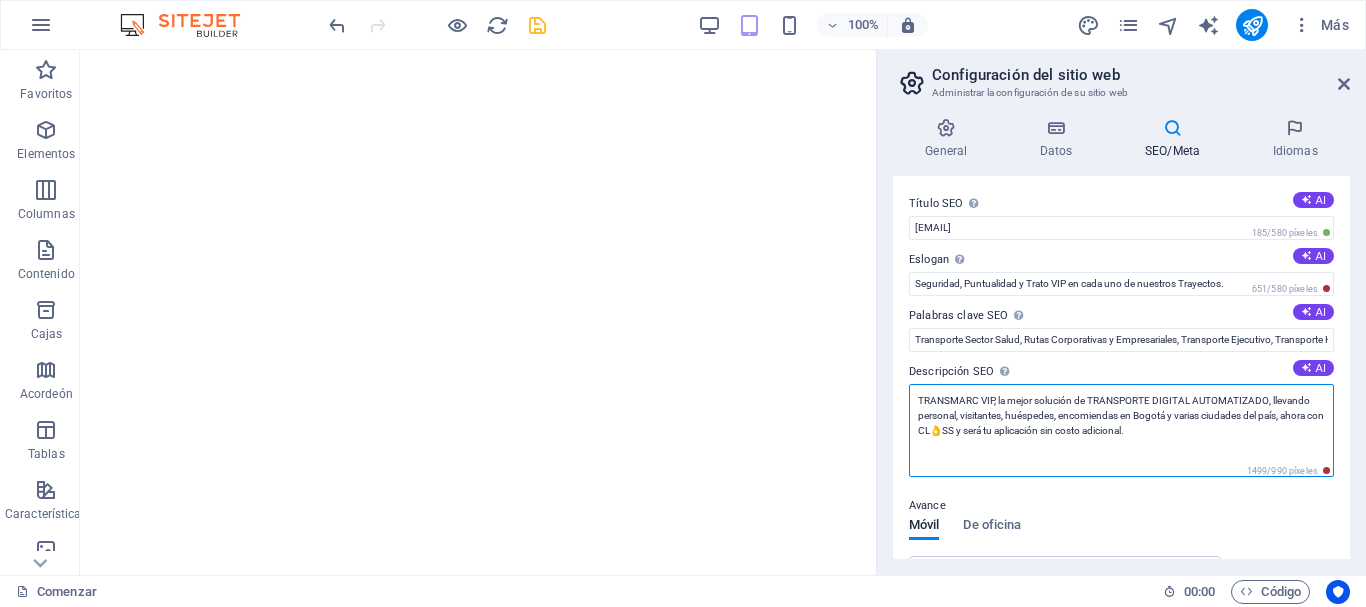 click on "TRANSMARC VIP, la mejor solución de TRANSPORTE DIGITAL AUTOMATIZADO, llevando personal, visitantes, huéspedes, encomiendas en Bogotá y varias ciudades del país, ahora con CL👌SS y será tu aplicación sin costo adicional." at bounding box center (1121, 430) 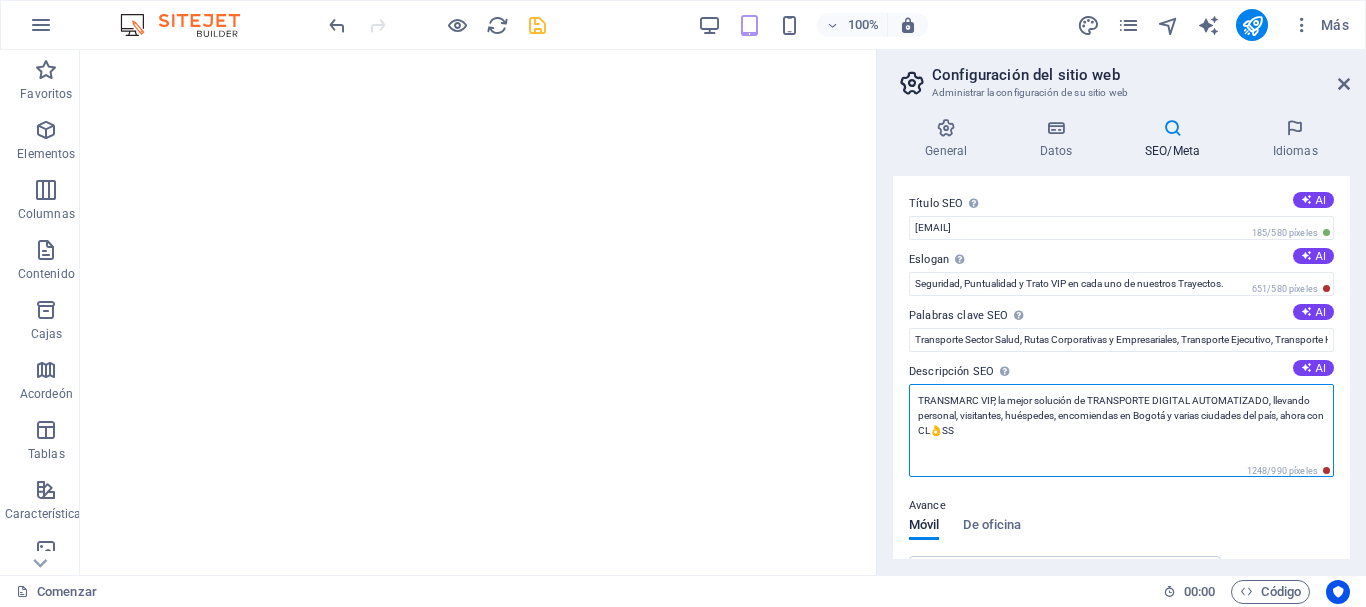 drag, startPoint x: 998, startPoint y: 400, endPoint x: 1091, endPoint y: 404, distance: 93.08598 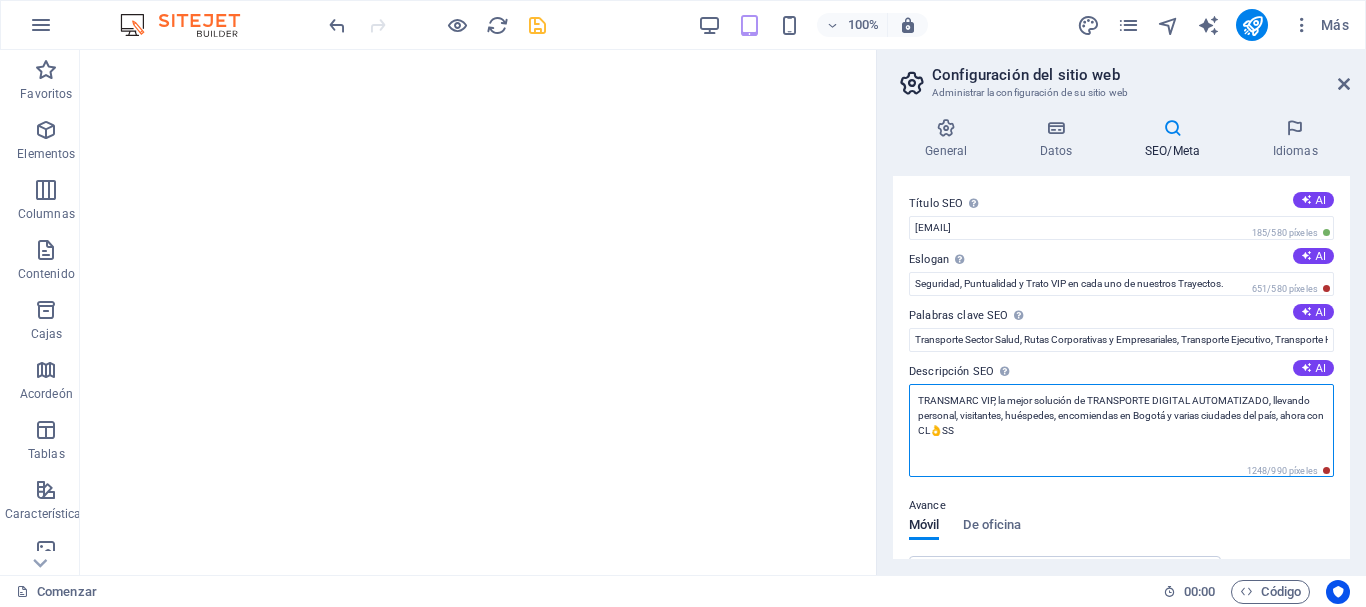 click on "TRANSMARC VIP, la mejor solución de TRANSPORTE DIGITAL AUTOMATIZADO, llevando personal, visitantes, huéspedes, encomiendas en Bogotá y varias ciudades del país, ahora con CL👌SS" at bounding box center (1121, 430) 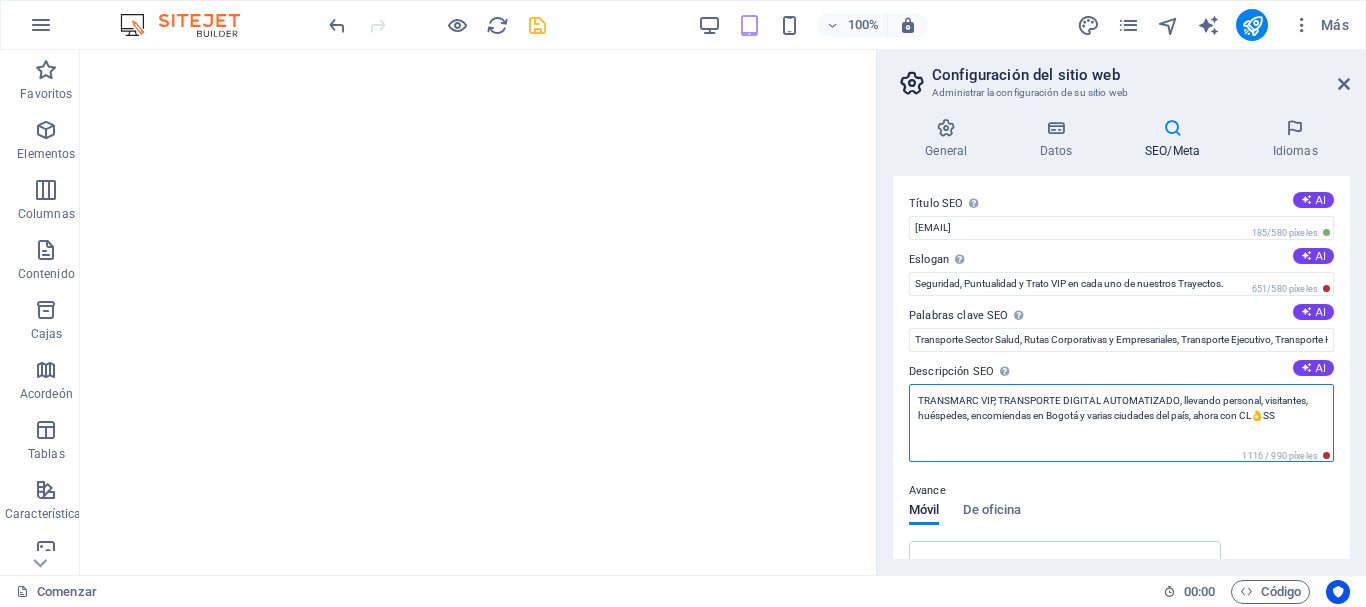 drag, startPoint x: 970, startPoint y: 414, endPoint x: 1043, endPoint y: 419, distance: 73.171036 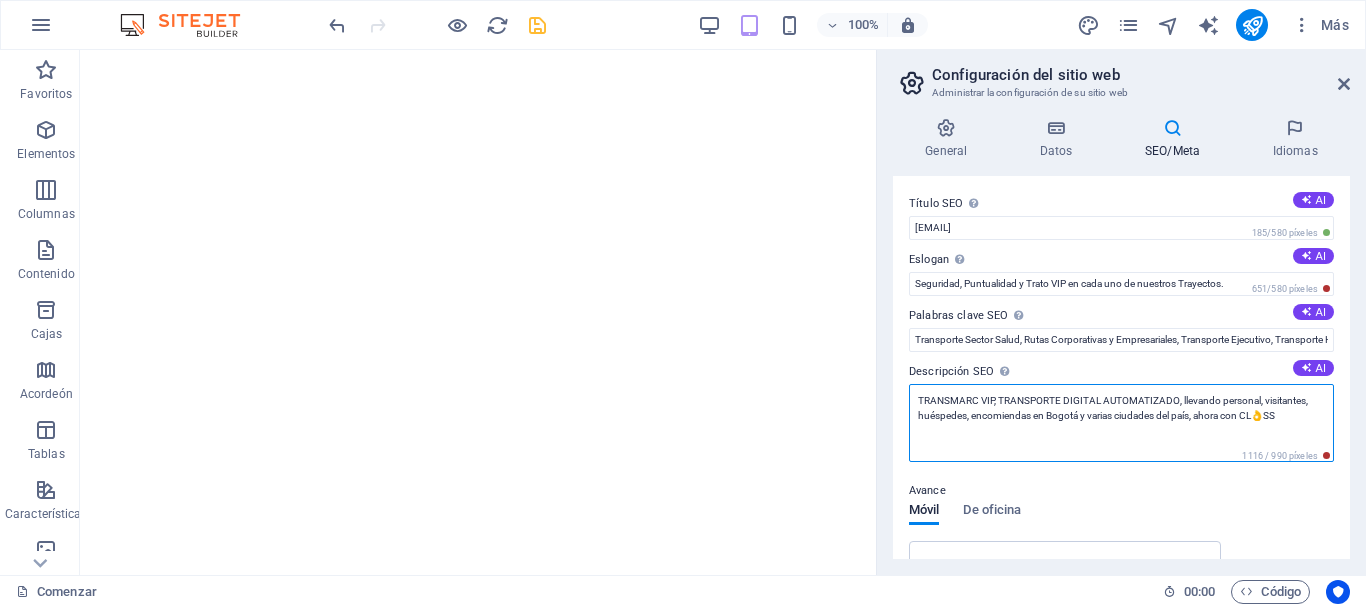 click on "TRANSMARC VIP, TRANSPORTE DIGITAL AUTOMATIZADO, llevando personal, visitantes, huéspedes, encomiendas en Bogotá y varias ciudades del país, ahora con CL👌SS" at bounding box center (1121, 423) 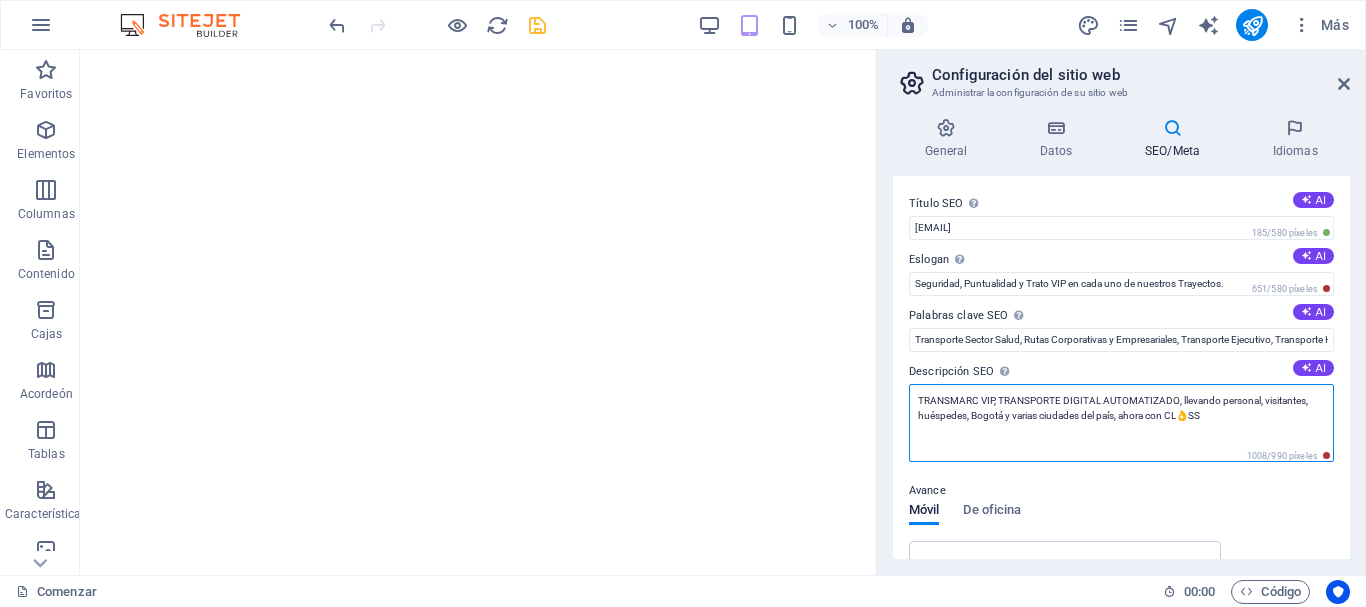 drag, startPoint x: 1002, startPoint y: 420, endPoint x: 1120, endPoint y: 419, distance: 118.004234 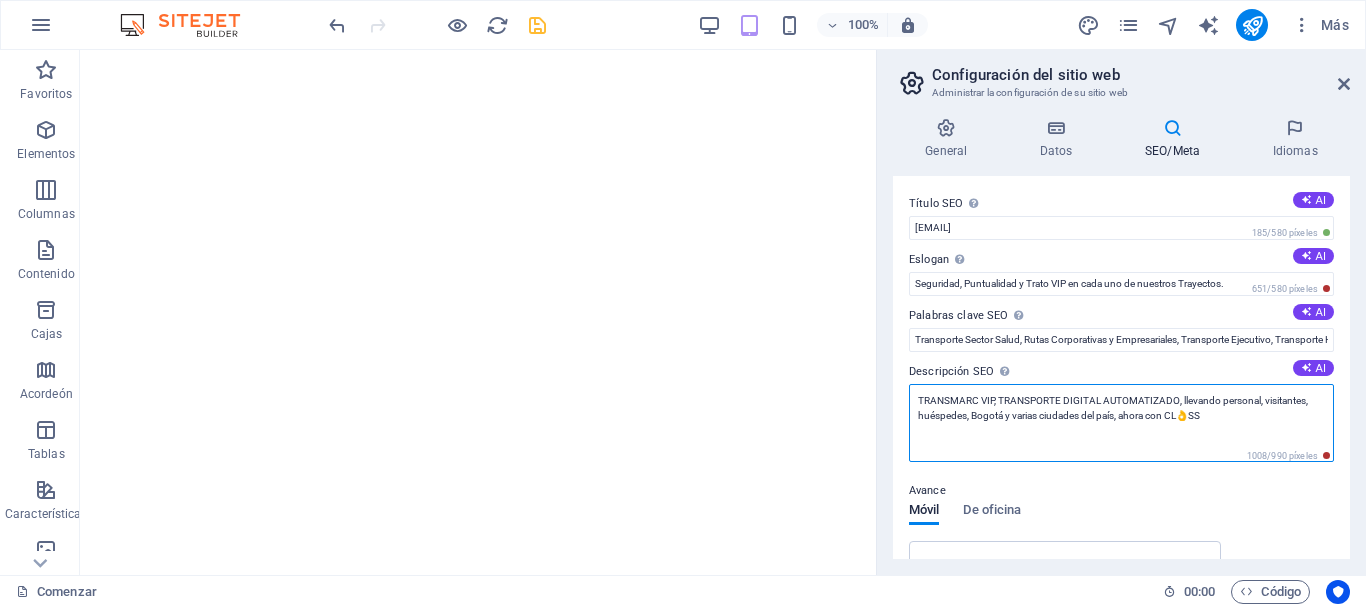 click on "TRANSMARC VIP, TRANSPORTE DIGITAL AUTOMATIZADO, llevando personal, visitantes, huéspedes, Bogotá y varias ciudades del país, ahora con CL👌SS" at bounding box center (1121, 423) 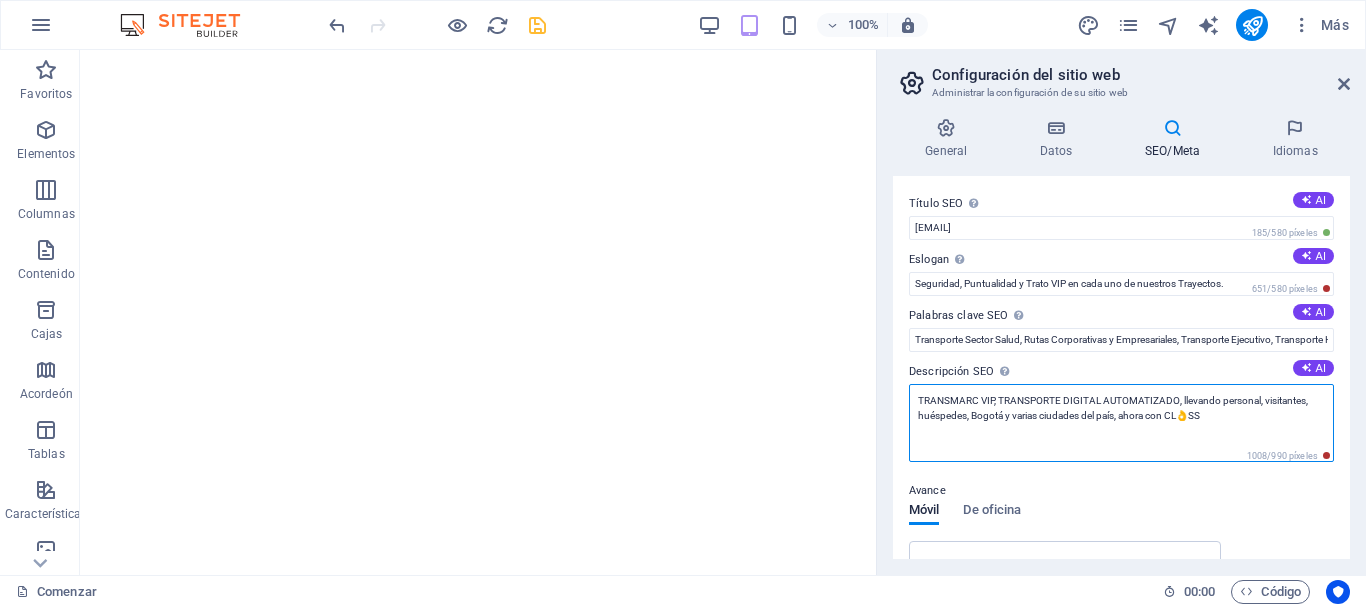 type on "TRANSMARC VIP, TRANSPORTE DIGITAL AUTOMATIZADO, llevando personal, visitantes, huéspedes, Bogotá, ahora con CL👌SS" 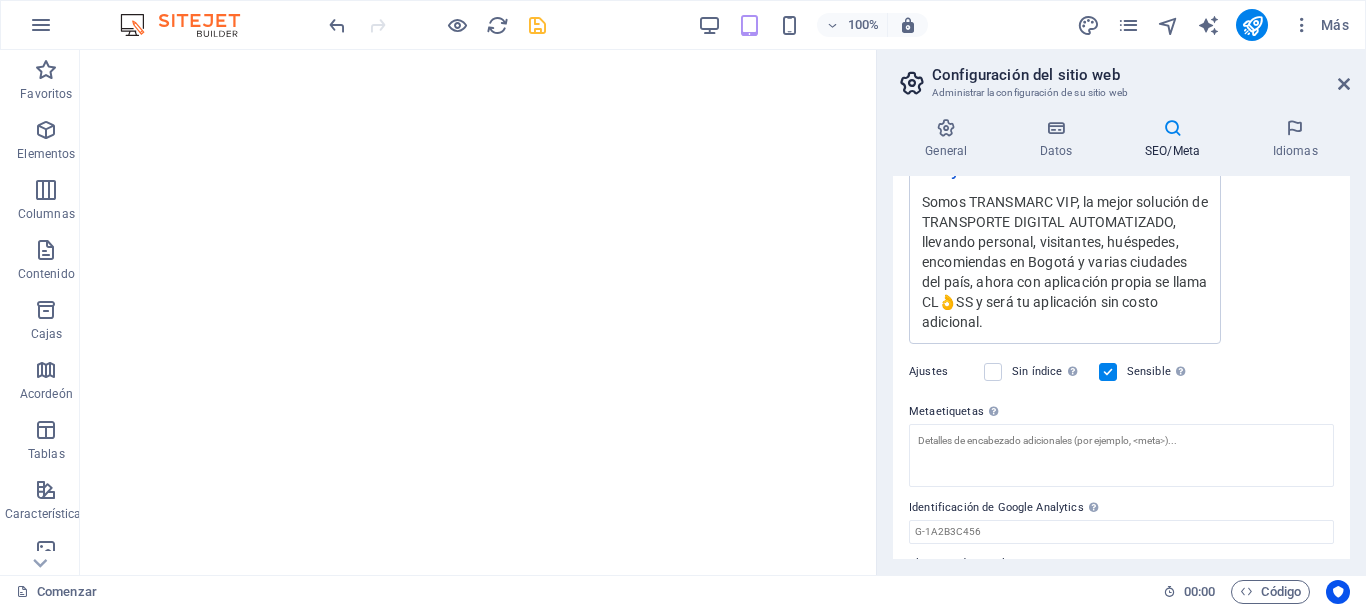 scroll, scrollTop: 532, scrollLeft: 0, axis: vertical 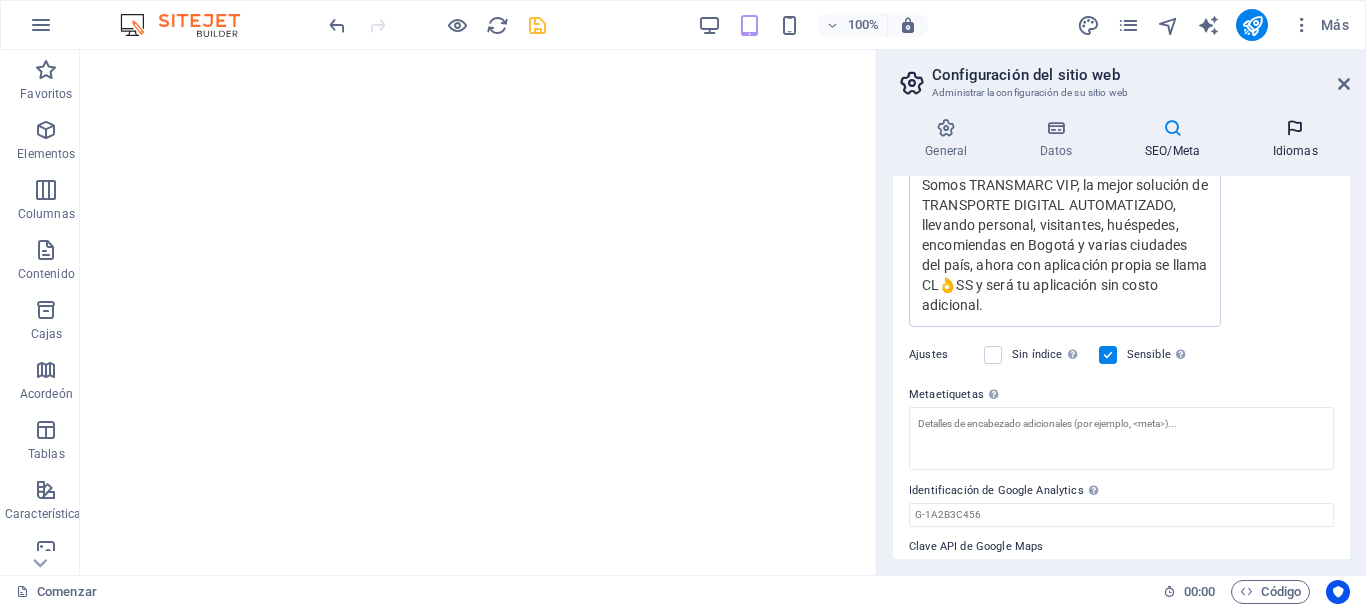 click on "Idiomas" at bounding box center (1295, 139) 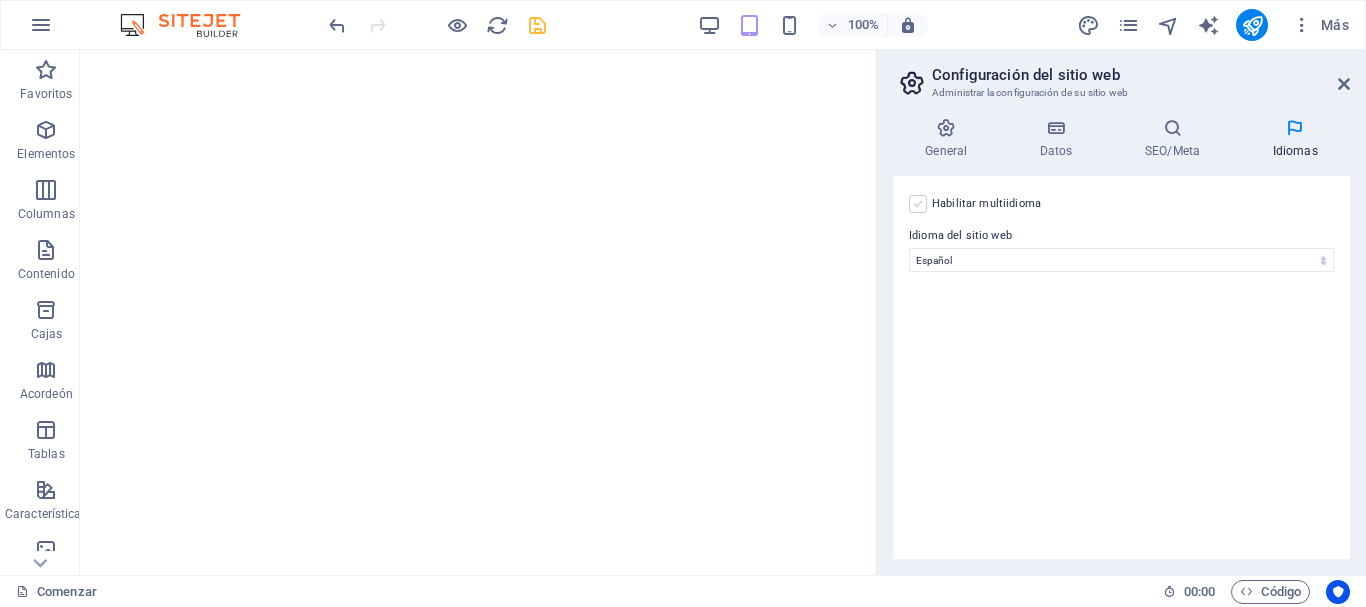 click at bounding box center [918, 204] 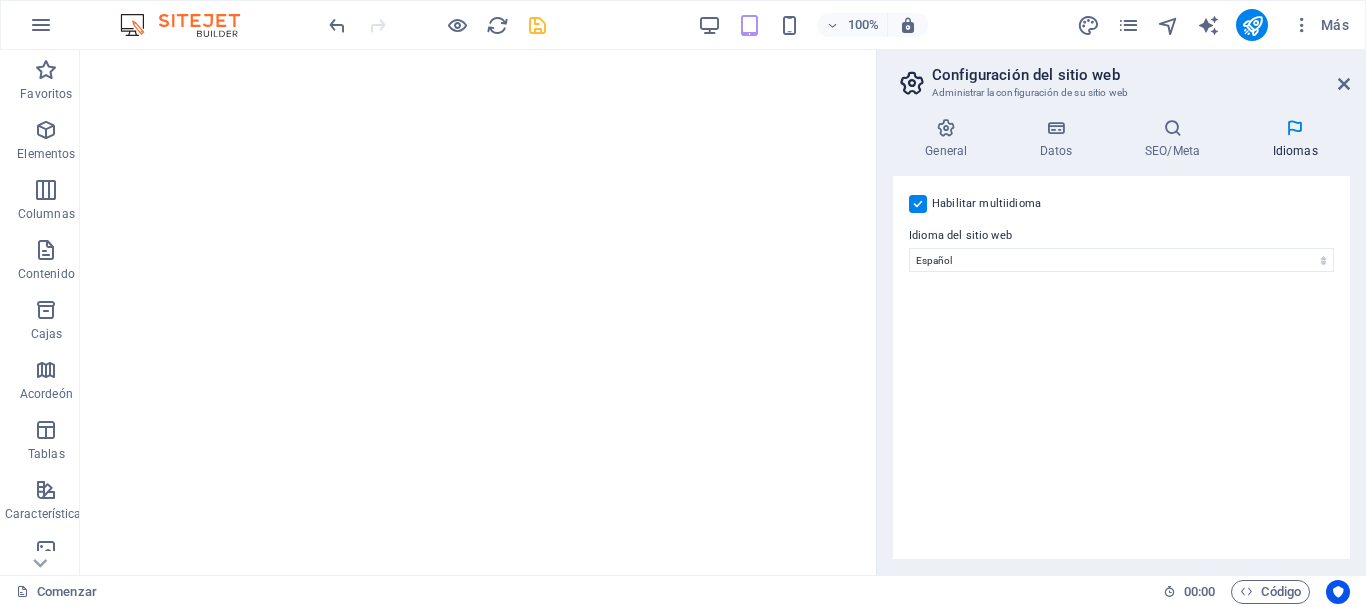 select 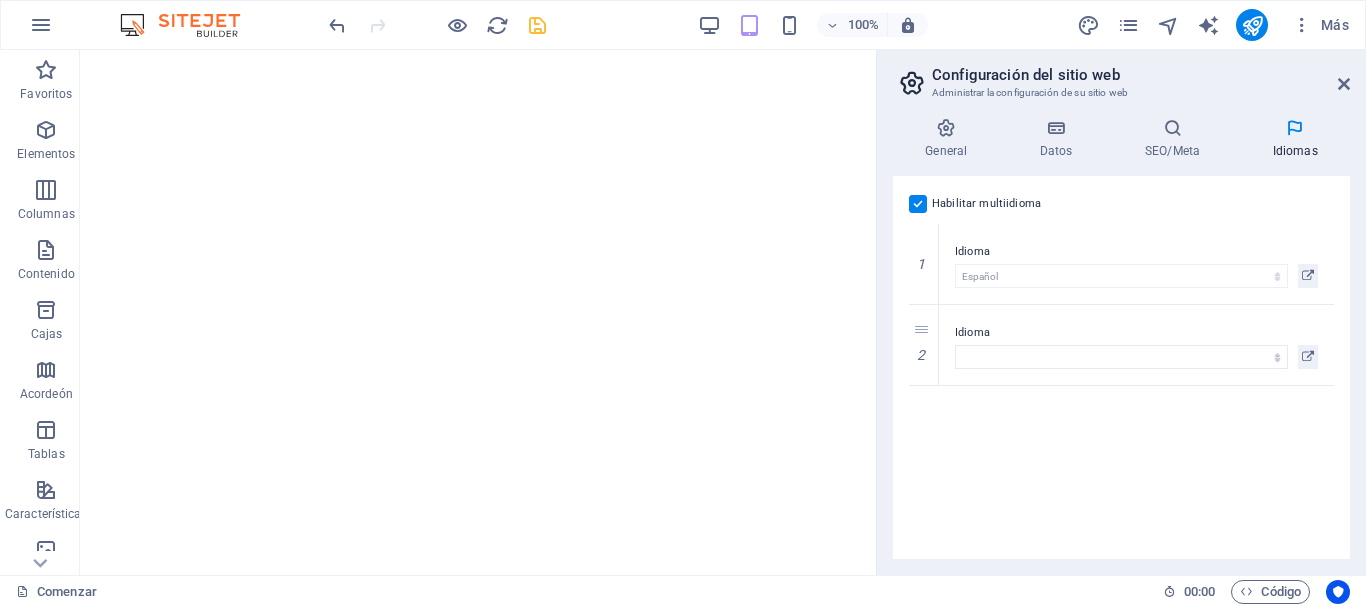 click at bounding box center [918, 204] 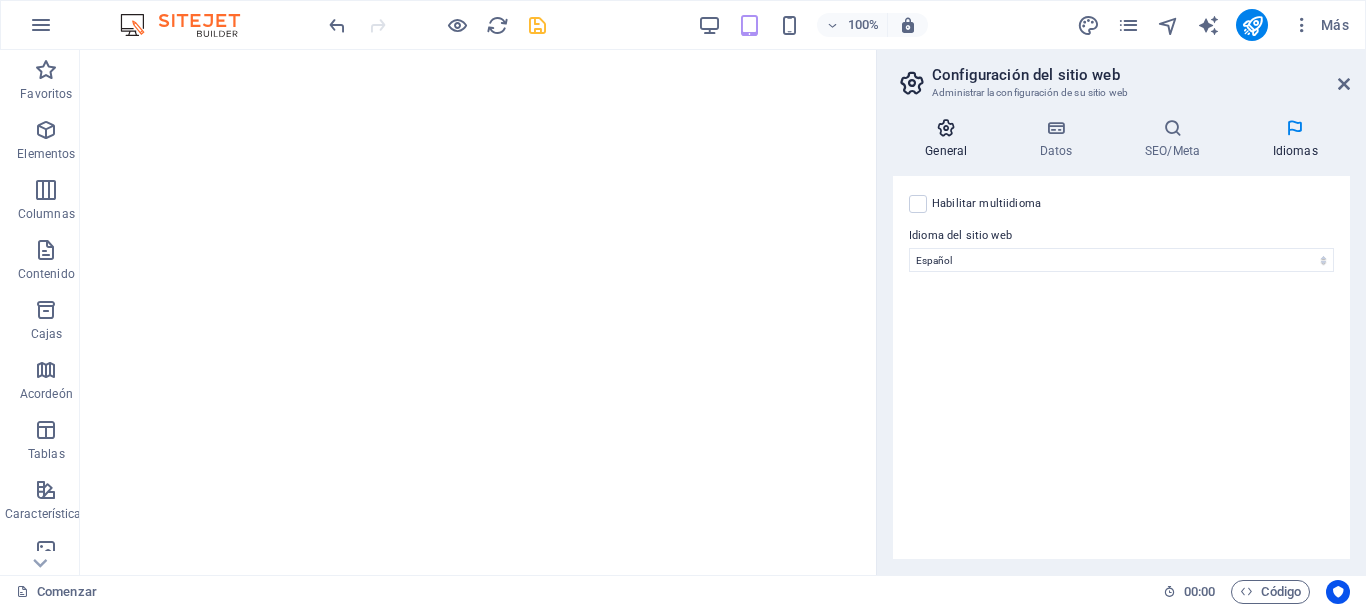 click on "General" at bounding box center (950, 139) 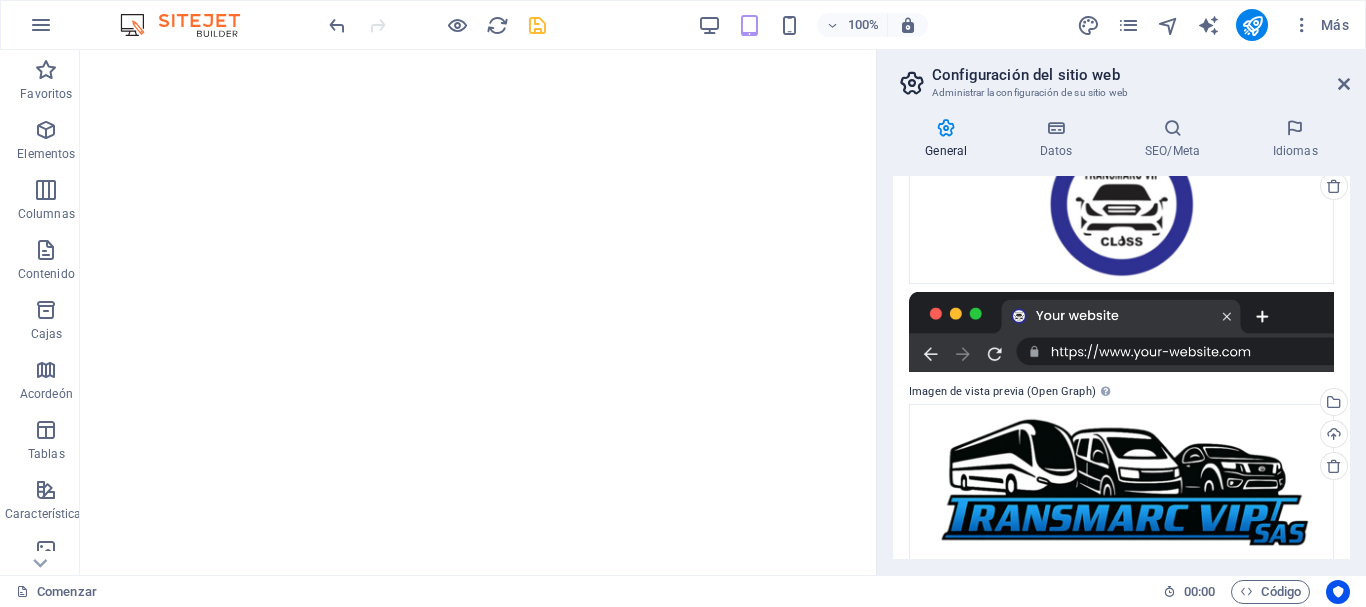 scroll, scrollTop: 279, scrollLeft: 0, axis: vertical 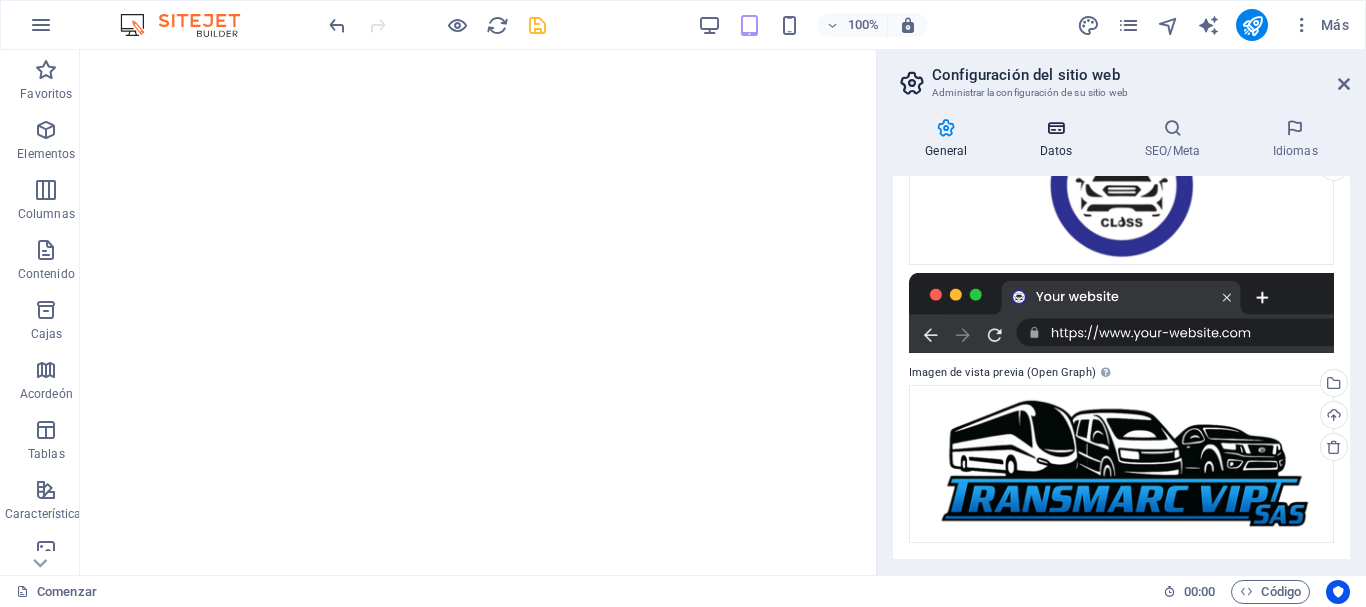 click on "Datos" at bounding box center [1056, 151] 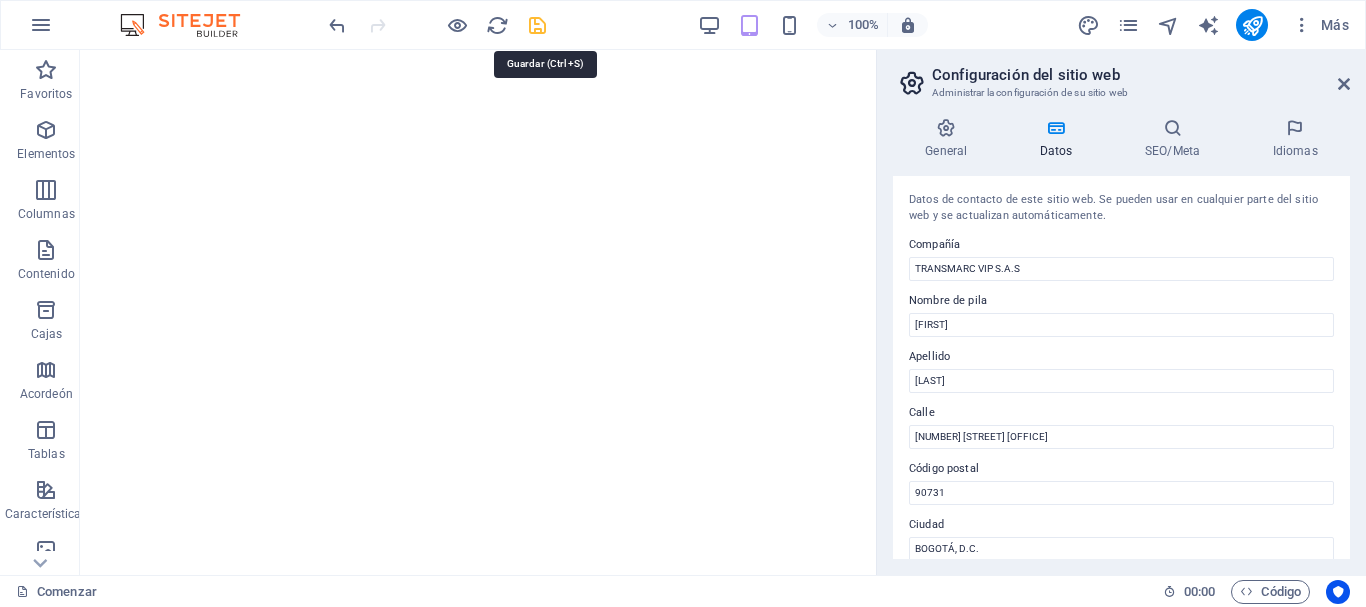 click at bounding box center (537, 25) 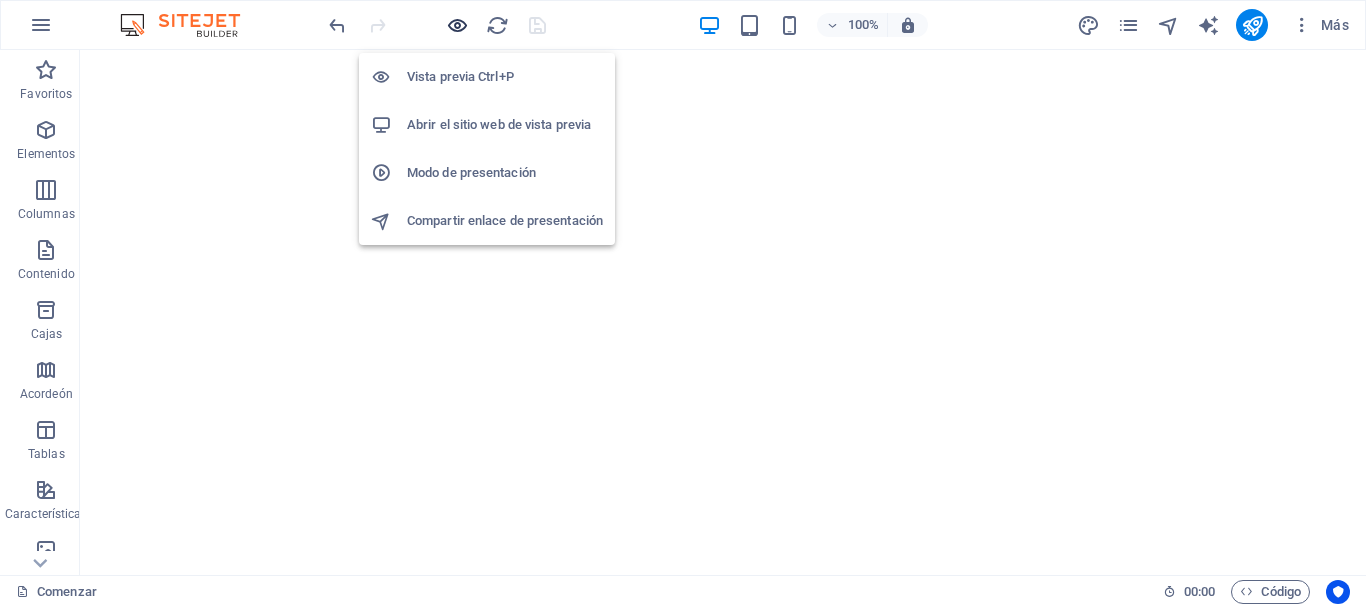 click at bounding box center (457, 25) 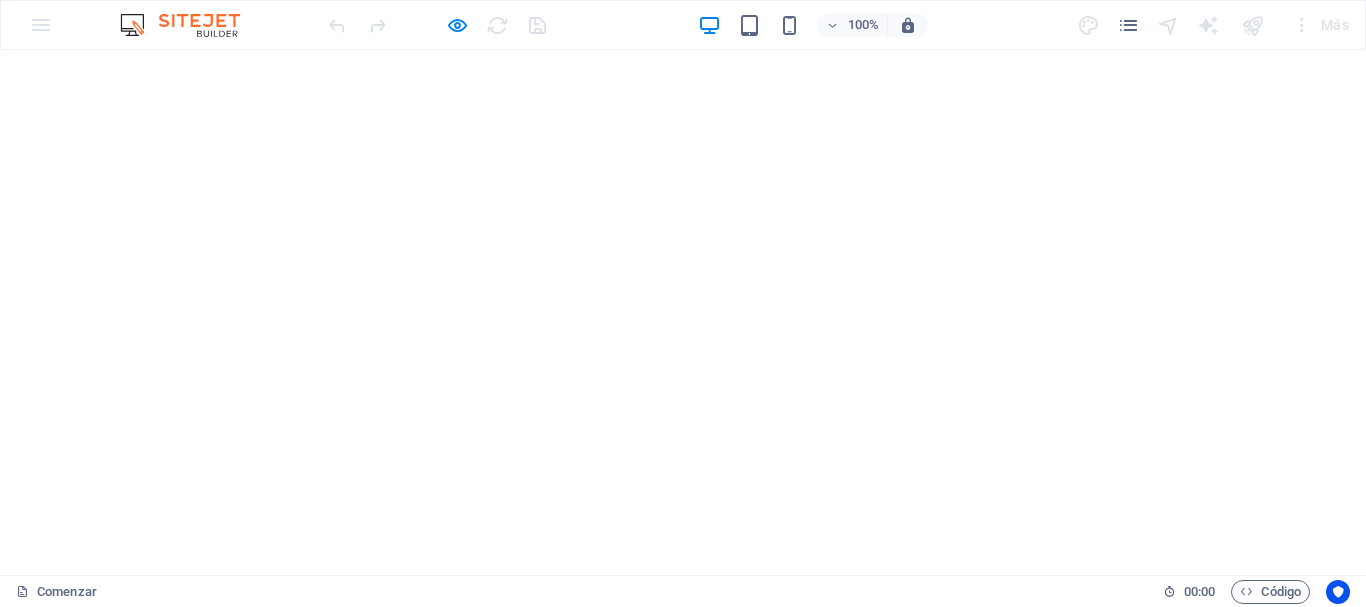 click on "REGISTRARSE" at bounding box center [278, 959] 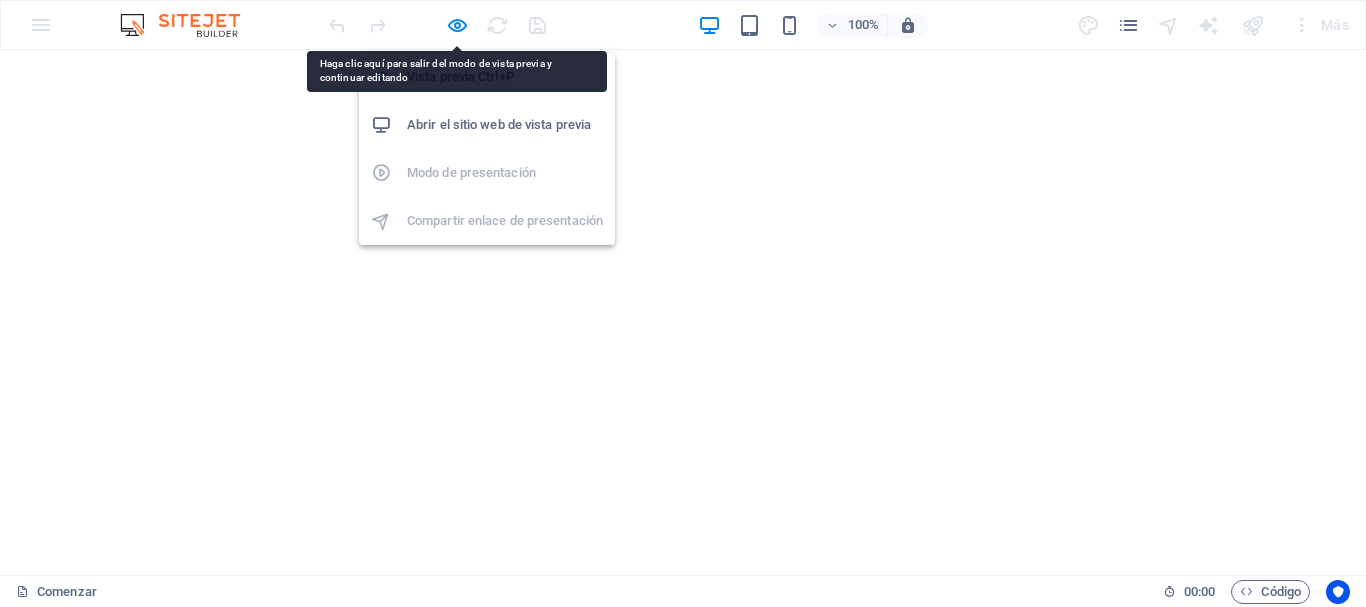 click on "Abrir el sitio web de vista previa" at bounding box center (499, 124) 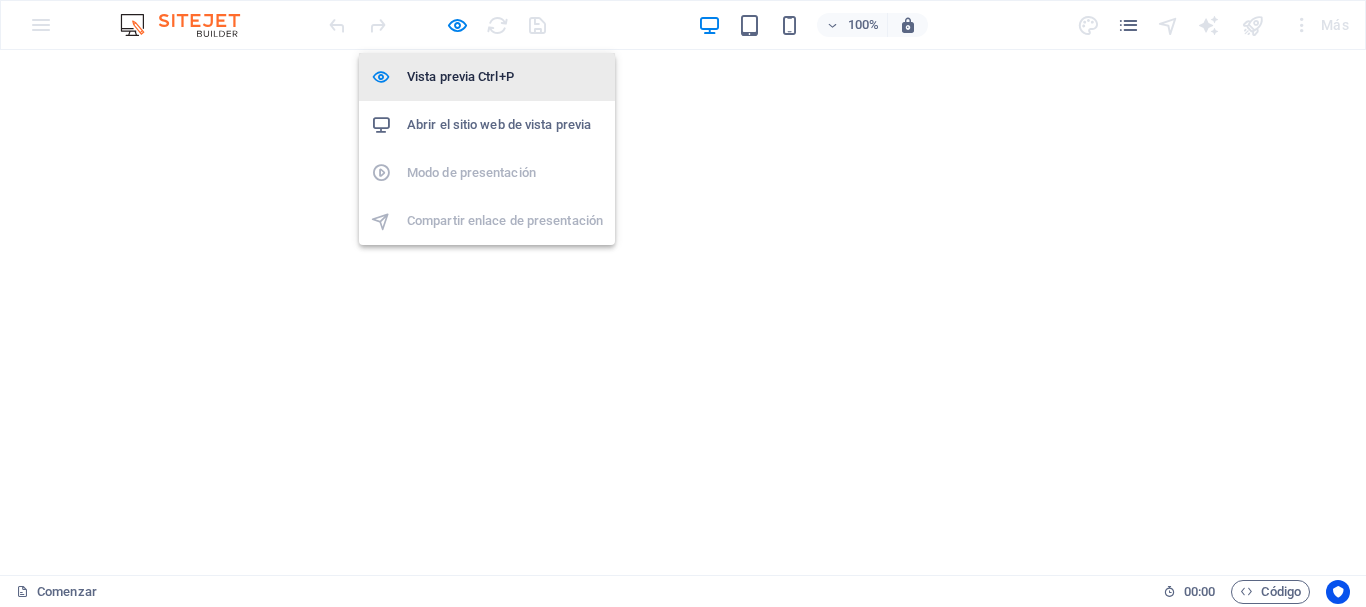 click on "Vista previa Ctrl+P" at bounding box center [487, 77] 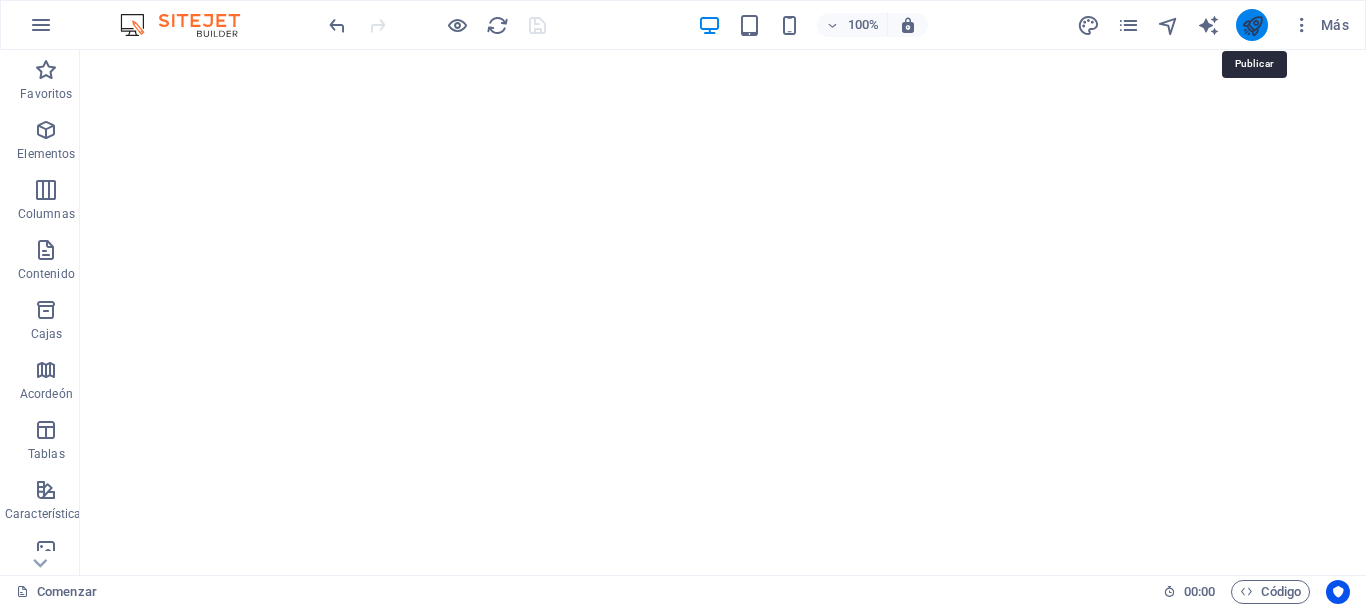 click at bounding box center (1252, 25) 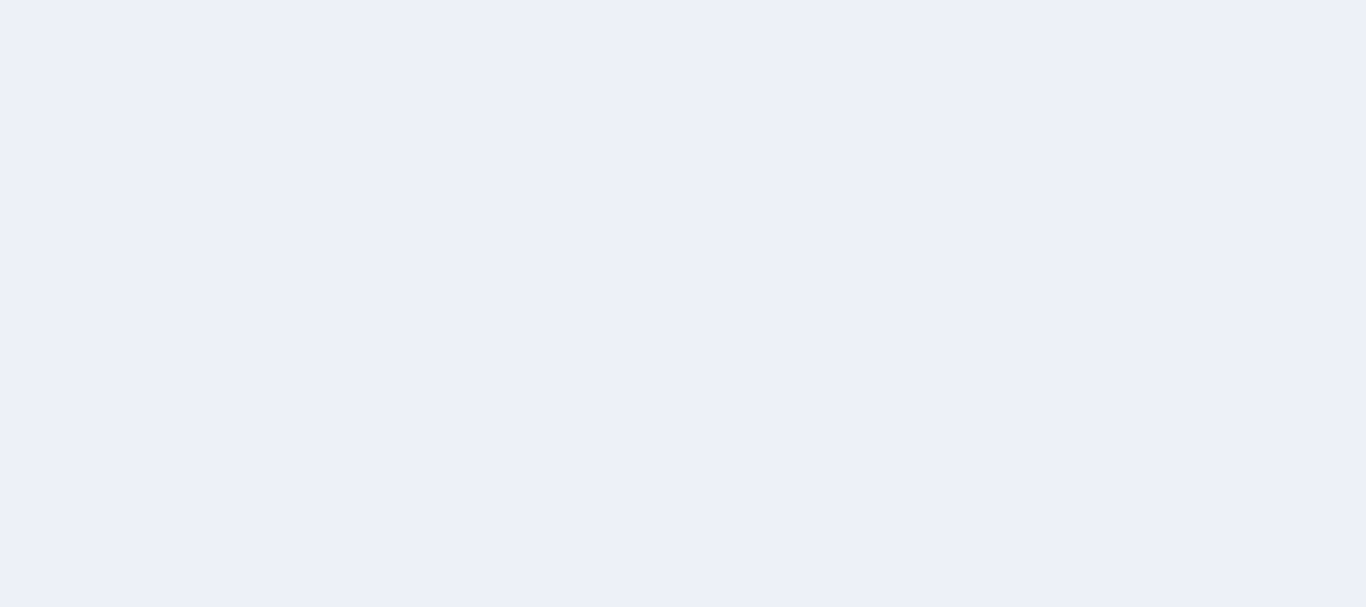 scroll, scrollTop: 0, scrollLeft: 0, axis: both 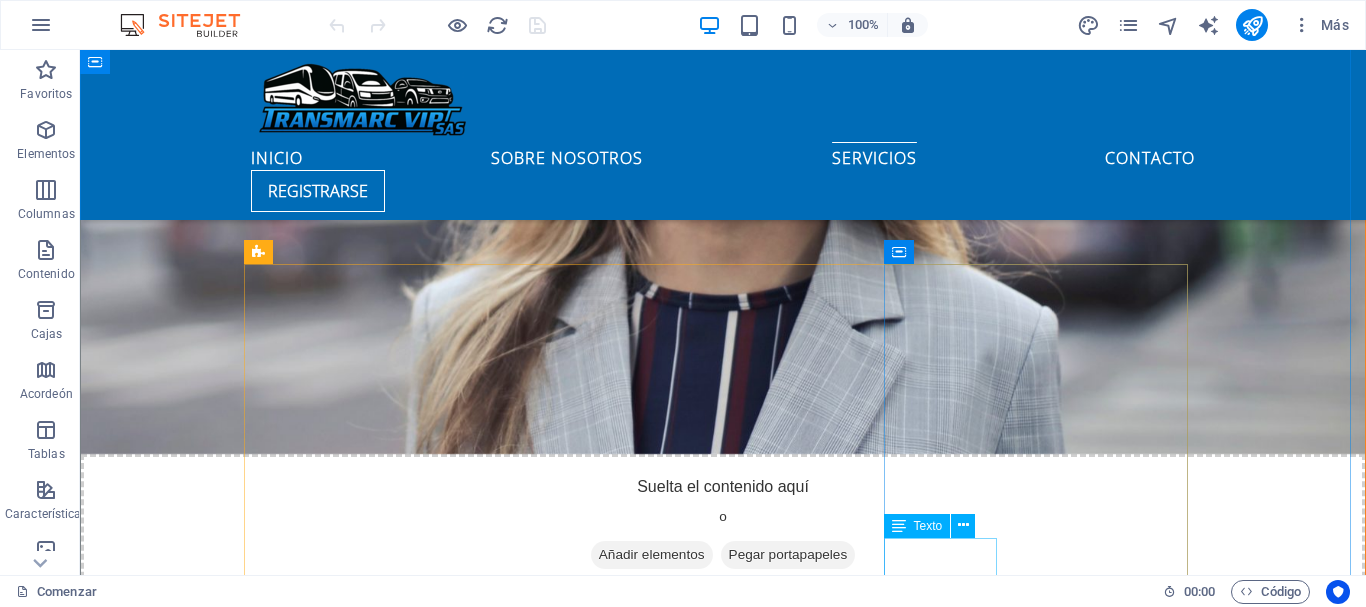 click on "Leer más" at bounding box center (299, -3639) 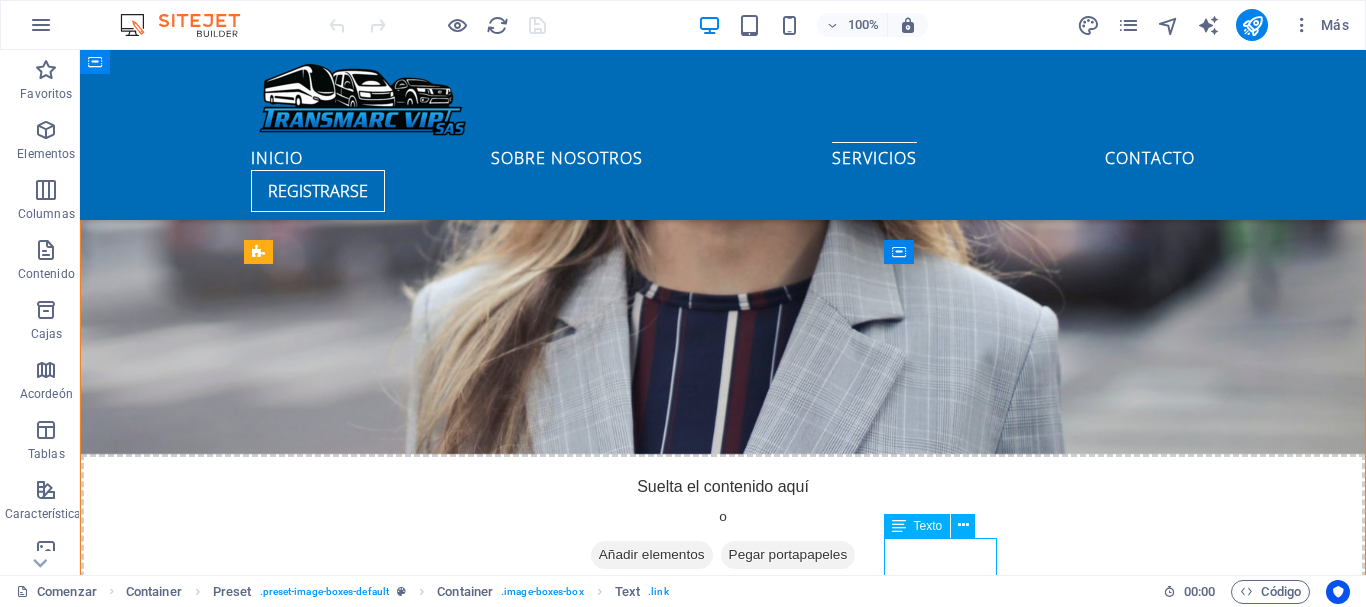 click on "Leer más" at bounding box center (299, -3639) 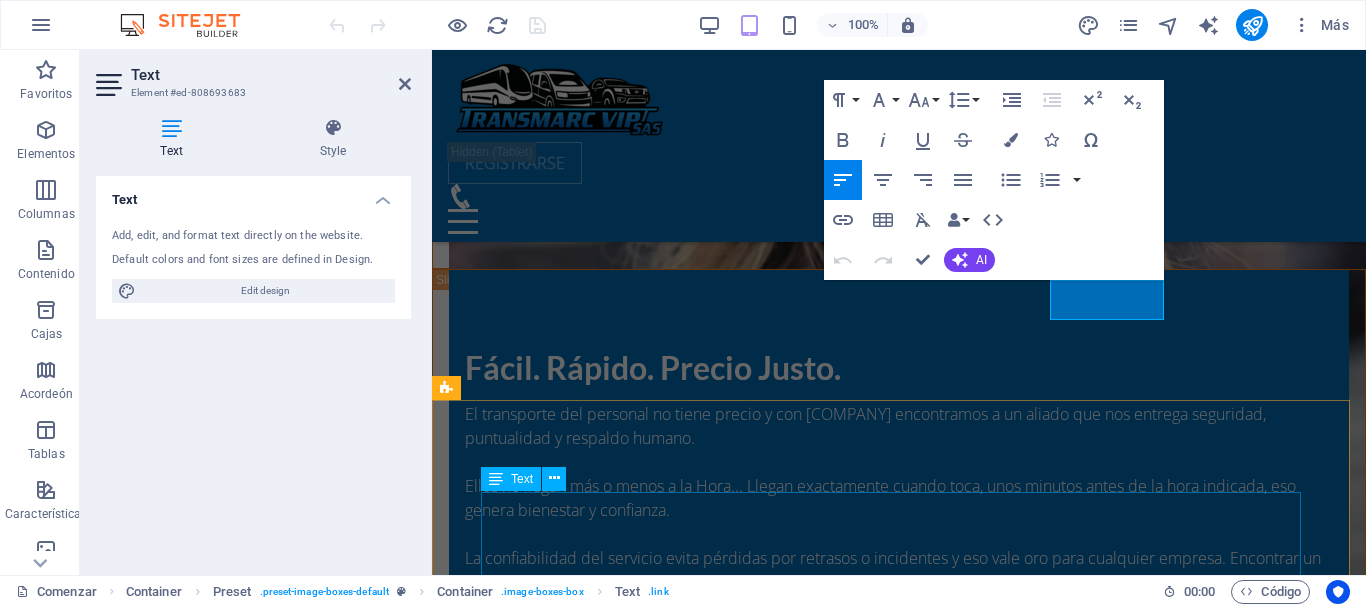 scroll, scrollTop: 4423, scrollLeft: 0, axis: vertical 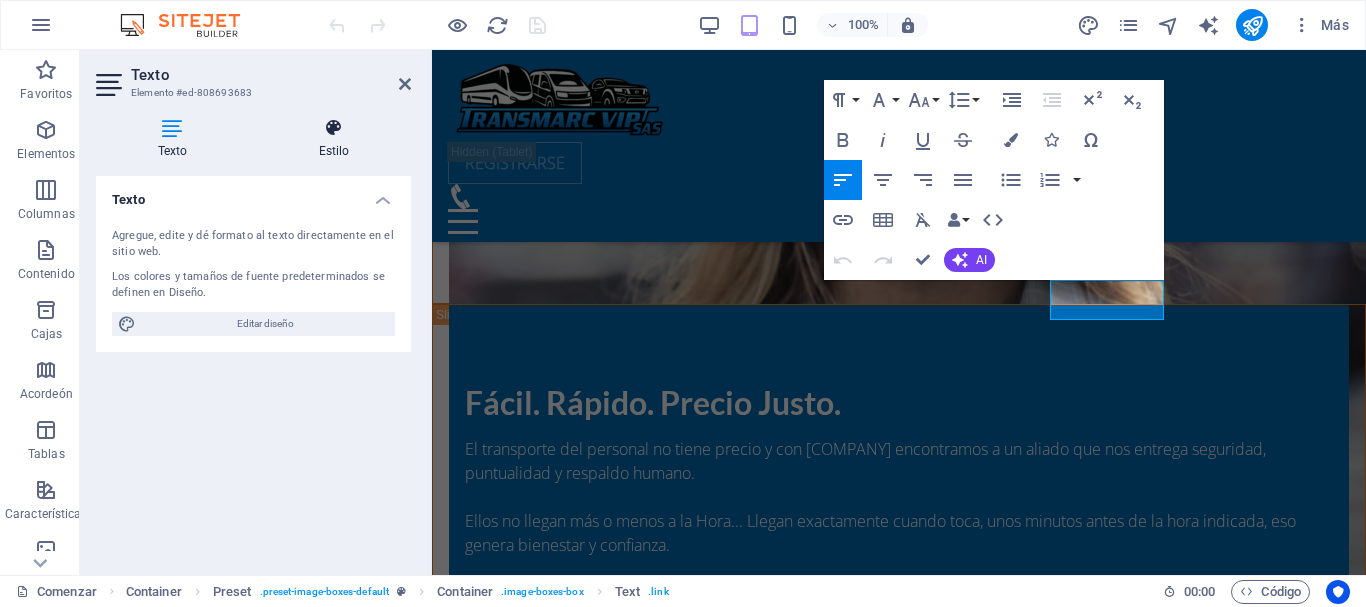 click on "Estilo" at bounding box center [334, 139] 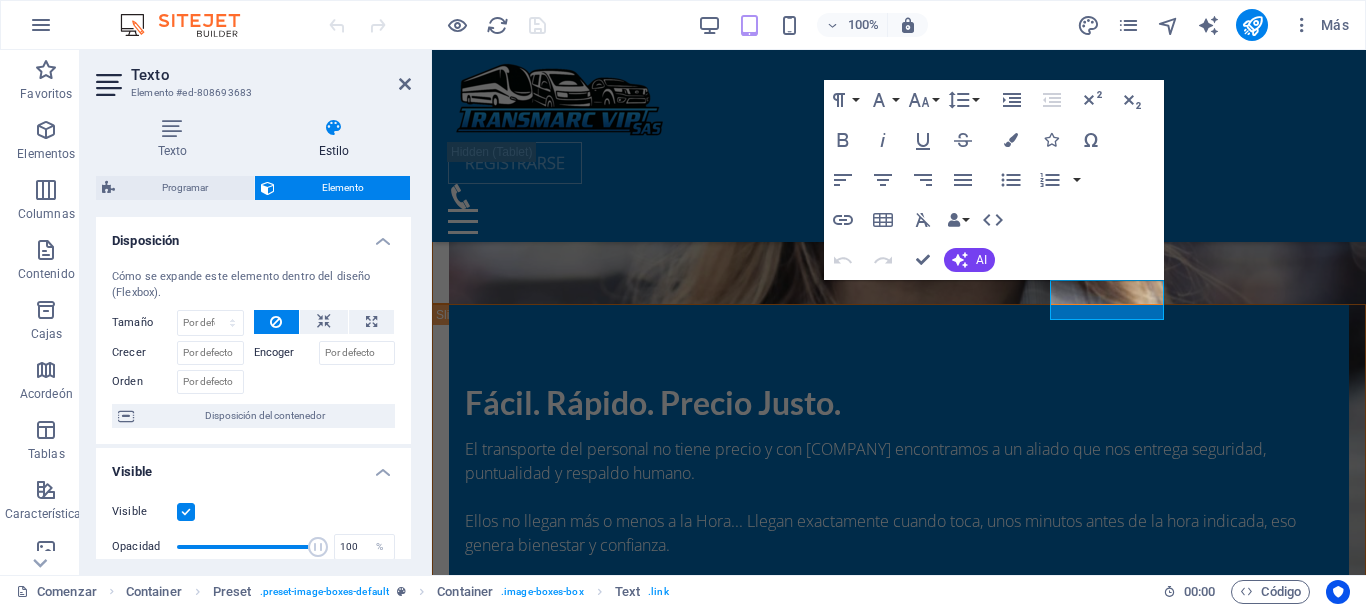 scroll, scrollTop: 15, scrollLeft: 0, axis: vertical 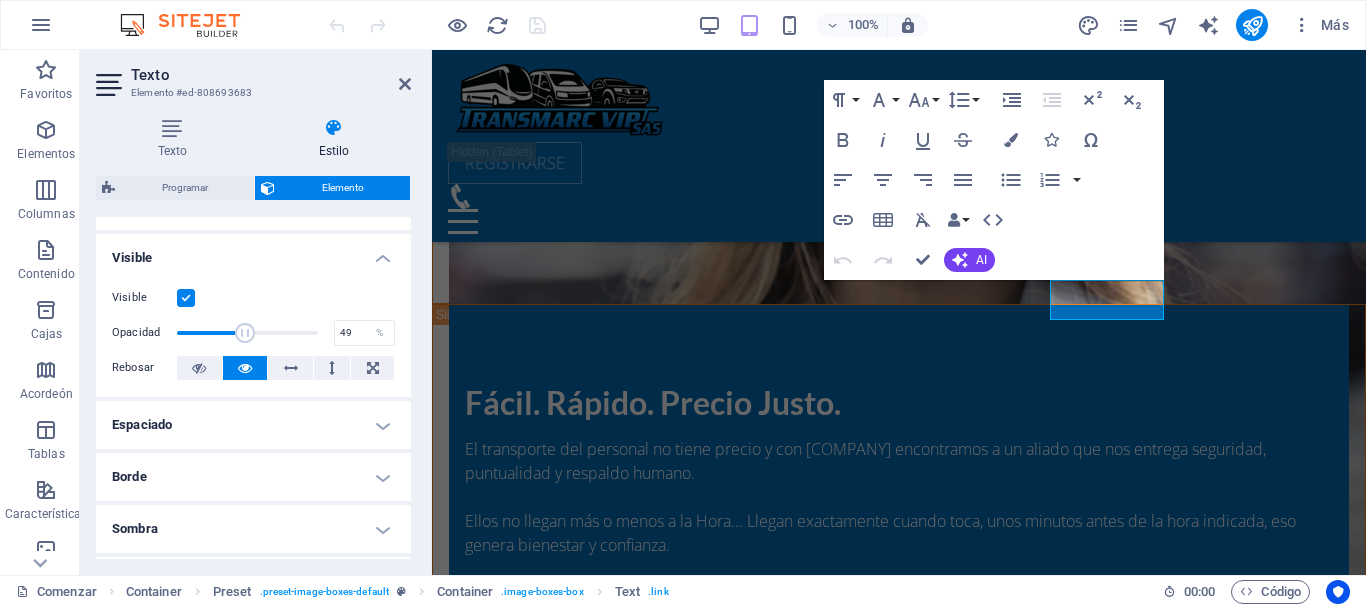 type on "50" 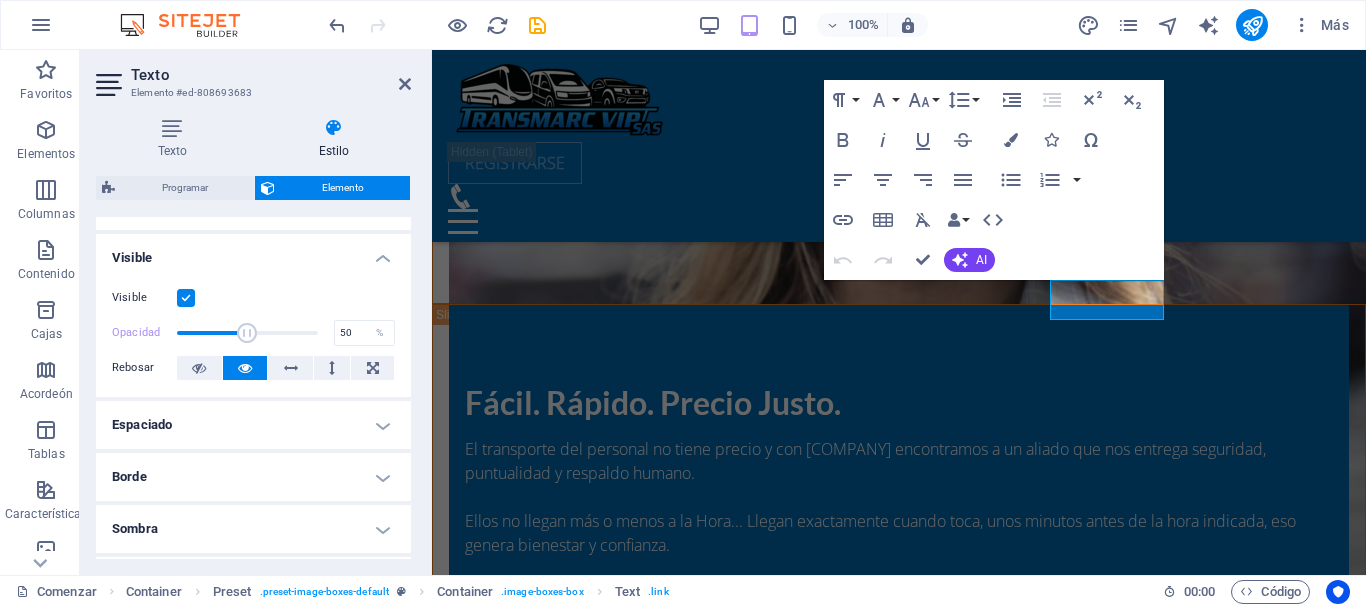 drag, startPoint x: 317, startPoint y: 333, endPoint x: 245, endPoint y: 344, distance: 72.835434 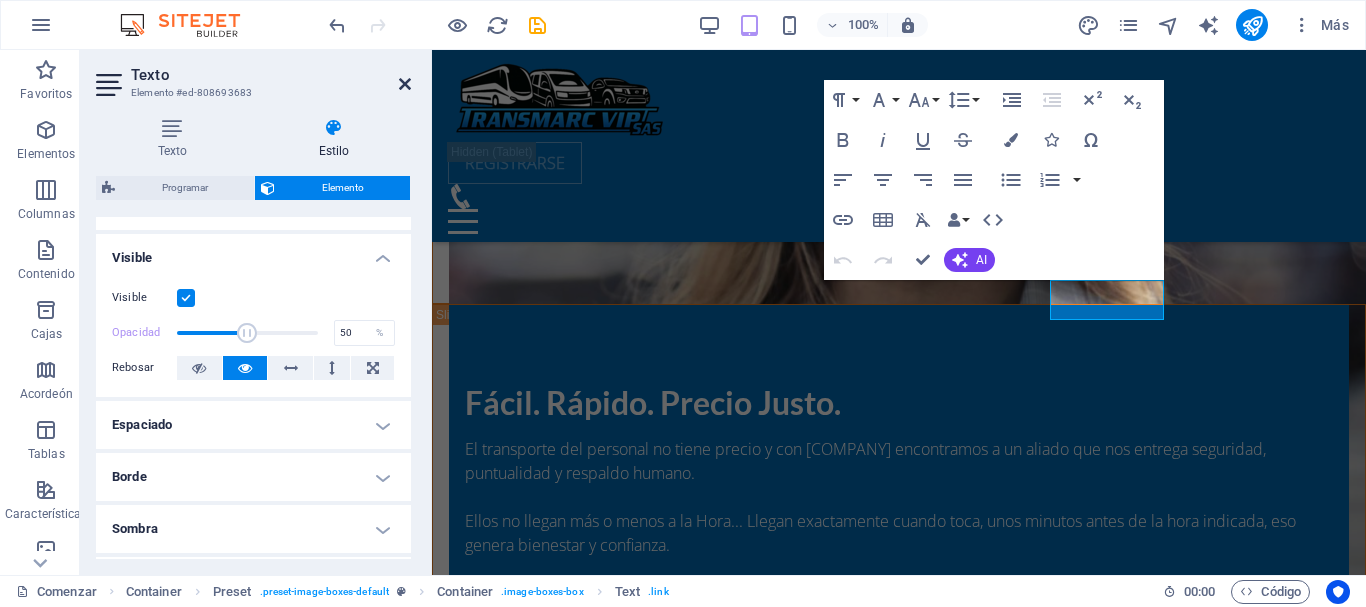 click at bounding box center [405, 84] 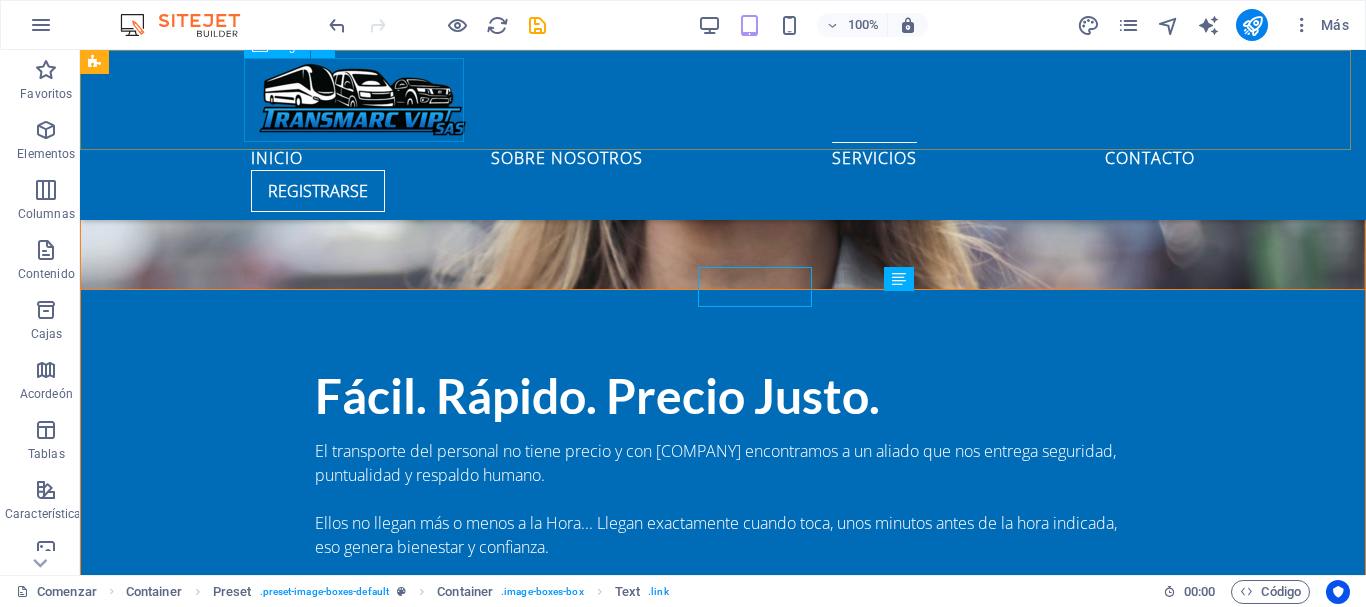 scroll, scrollTop: 4436, scrollLeft: 0, axis: vertical 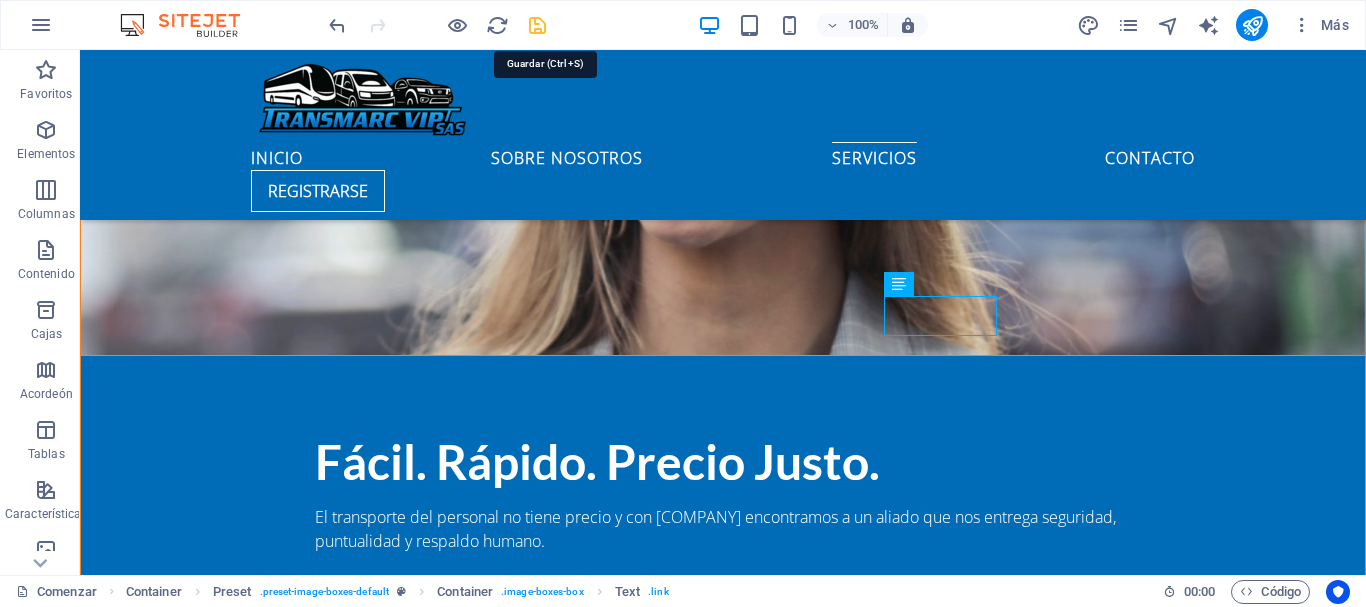 click at bounding box center (537, 25) 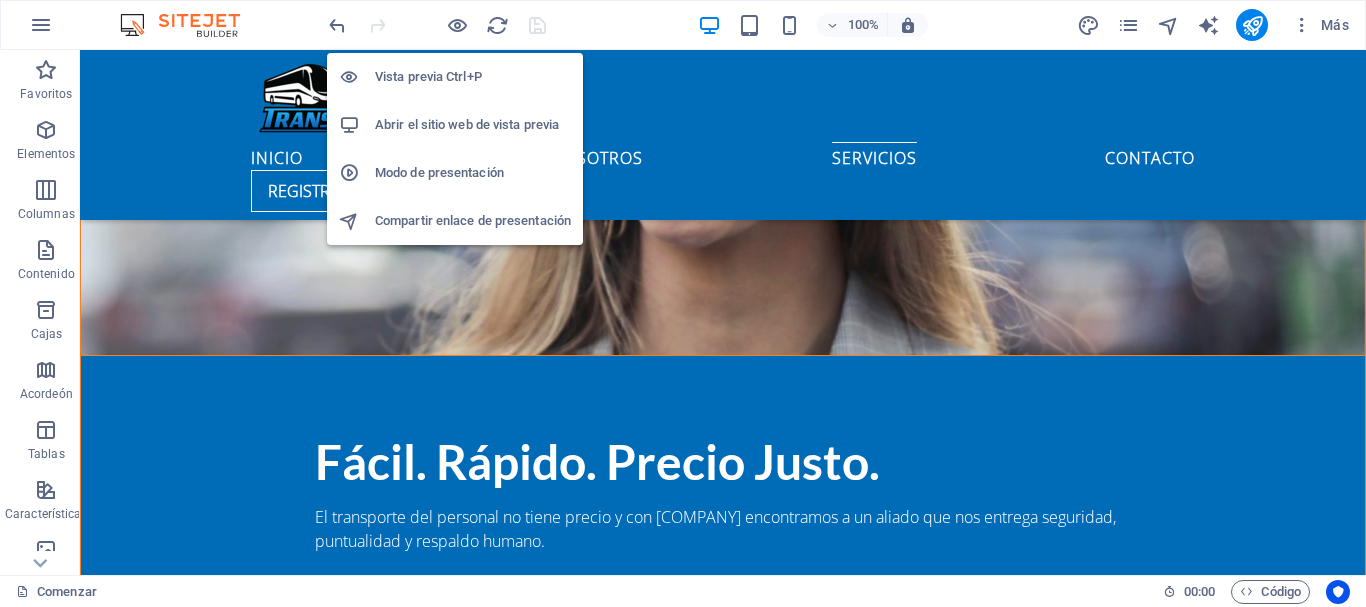 click on "Abrir el sitio web de vista previa" at bounding box center [467, 124] 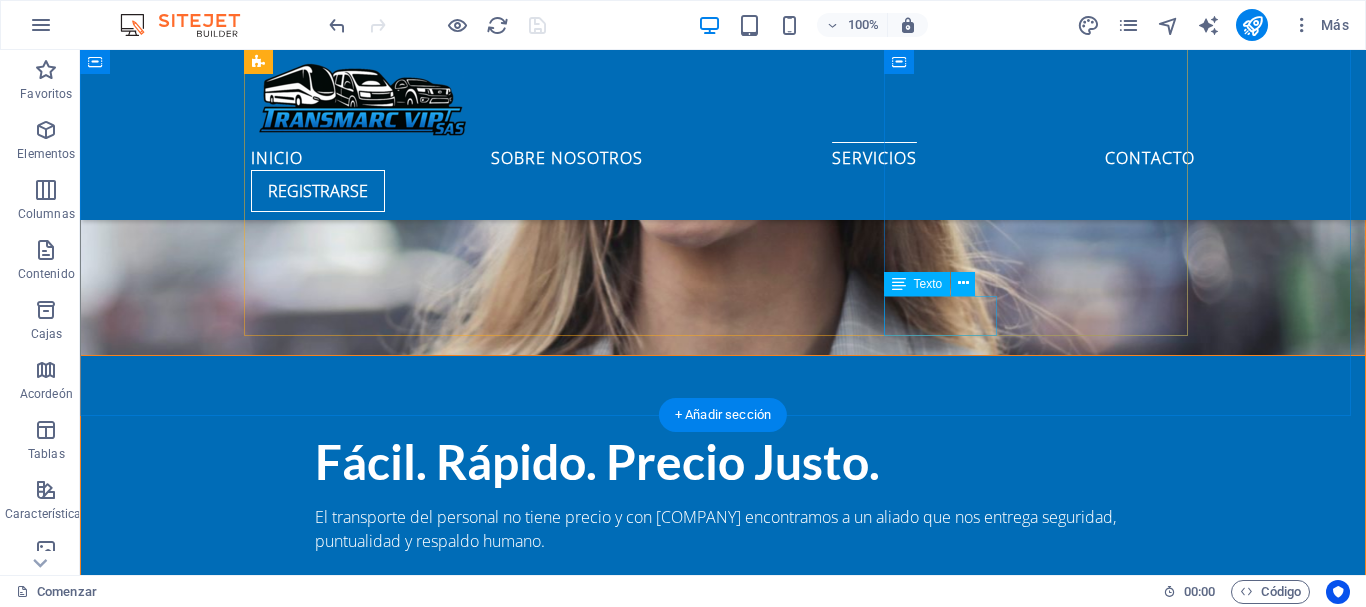 click on "Leer más" at bounding box center (299, -3881) 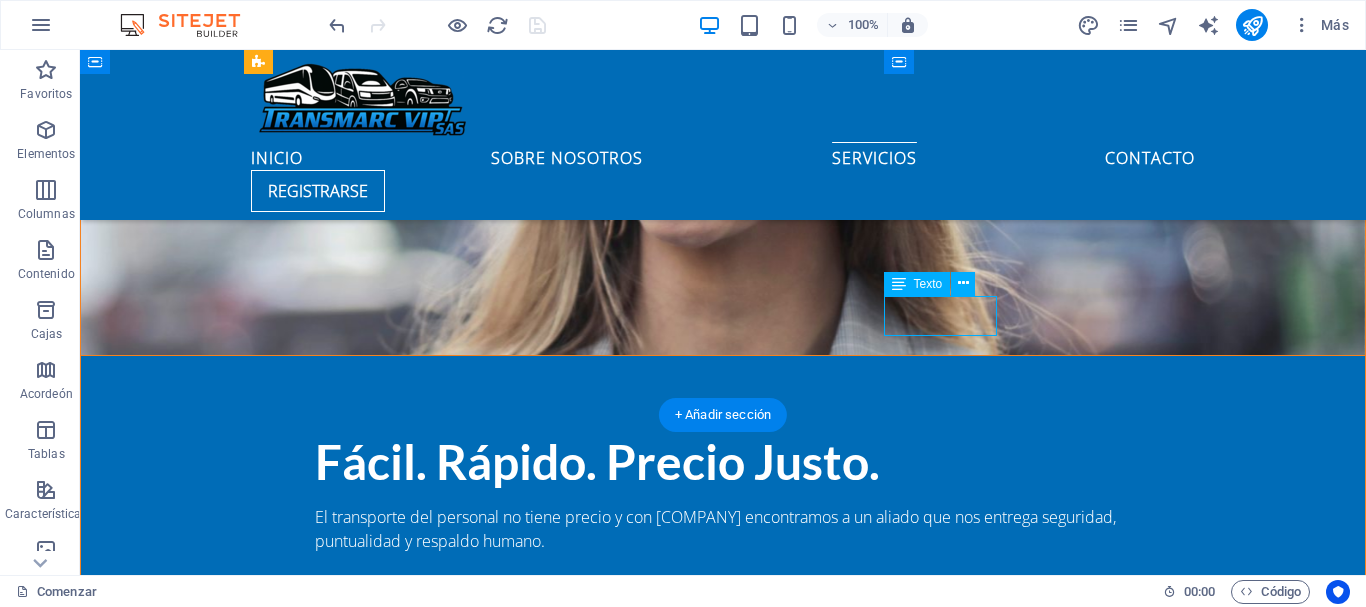 click on "Leer más" at bounding box center (299, -3881) 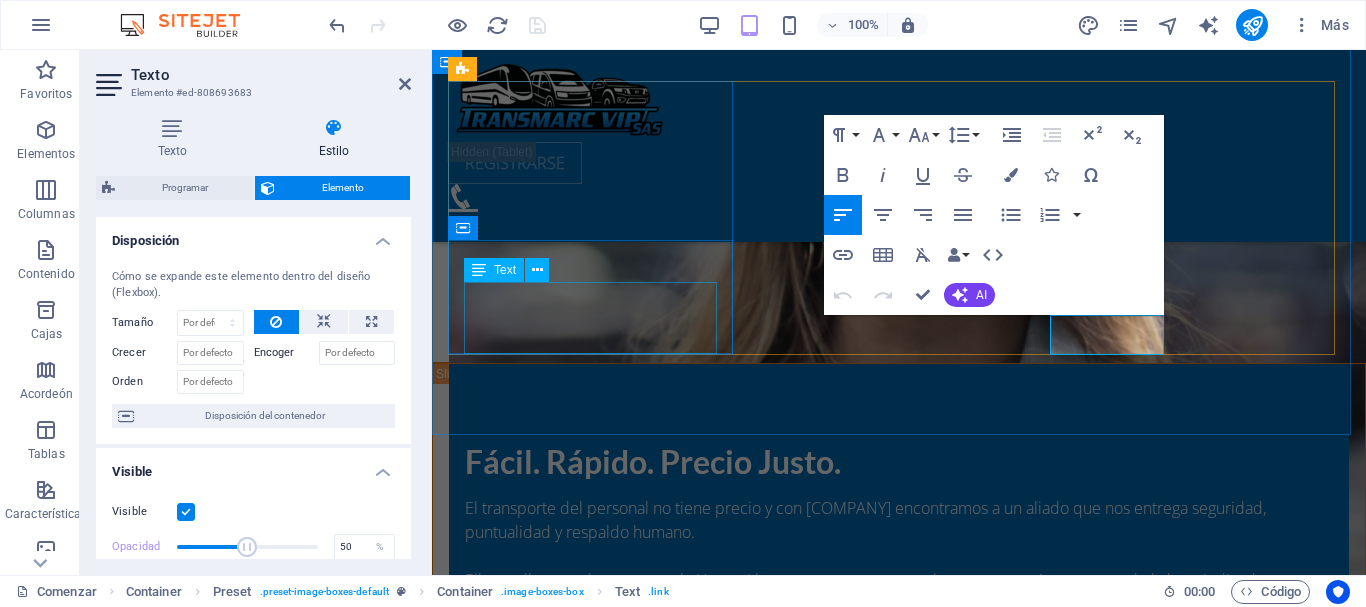 scroll, scrollTop: 4388, scrollLeft: 0, axis: vertical 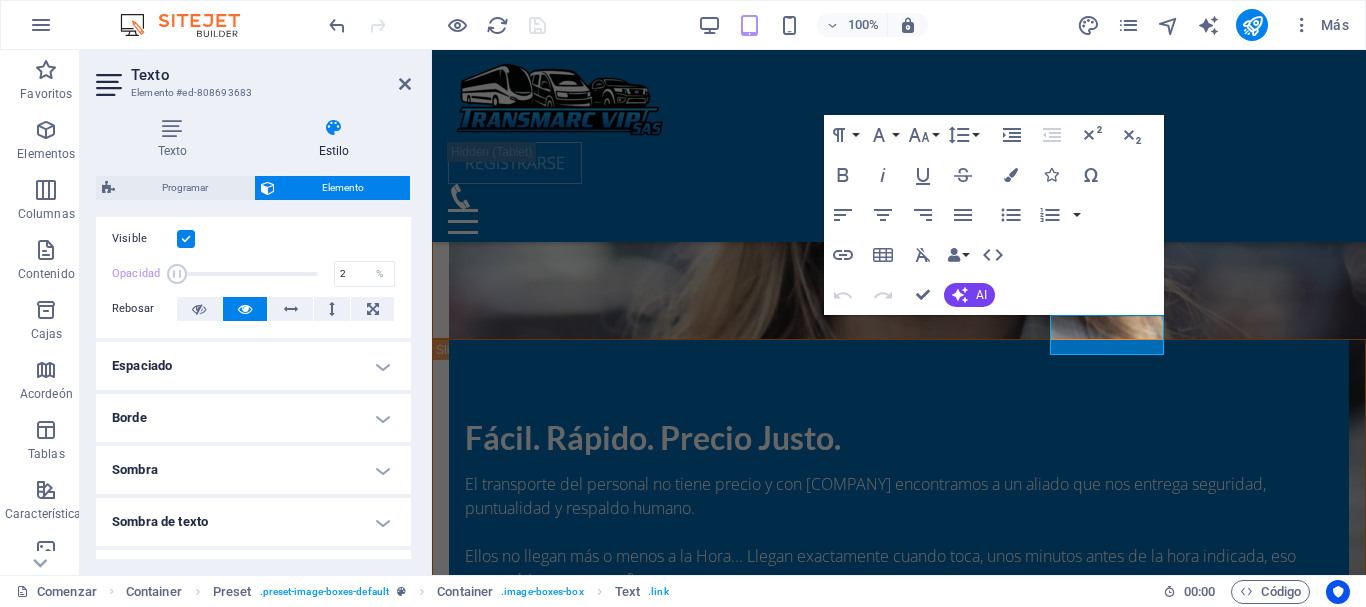type on "1" 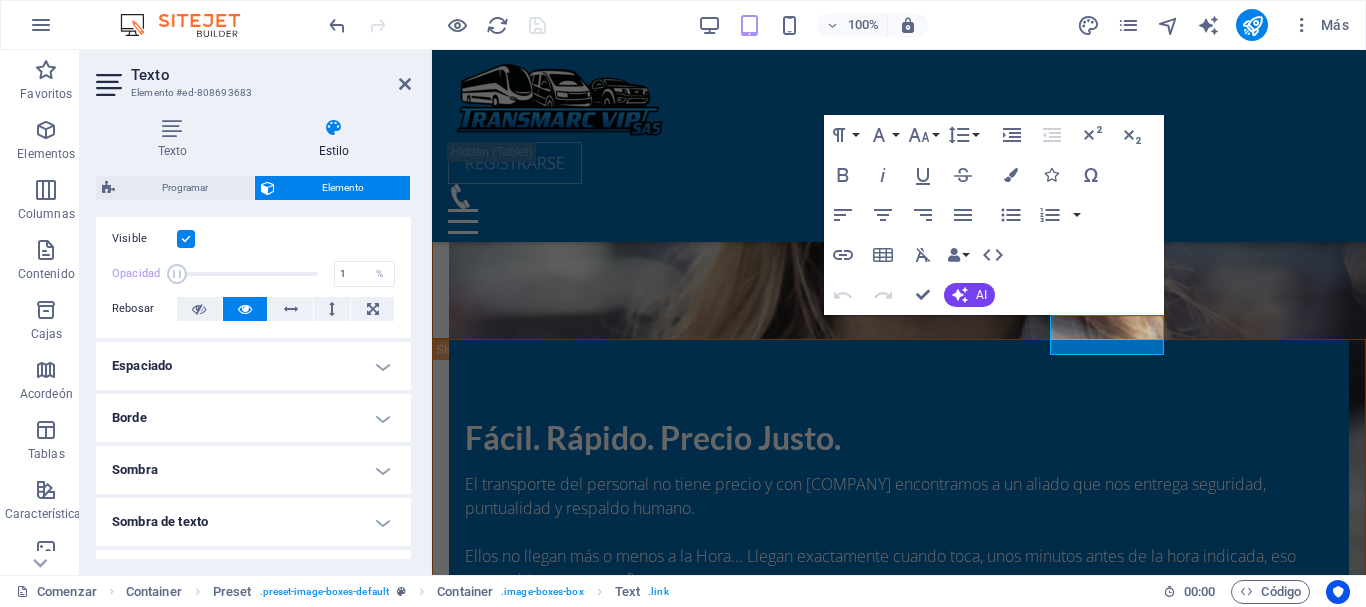 drag, startPoint x: 247, startPoint y: 272, endPoint x: 158, endPoint y: 290, distance: 90.80198 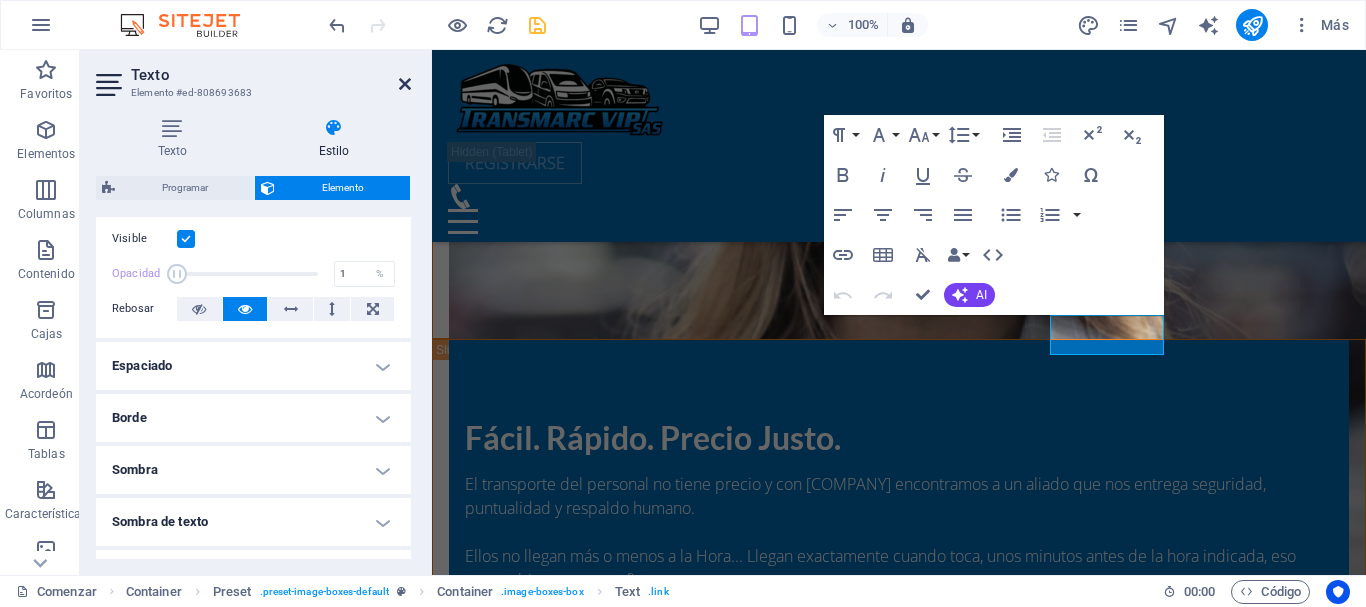 click at bounding box center [405, 84] 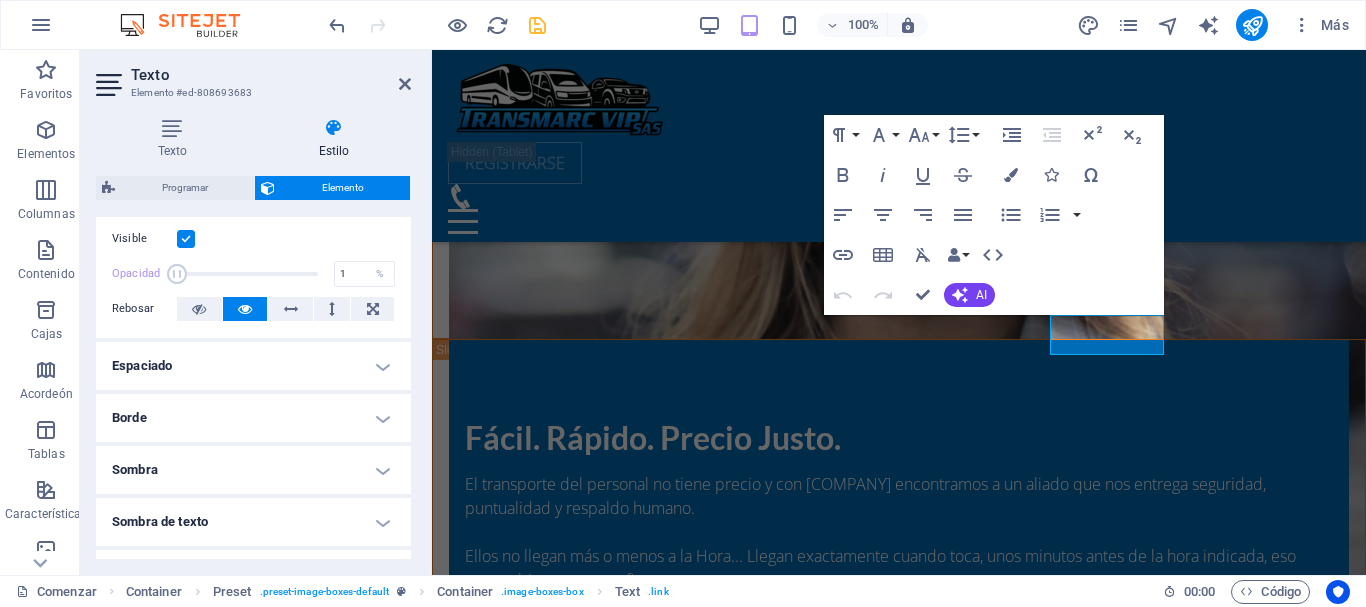 scroll, scrollTop: 4401, scrollLeft: 0, axis: vertical 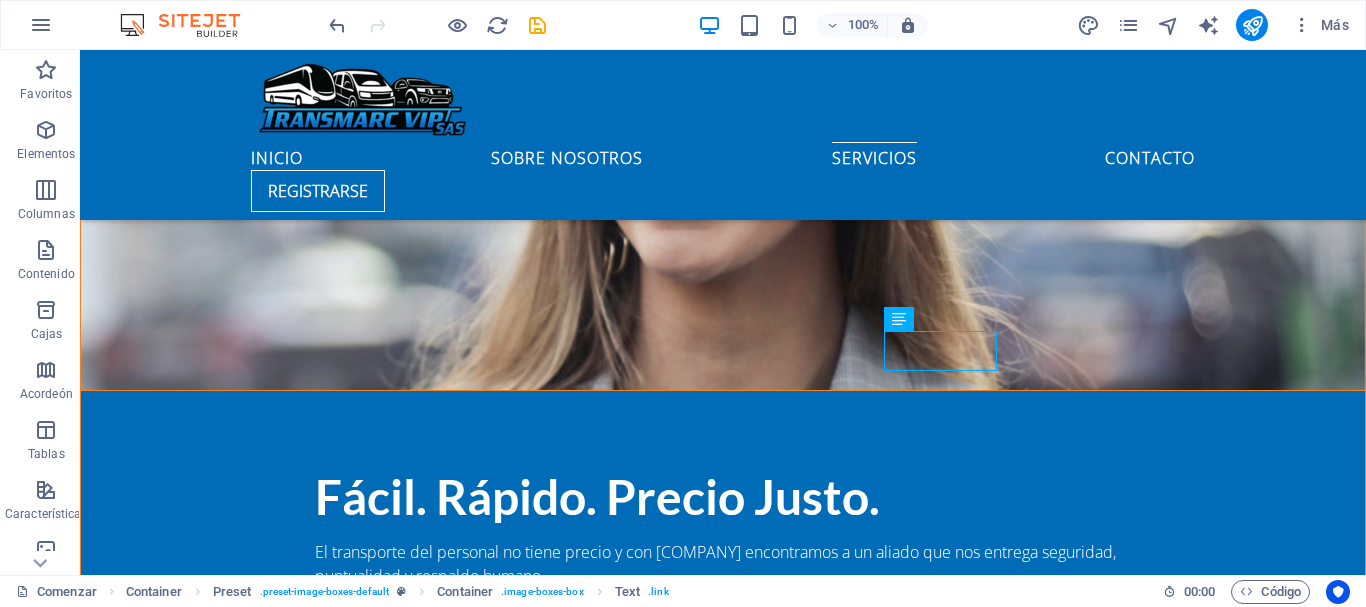 click at bounding box center [537, 25] 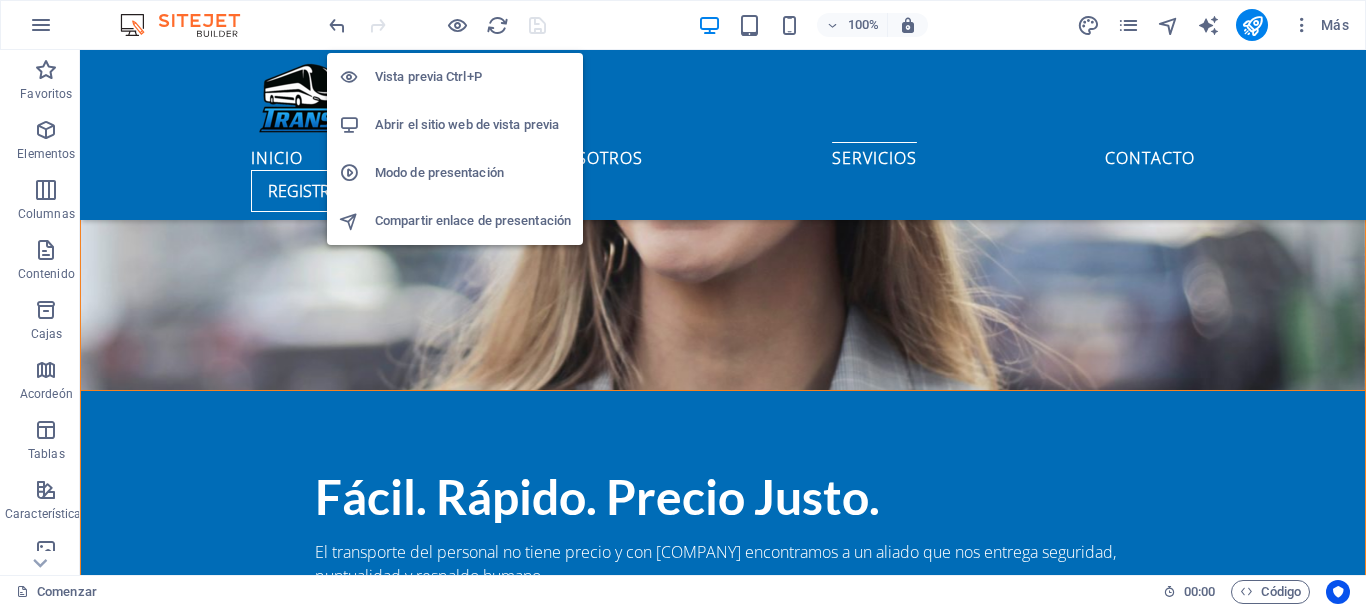 click on "Abrir el sitio web de vista previa" at bounding box center (467, 124) 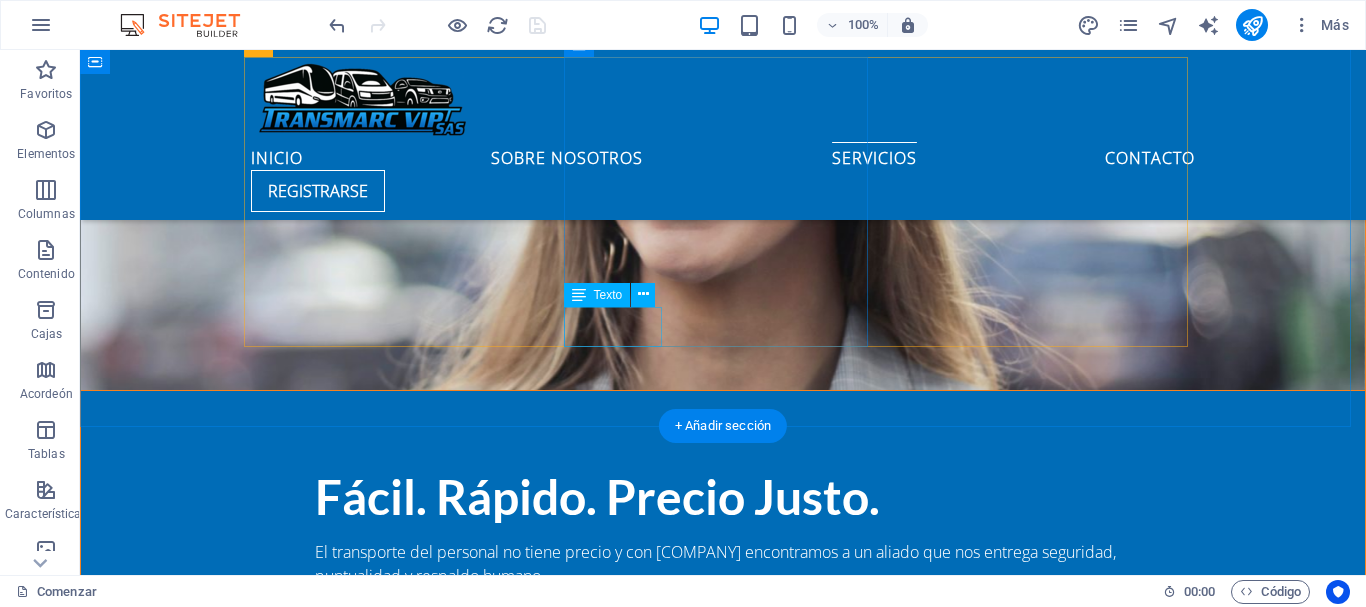 click on "Leer más" at bounding box center (299, -3846) 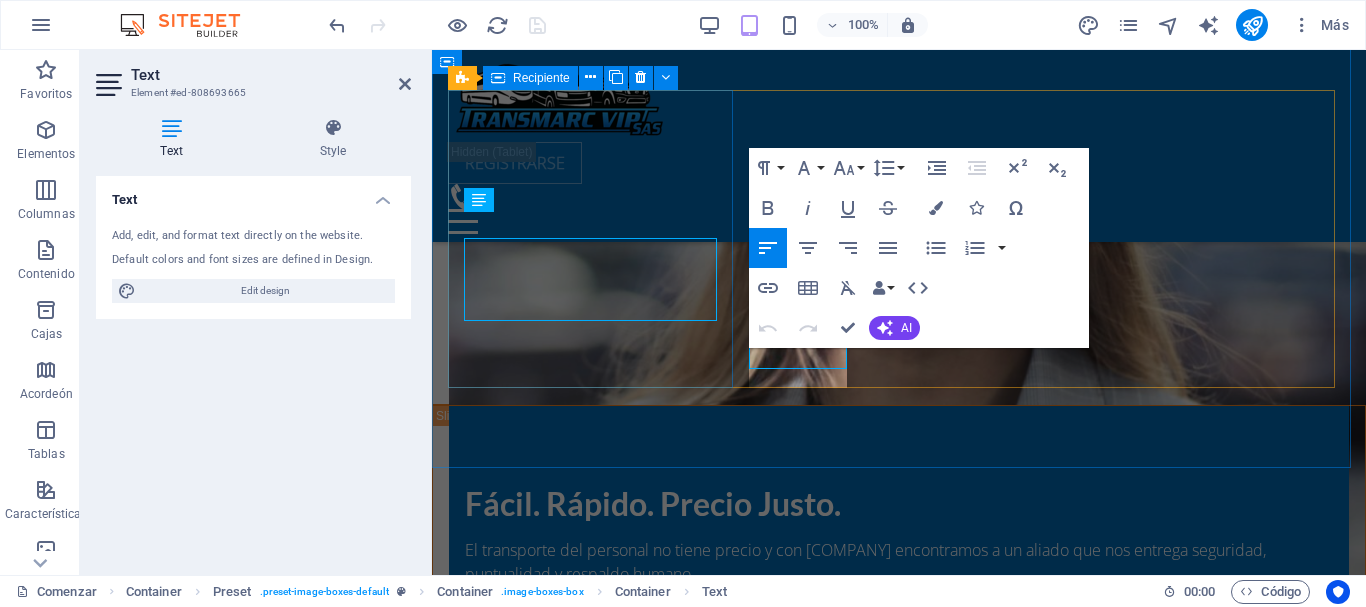 scroll, scrollTop: 4379, scrollLeft: 0, axis: vertical 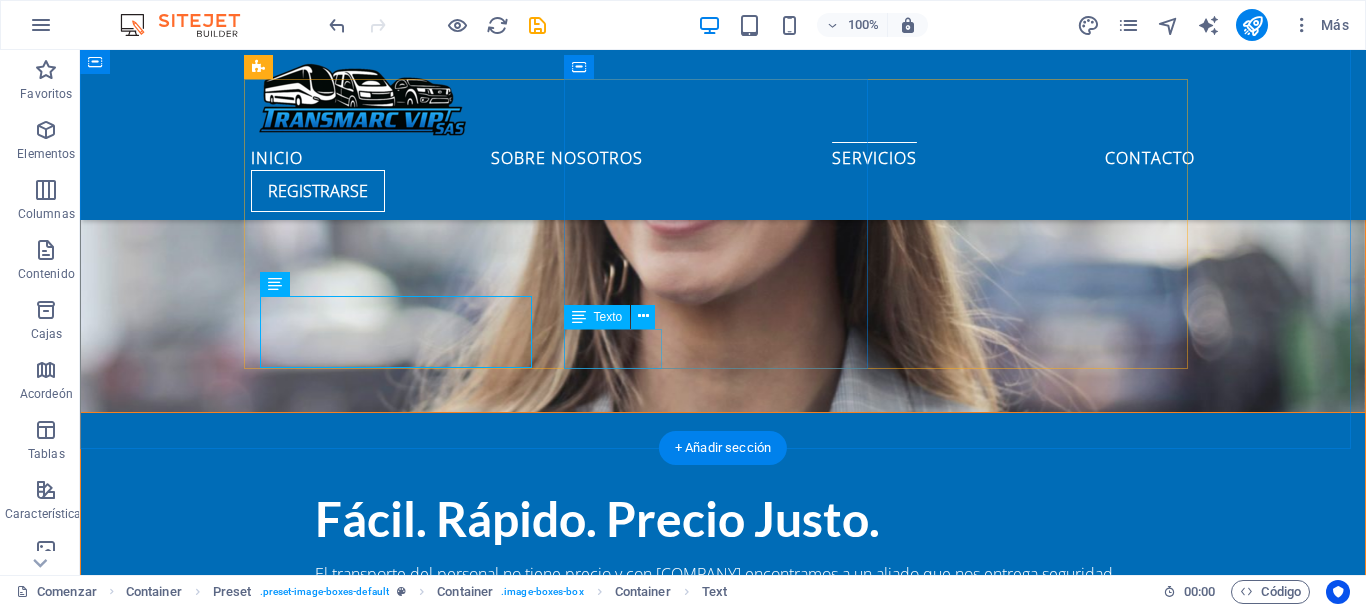 click on "Leer más" at bounding box center (299, -3824) 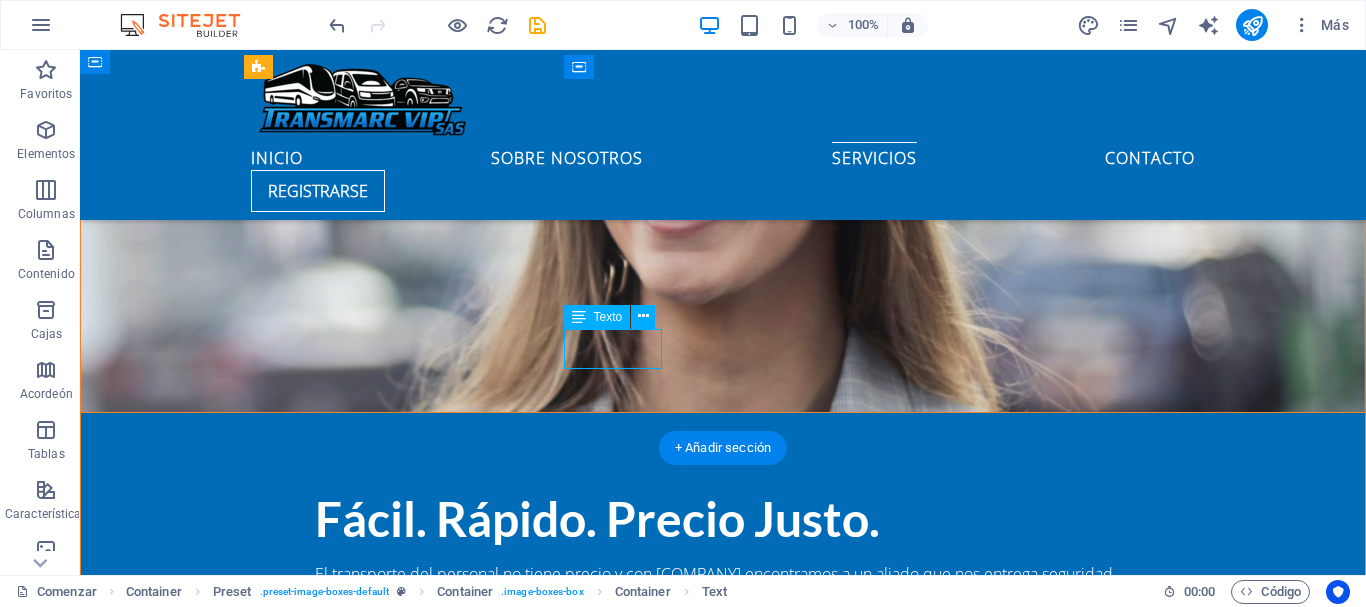 click on "Leer más" at bounding box center [299, -3824] 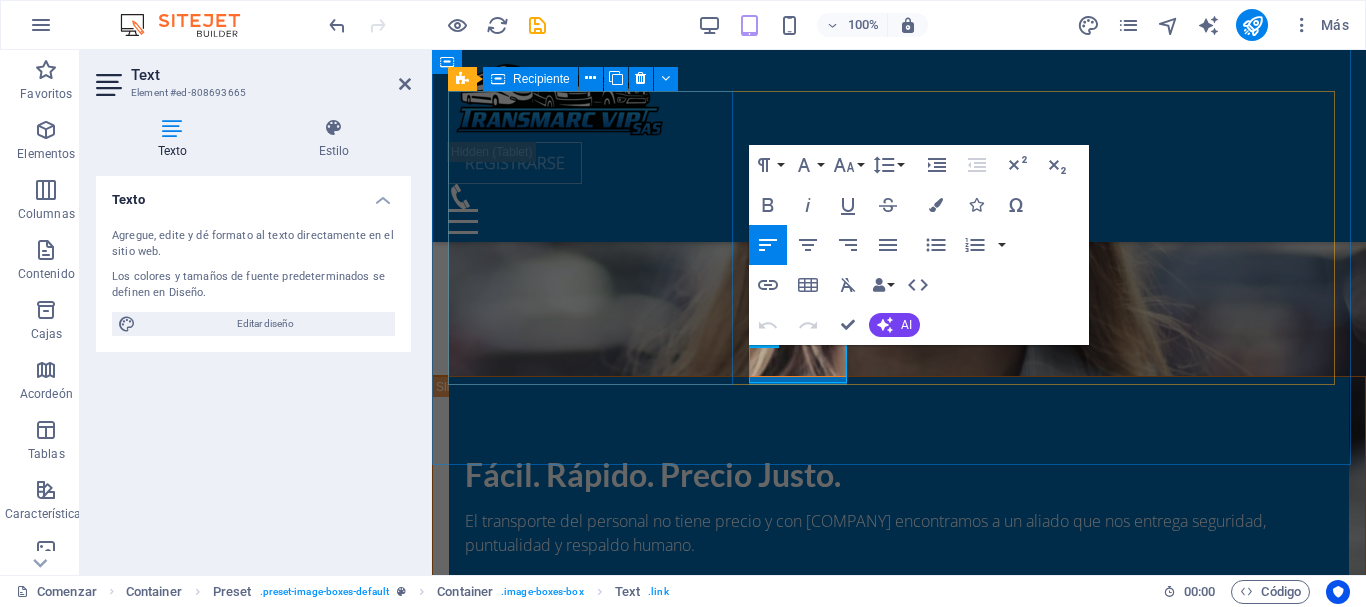scroll, scrollTop: 4355, scrollLeft: 0, axis: vertical 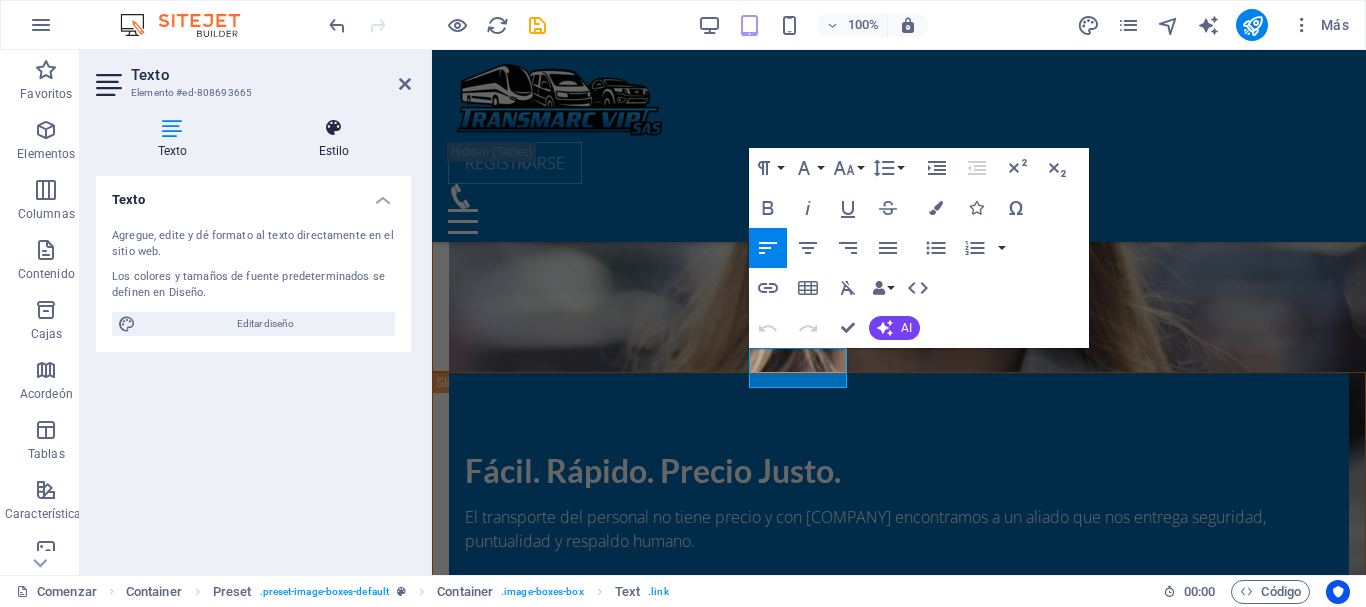 click on "Estilo" at bounding box center (334, 151) 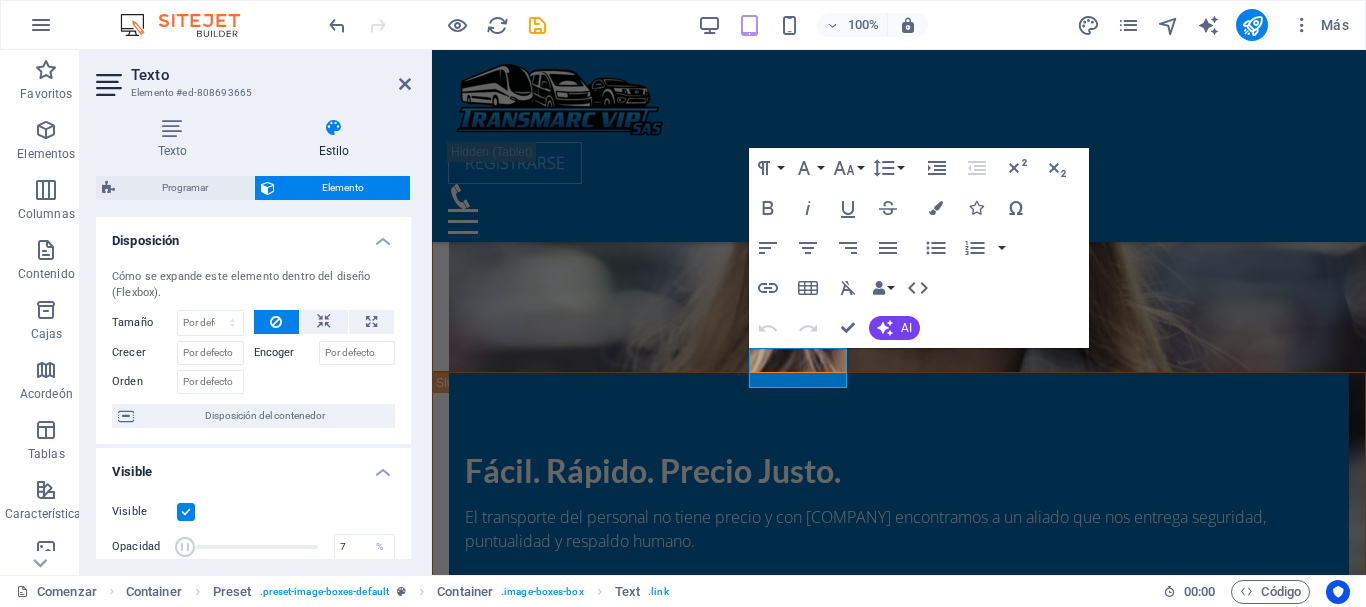 type on "5" 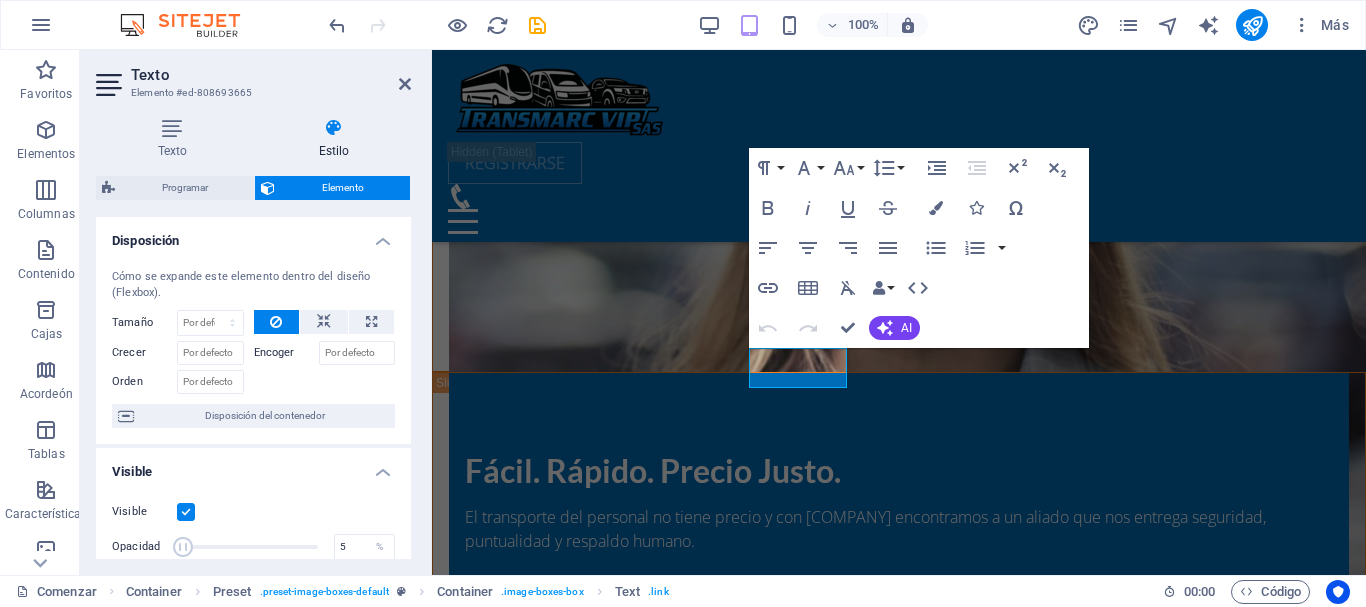 drag, startPoint x: 315, startPoint y: 553, endPoint x: 199, endPoint y: 534, distance: 117.54574 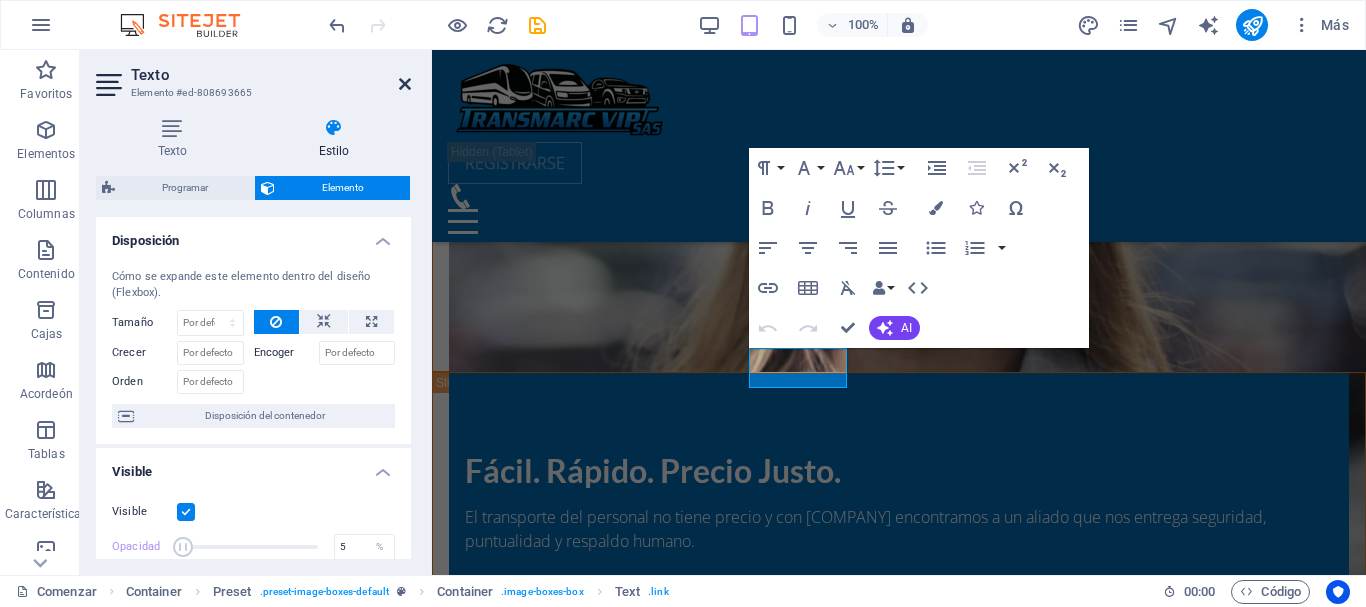 click at bounding box center [405, 84] 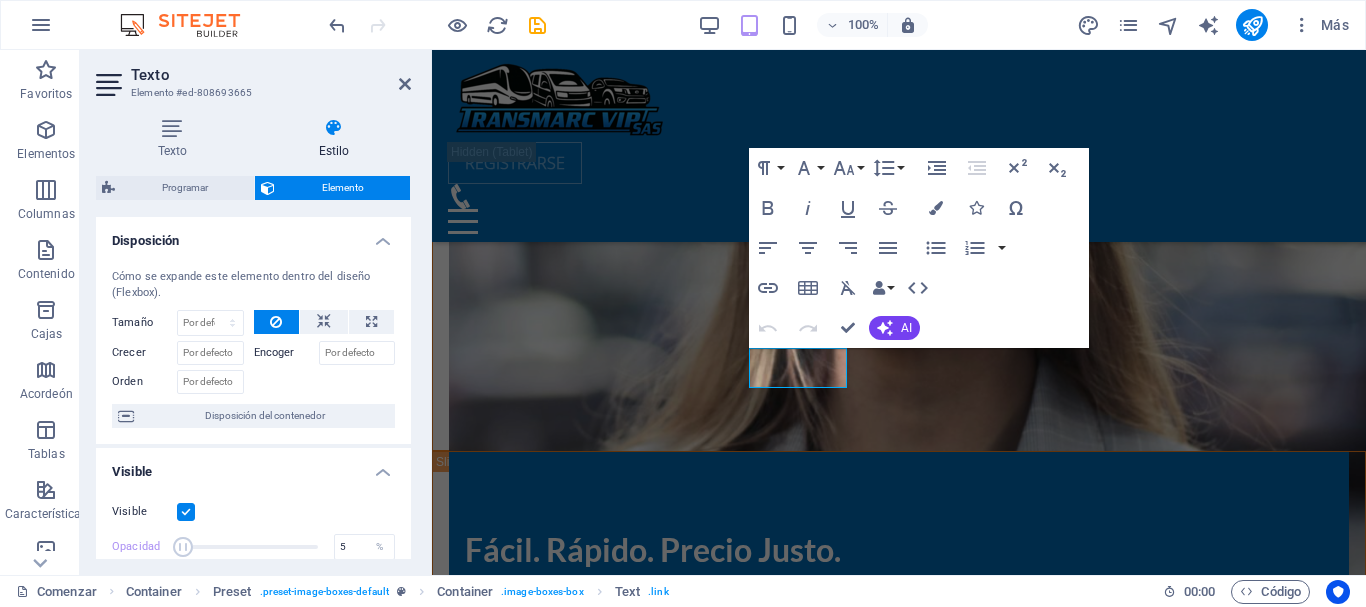 scroll, scrollTop: 4368, scrollLeft: 0, axis: vertical 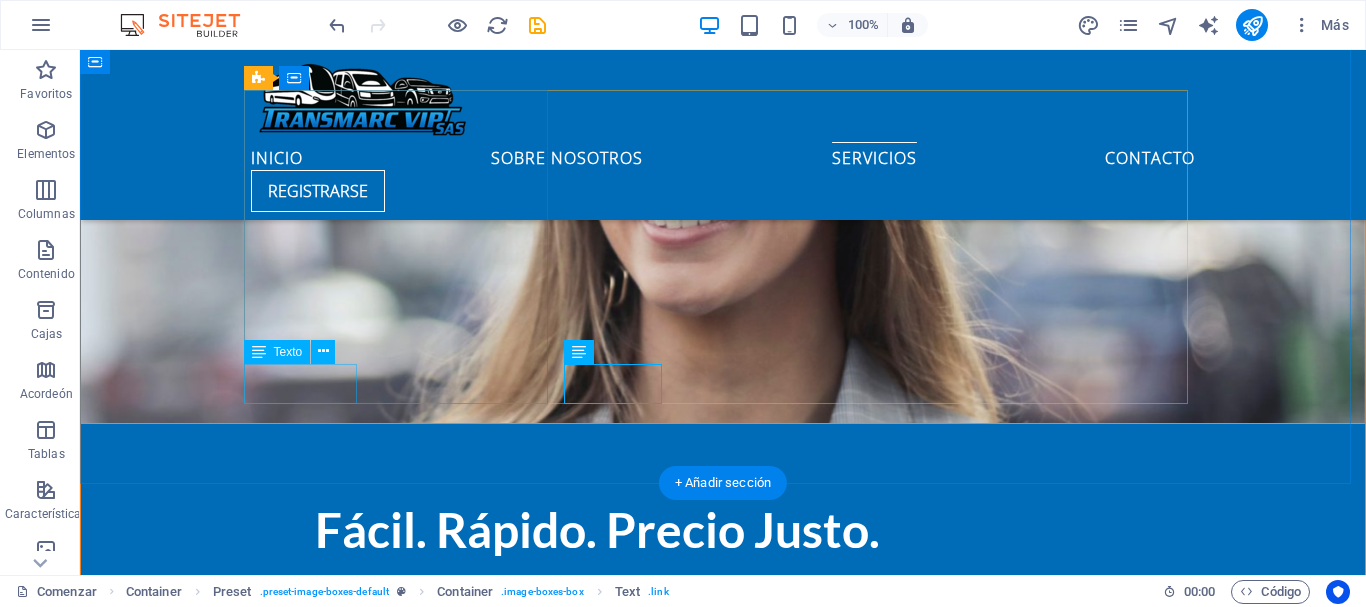 drag, startPoint x: 316, startPoint y: 381, endPoint x: 391, endPoint y: 431, distance: 90.13878 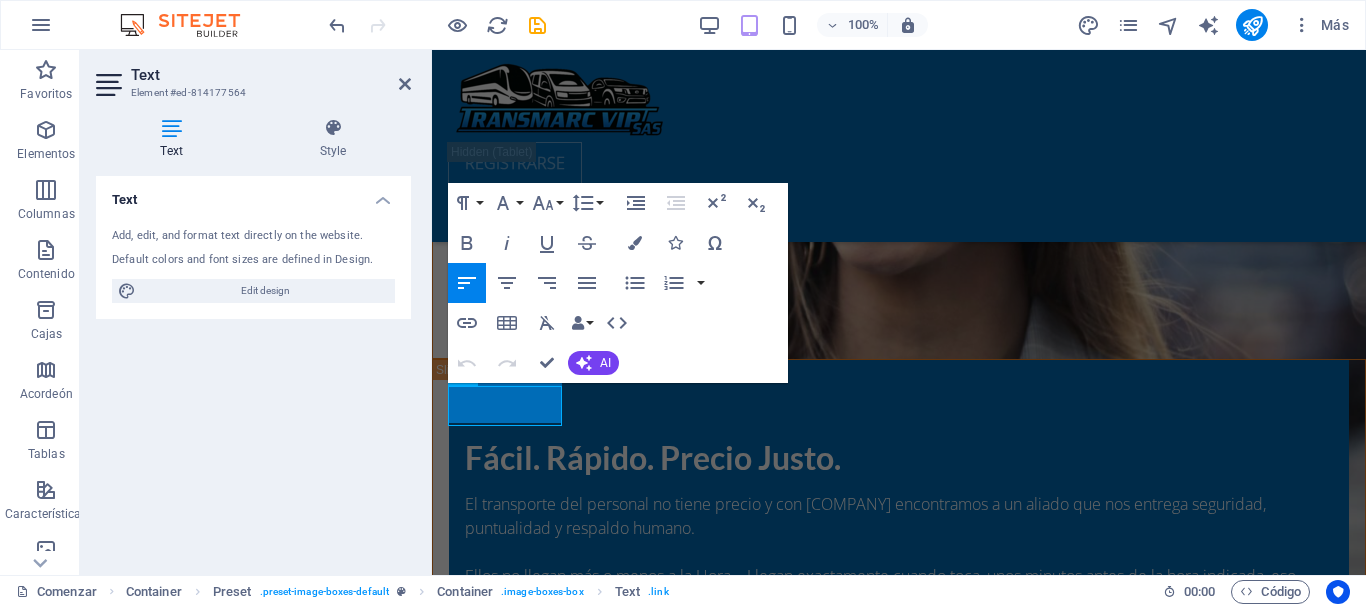 scroll, scrollTop: 4320, scrollLeft: 0, axis: vertical 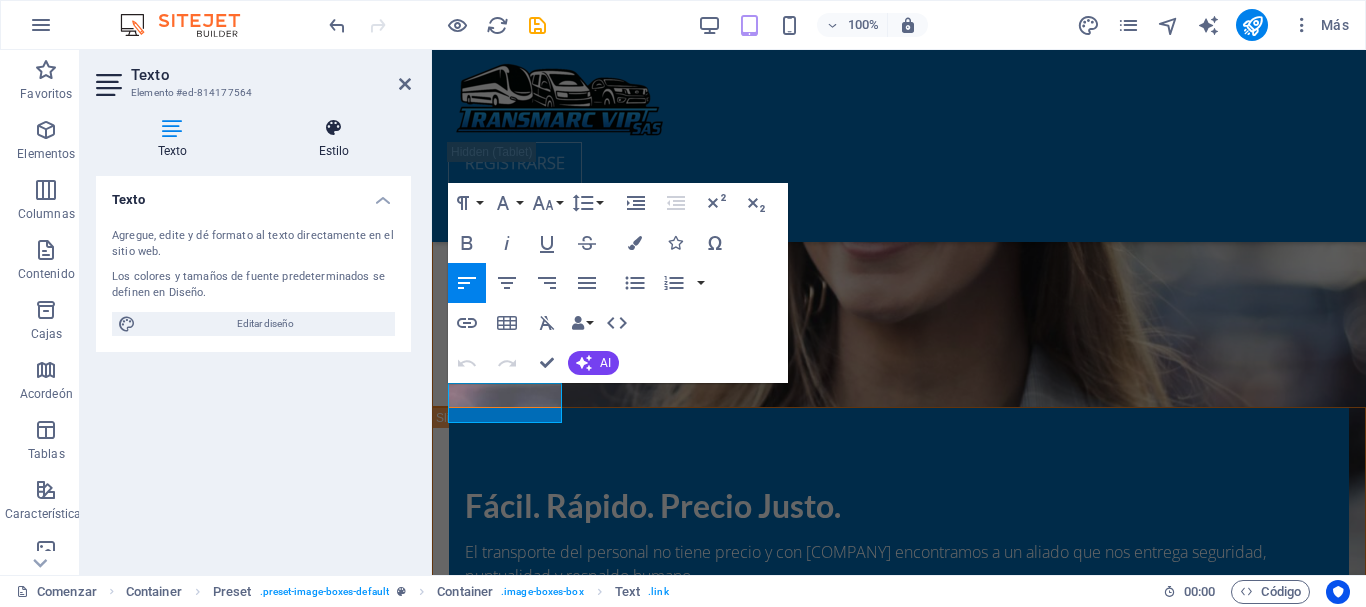click on "Estilo" at bounding box center (334, 151) 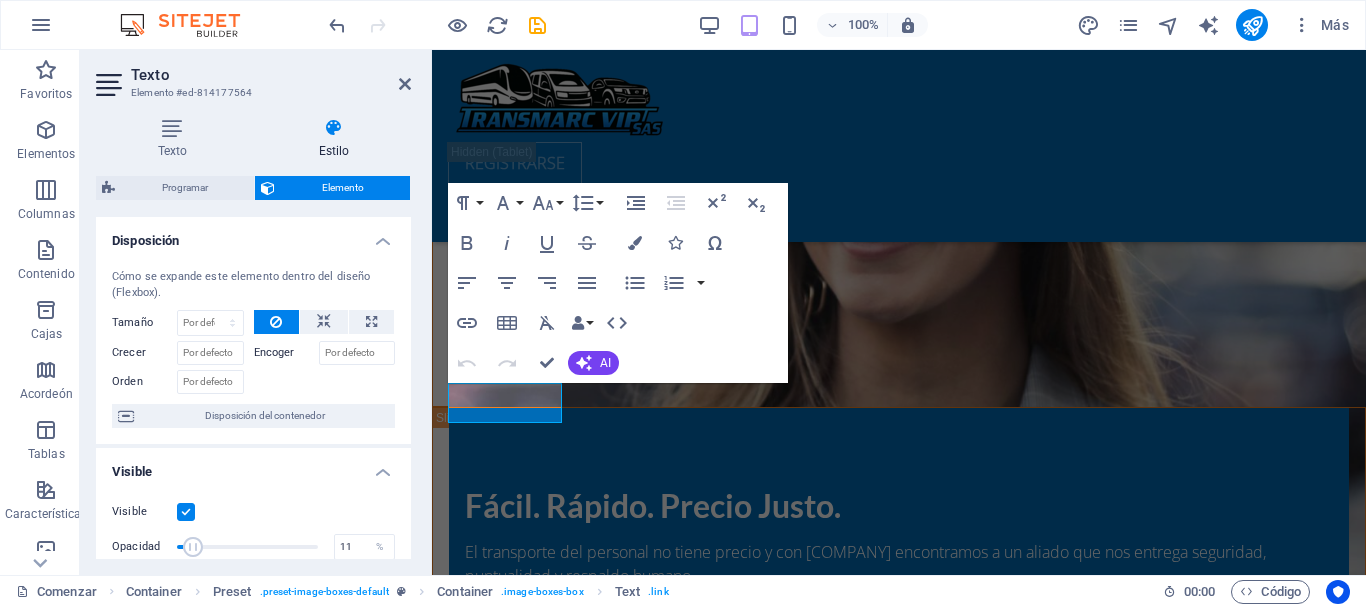 type on "1" 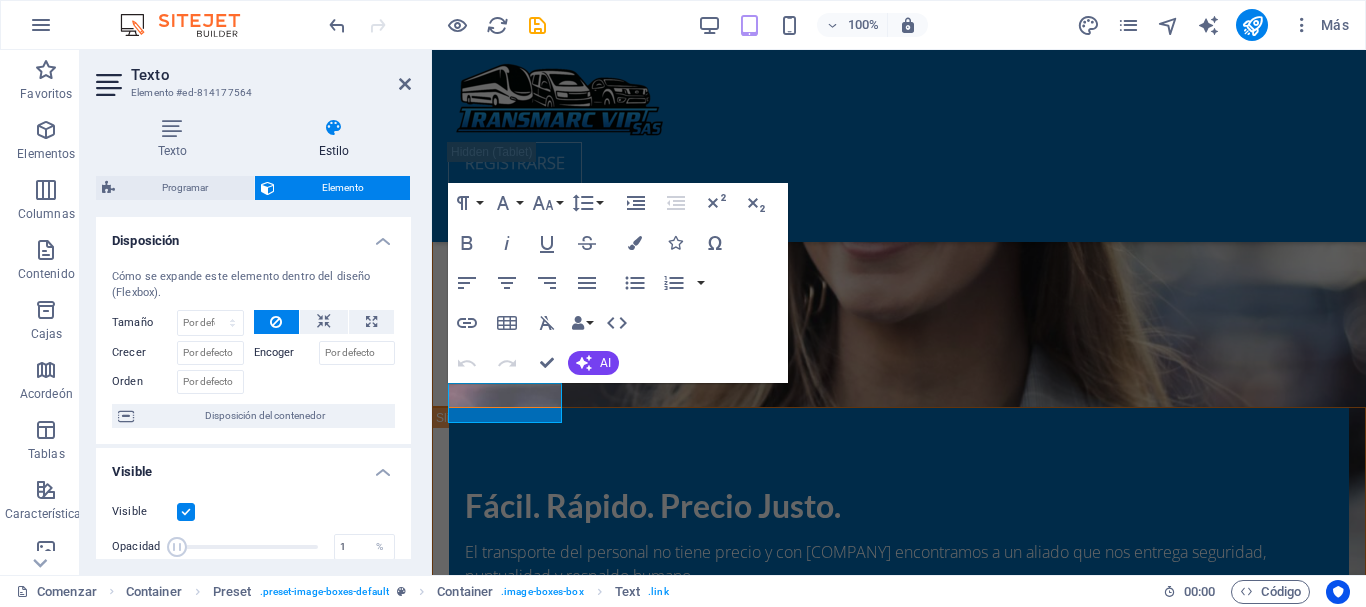 drag, startPoint x: 320, startPoint y: 548, endPoint x: 208, endPoint y: 512, distance: 117.64353 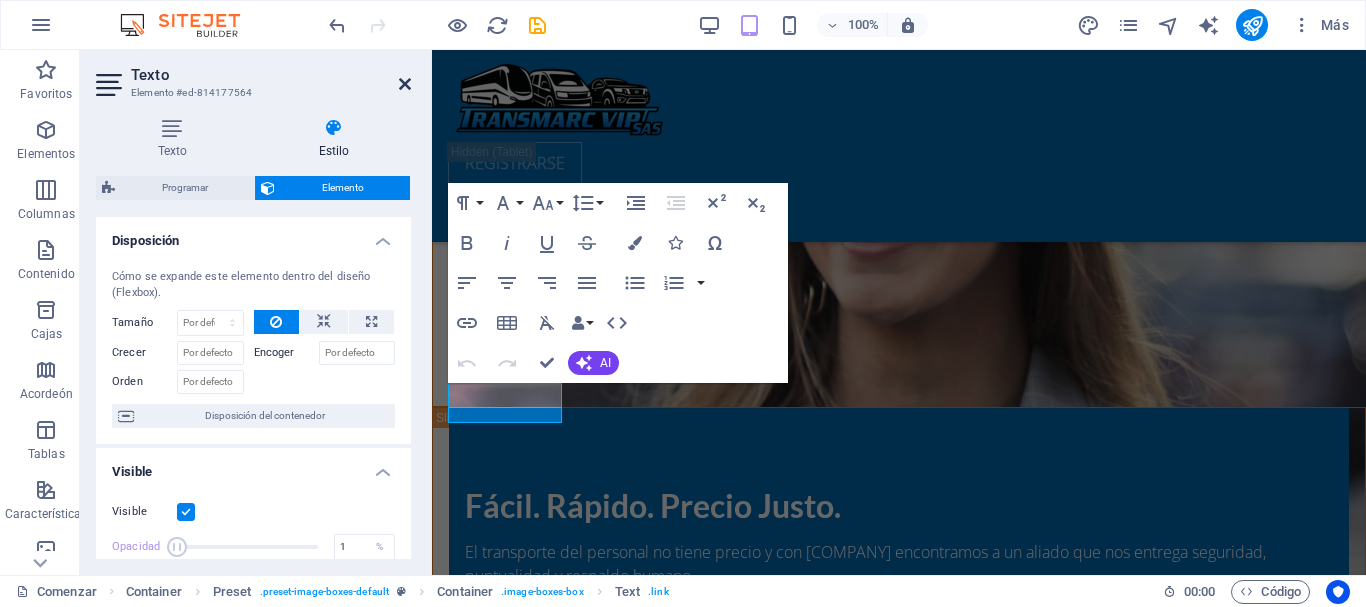 click at bounding box center [405, 84] 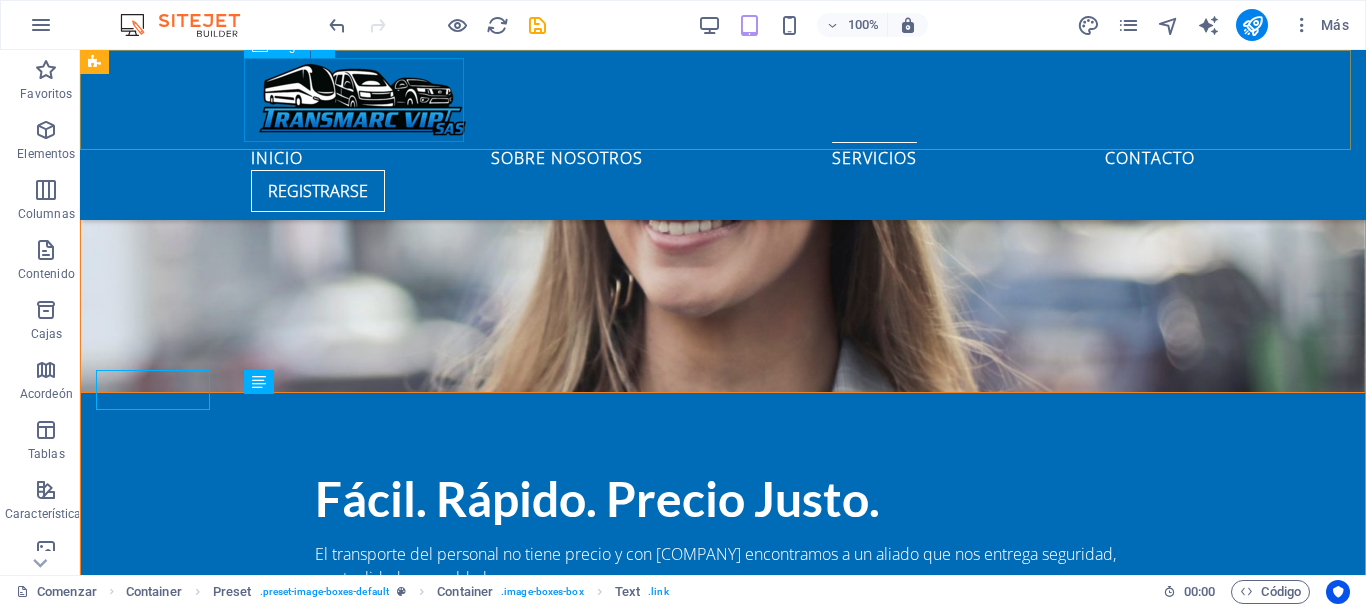scroll, scrollTop: 4333, scrollLeft: 0, axis: vertical 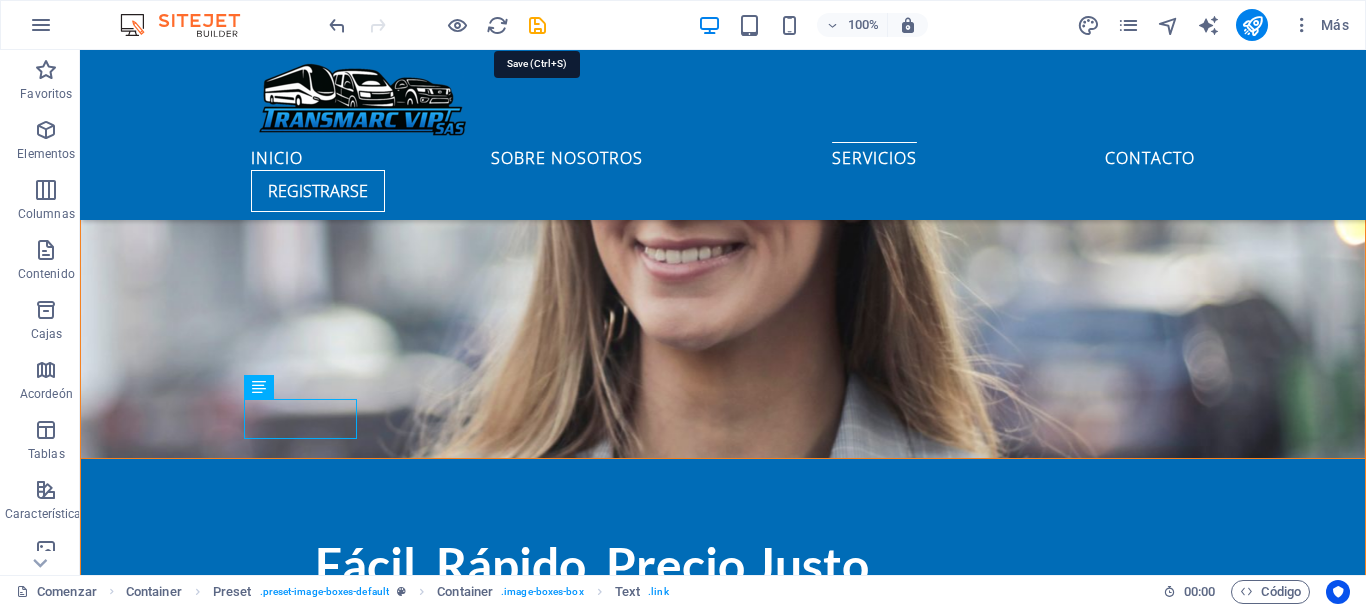 click at bounding box center [537, 25] 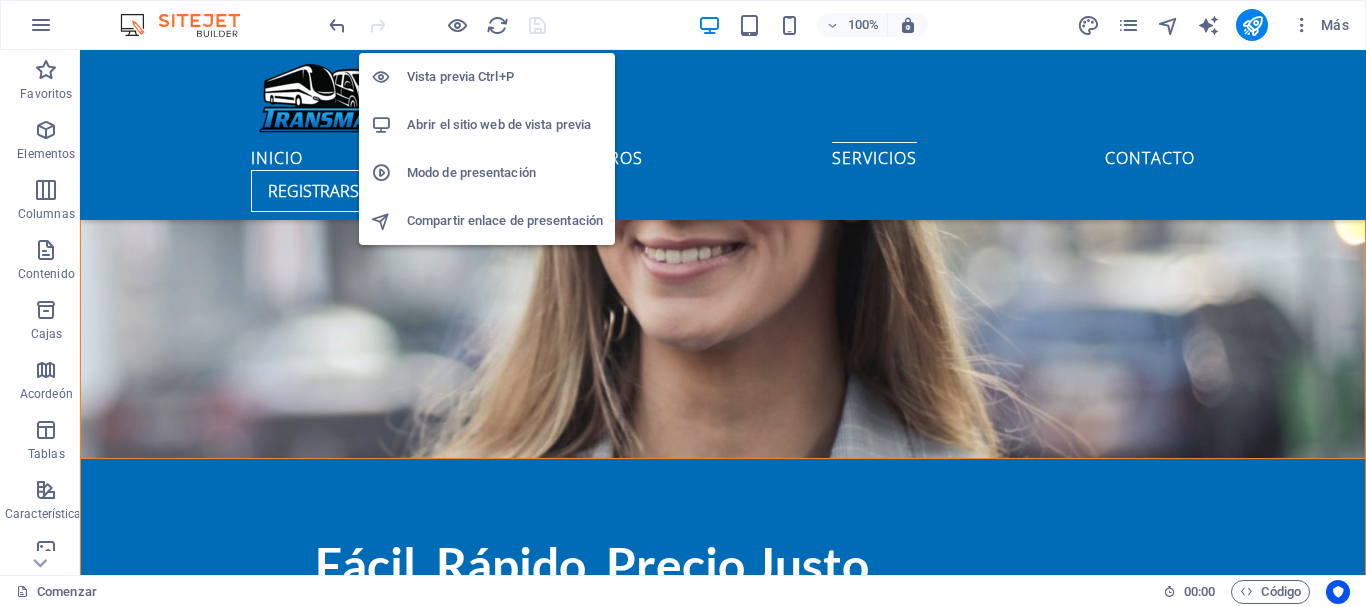 click on "Abrir el sitio web de vista previa" at bounding box center (499, 124) 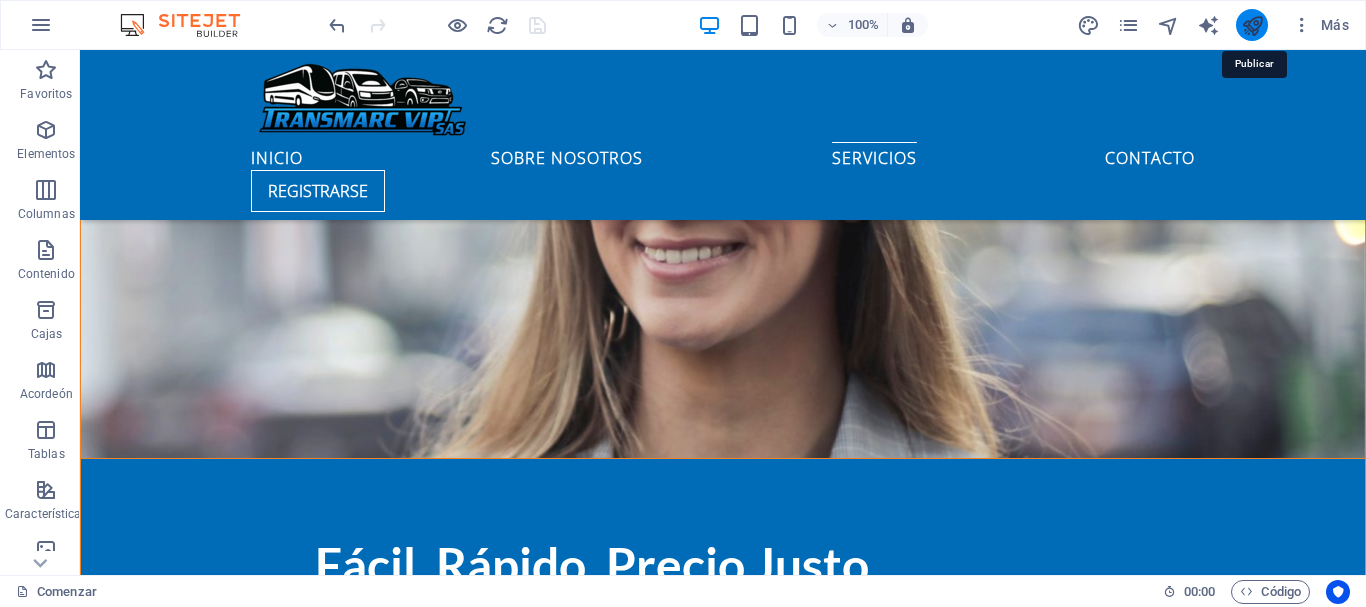 click at bounding box center [1252, 25] 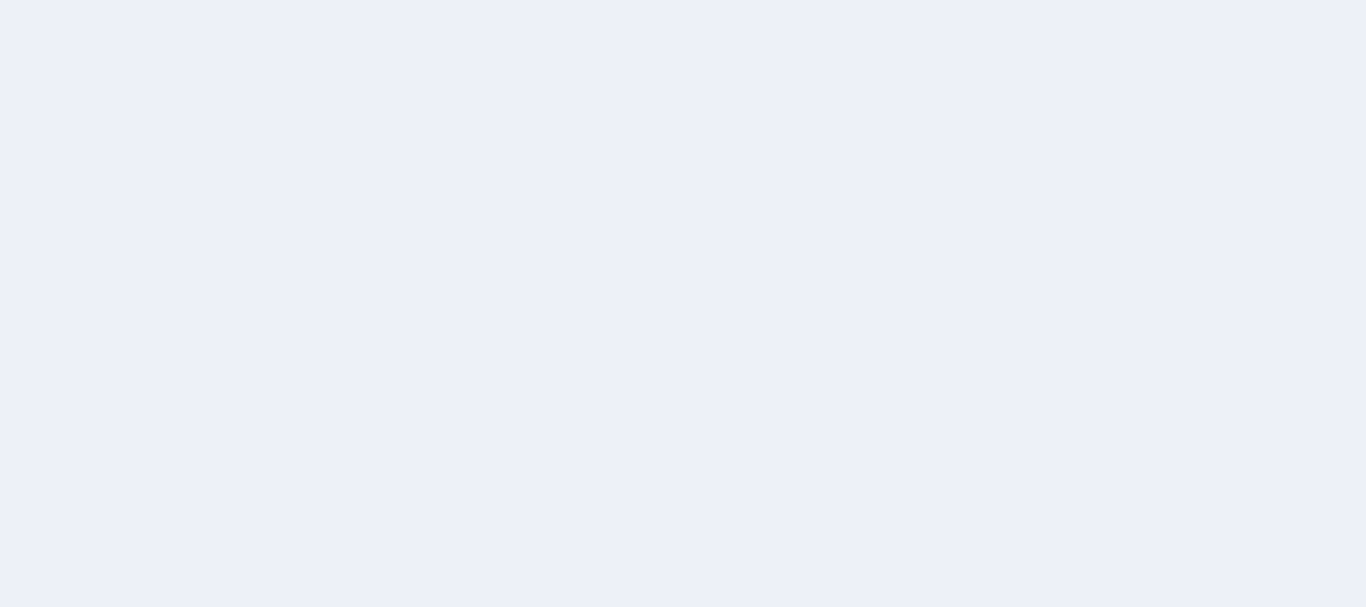 scroll, scrollTop: 0, scrollLeft: 0, axis: both 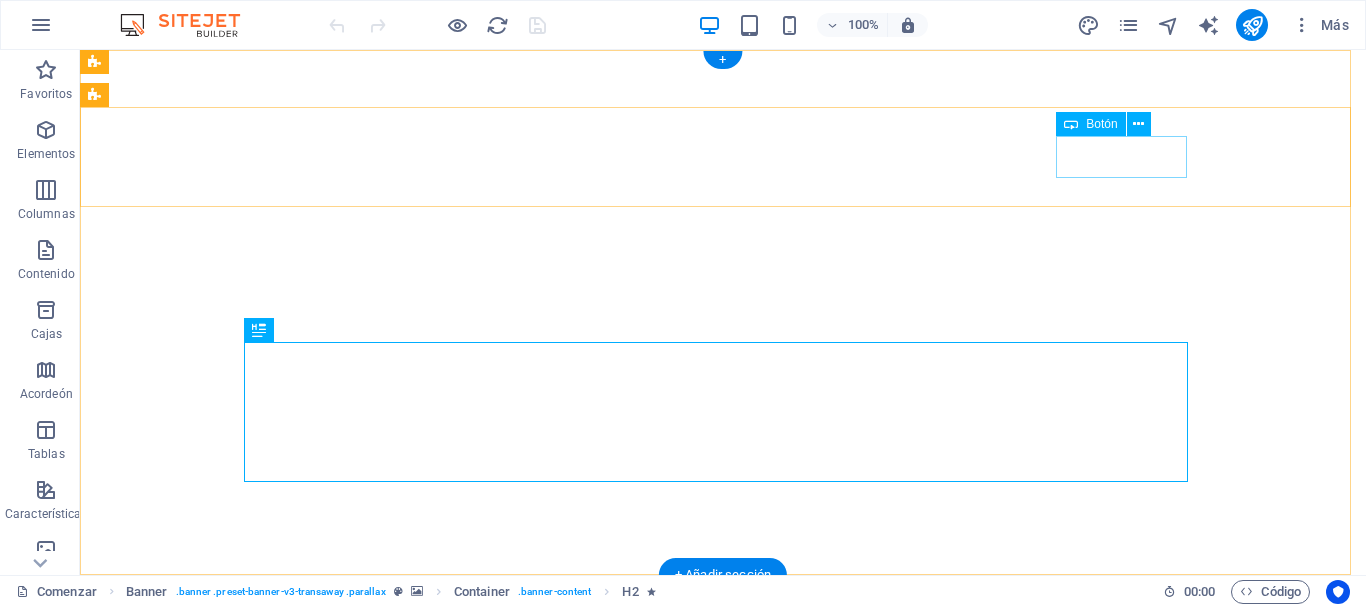 click on "REGISTRARSE" at bounding box center [723, 961] 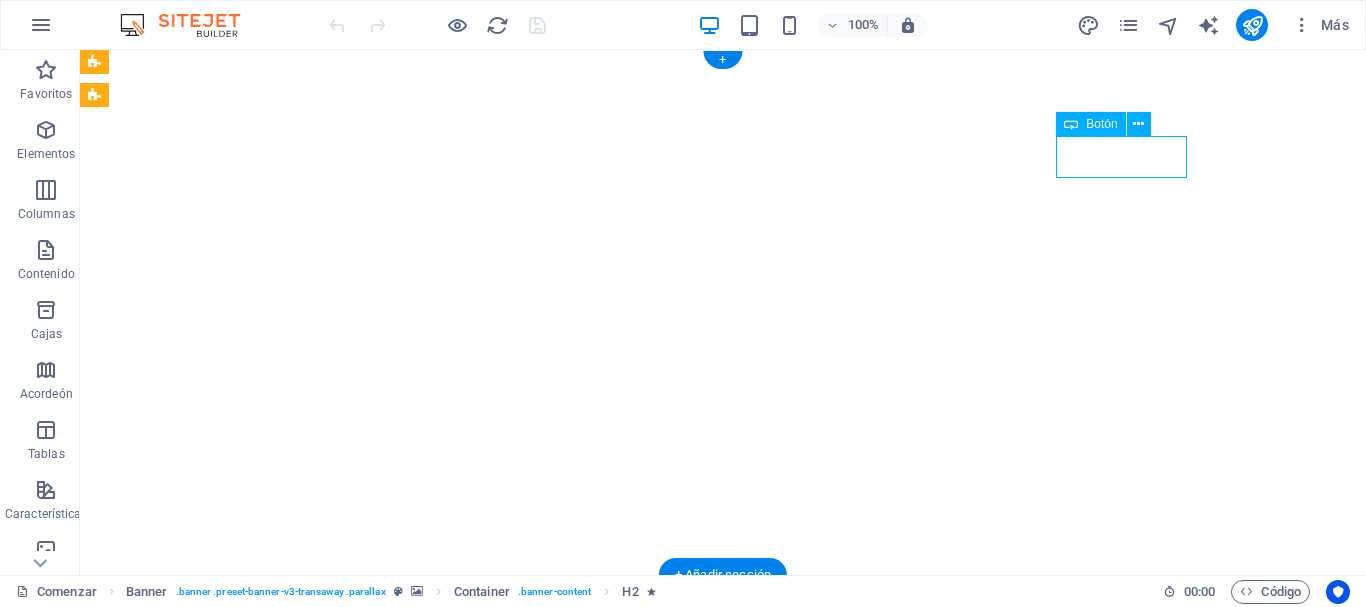 click on "REGISTRARSE" at bounding box center (723, 961) 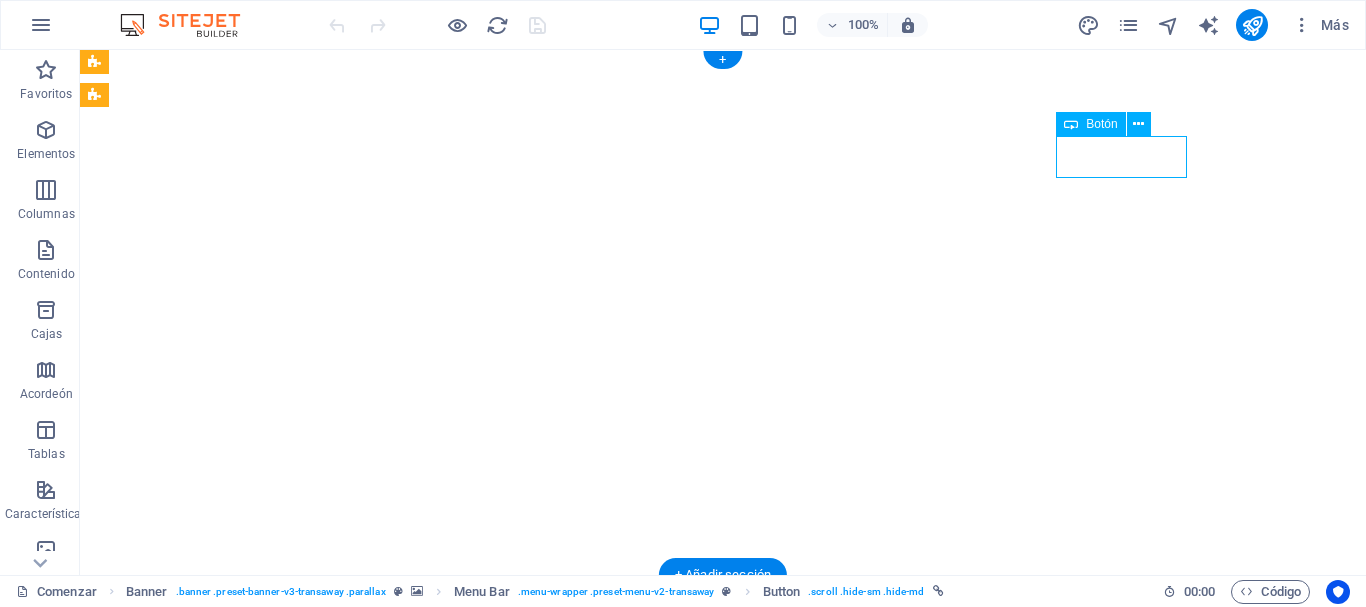 click on "REGISTRARSE" at bounding box center [723, 961] 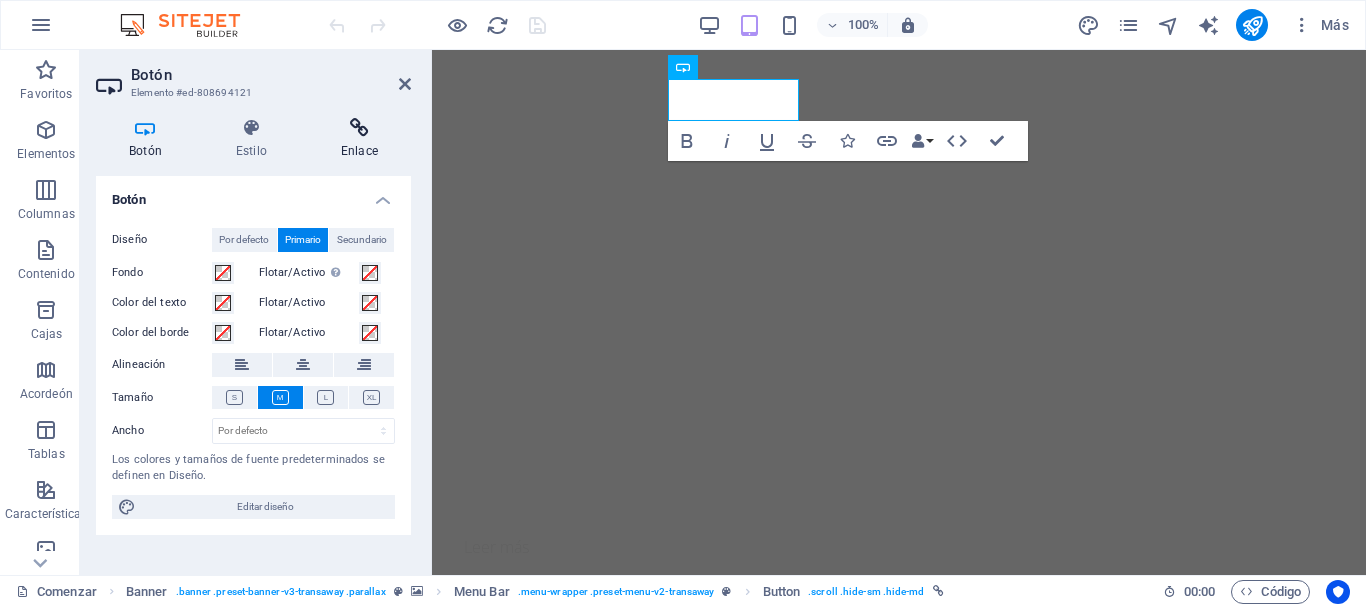 click on "Enlace" at bounding box center (359, 139) 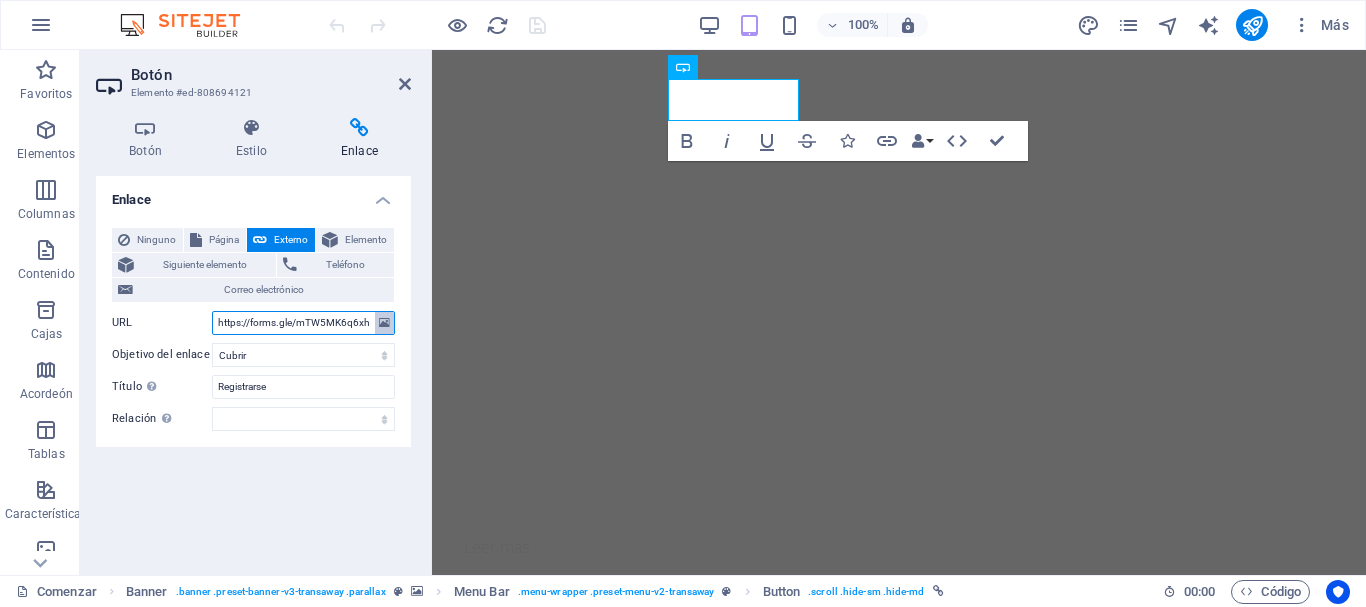 scroll, scrollTop: 0, scrollLeft: 33, axis: horizontal 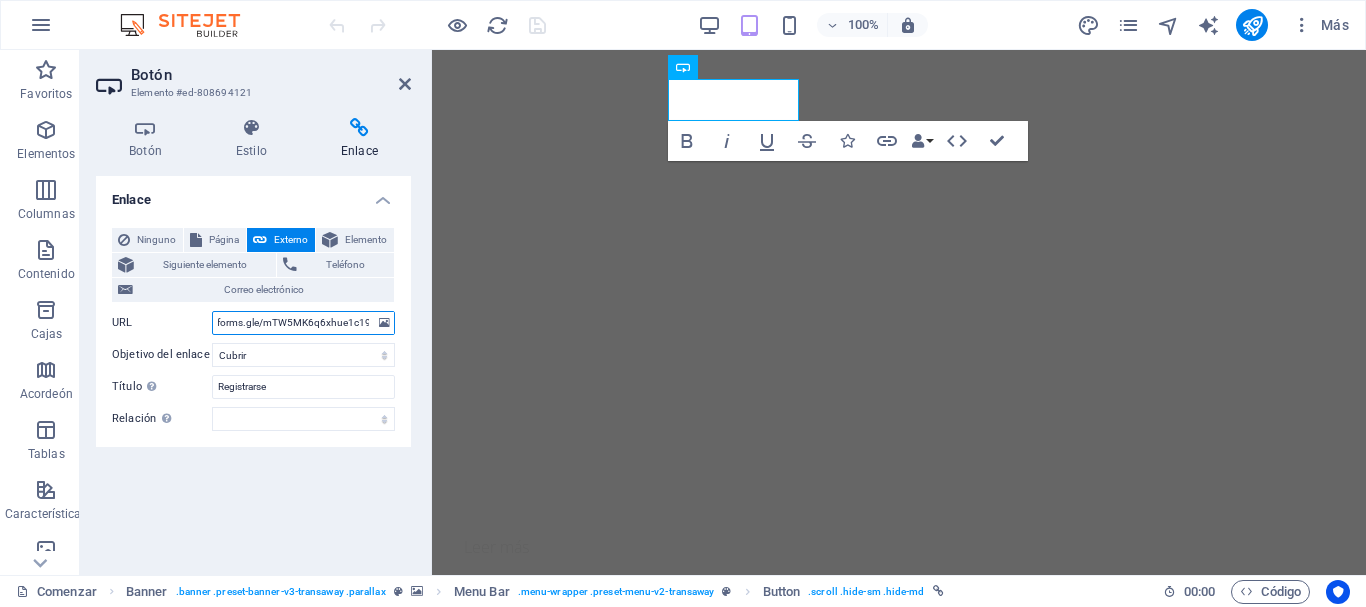 drag, startPoint x: 217, startPoint y: 321, endPoint x: 404, endPoint y: 329, distance: 187.17105 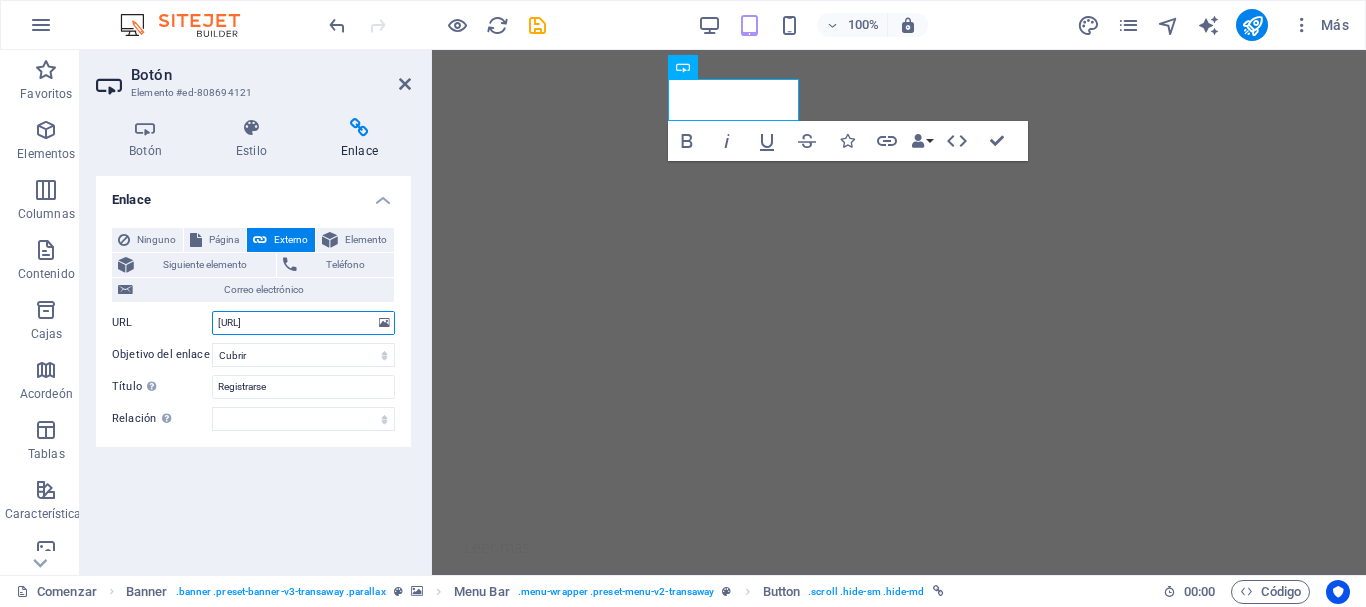 scroll, scrollTop: 0, scrollLeft: 0, axis: both 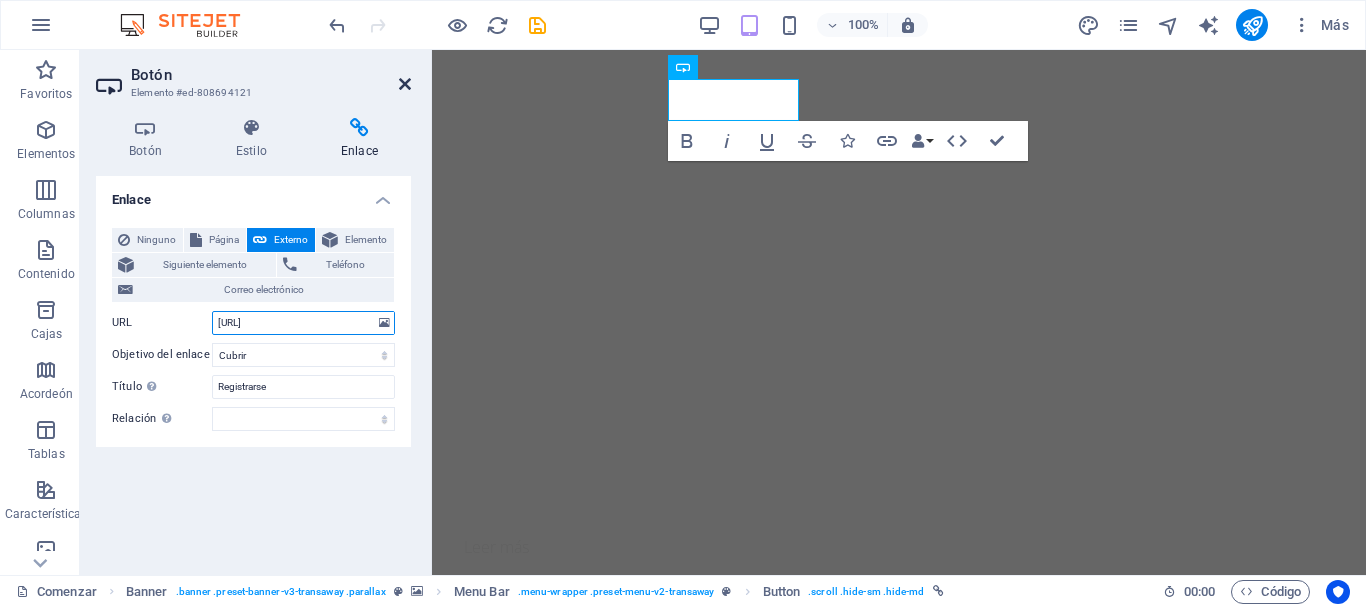 type on "https://forms.gle/EPTMGFniRhLhs8HV8" 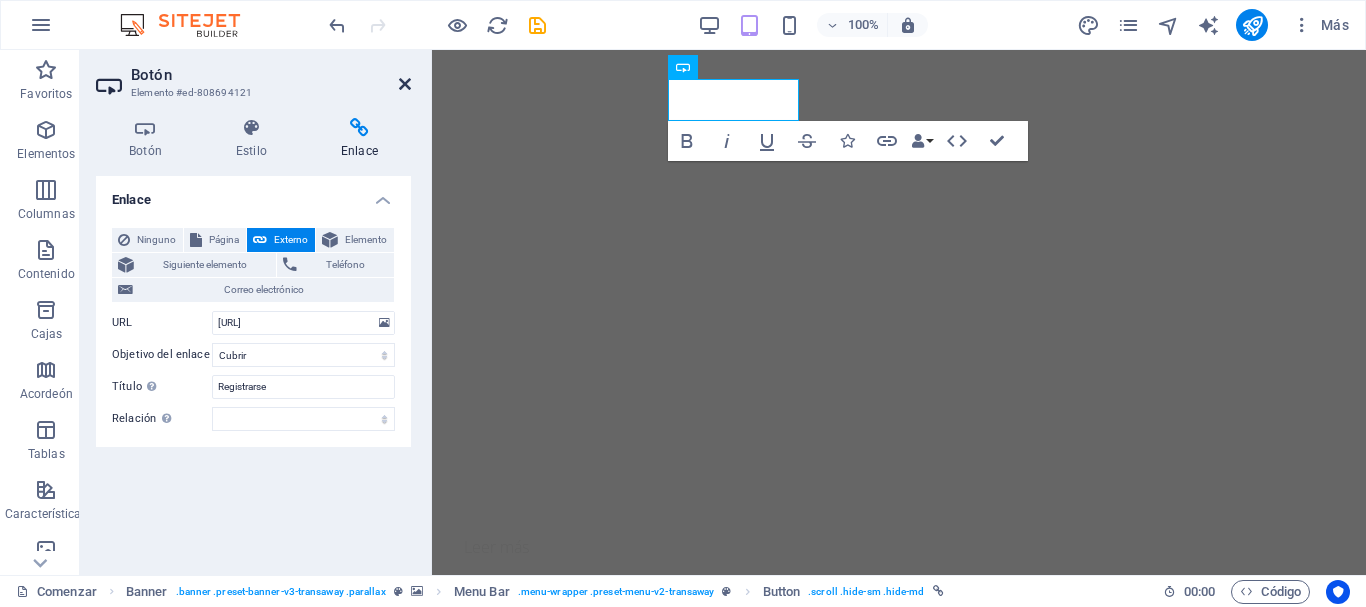 click at bounding box center [405, 84] 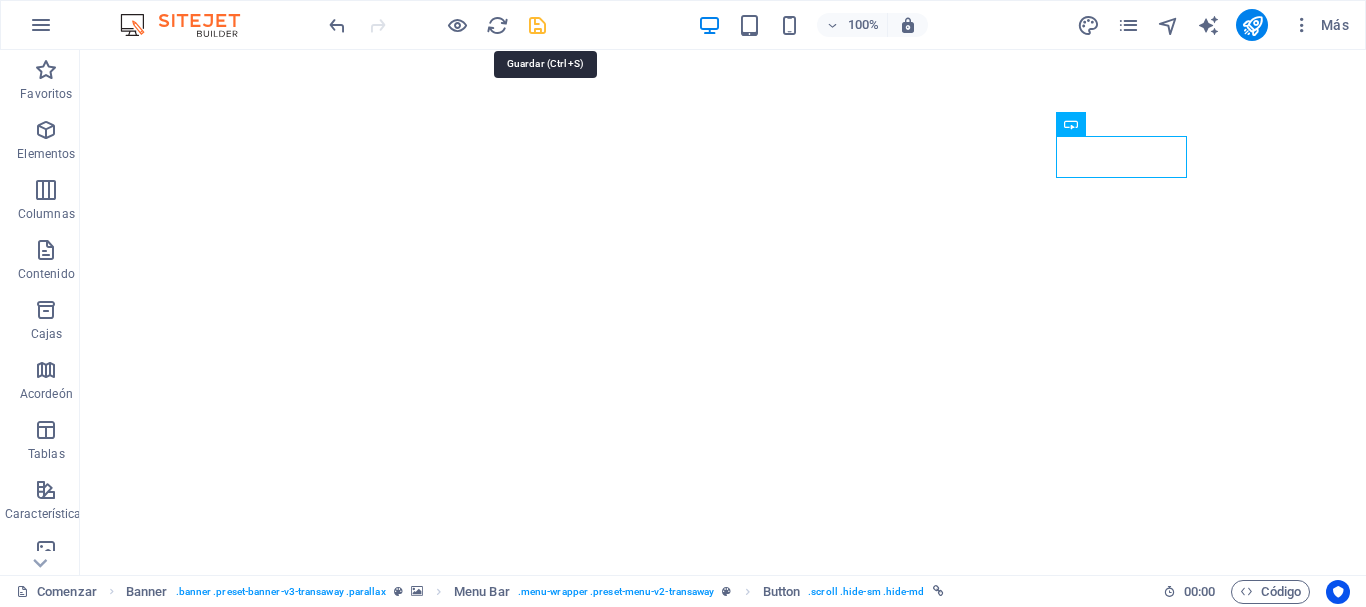 click at bounding box center (537, 25) 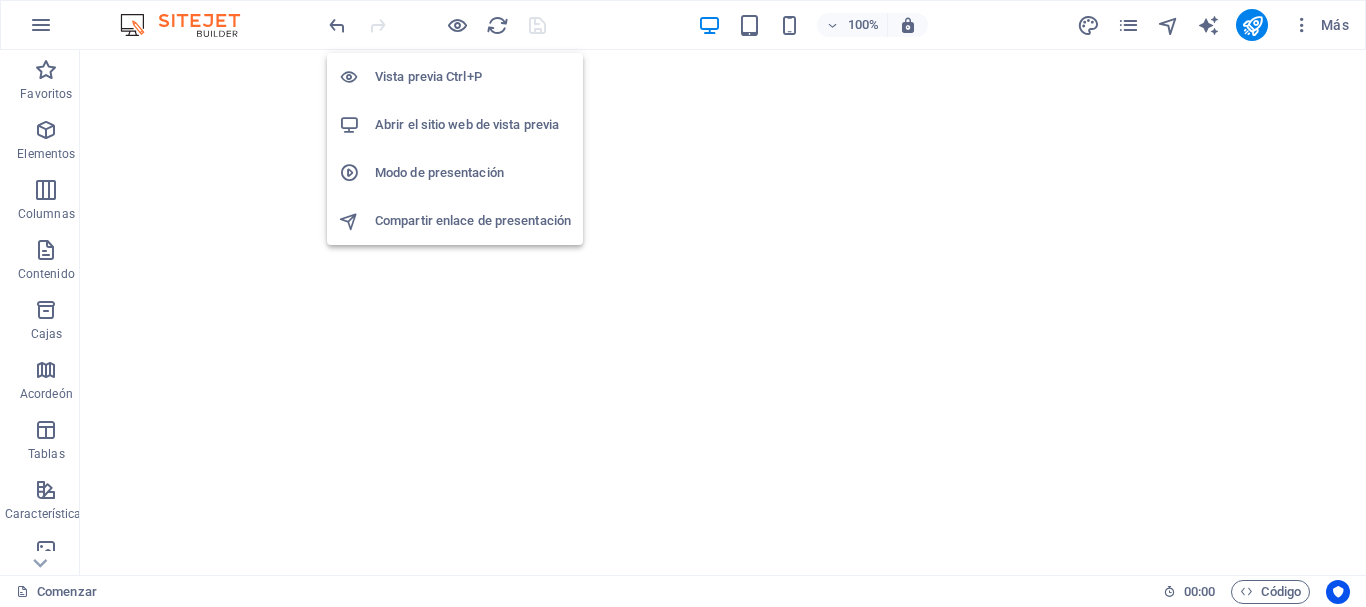 click on "Abrir el sitio web de vista previa" at bounding box center [467, 124] 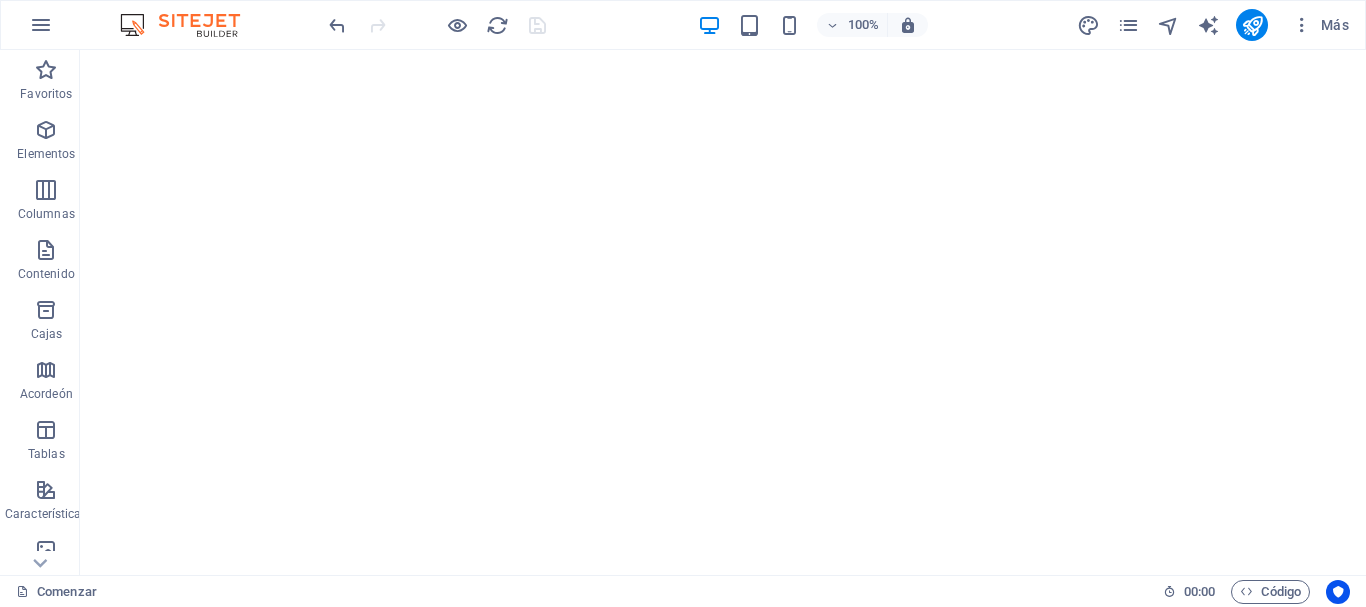 scroll, scrollTop: 0, scrollLeft: 0, axis: both 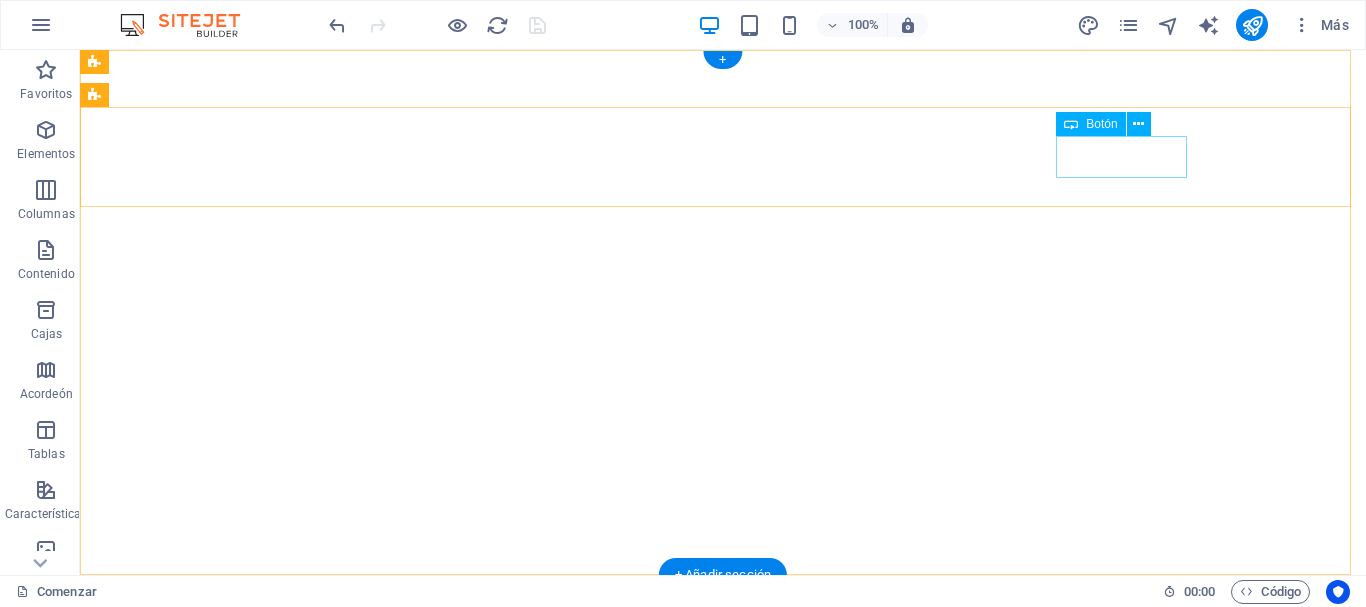 click on "REGISTRARSE" at bounding box center (723, 961) 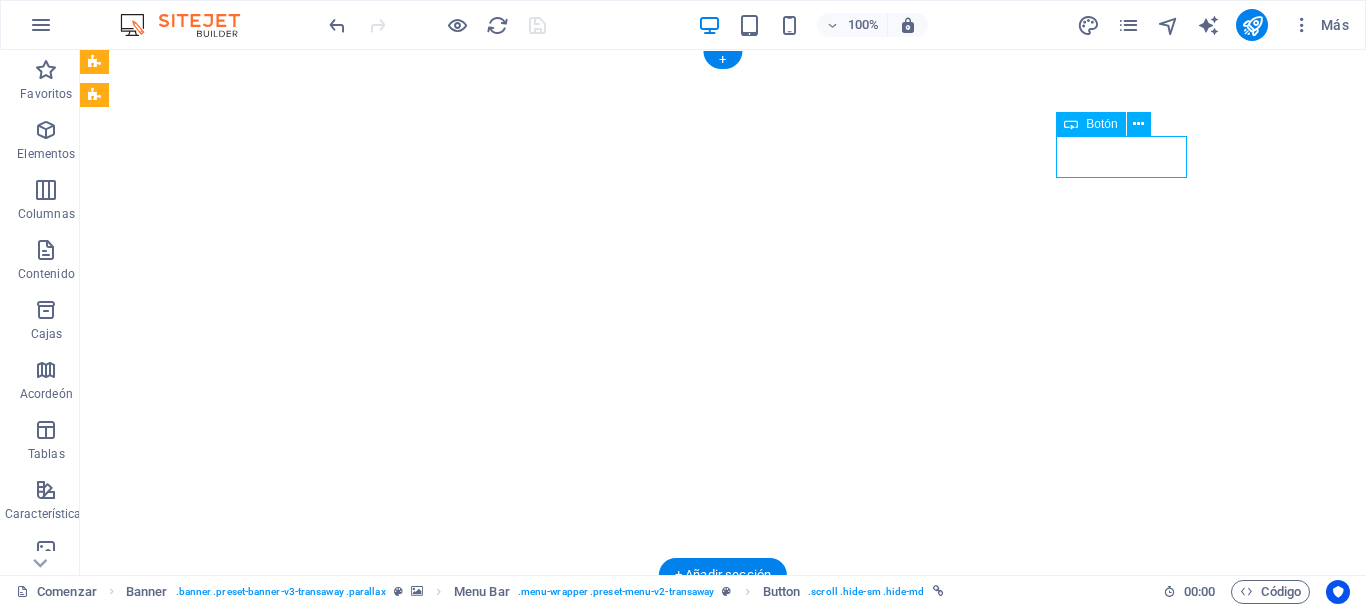 click on "REGISTRARSE" at bounding box center (723, 961) 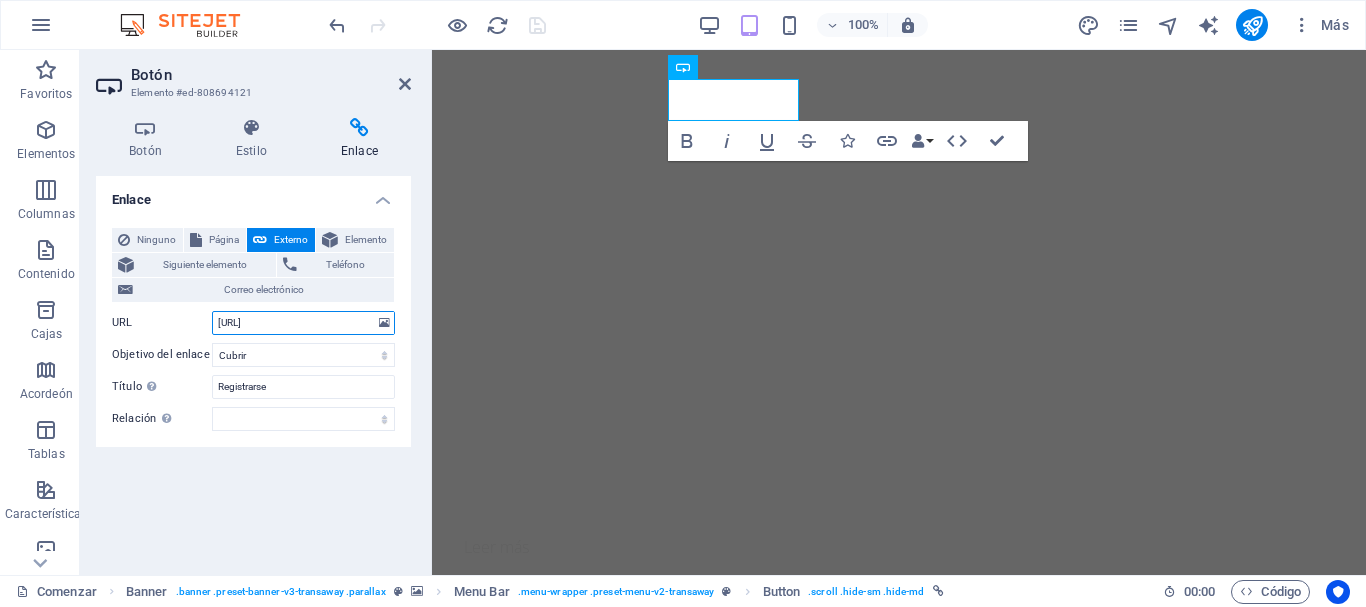 scroll, scrollTop: 0, scrollLeft: 27, axis: horizontal 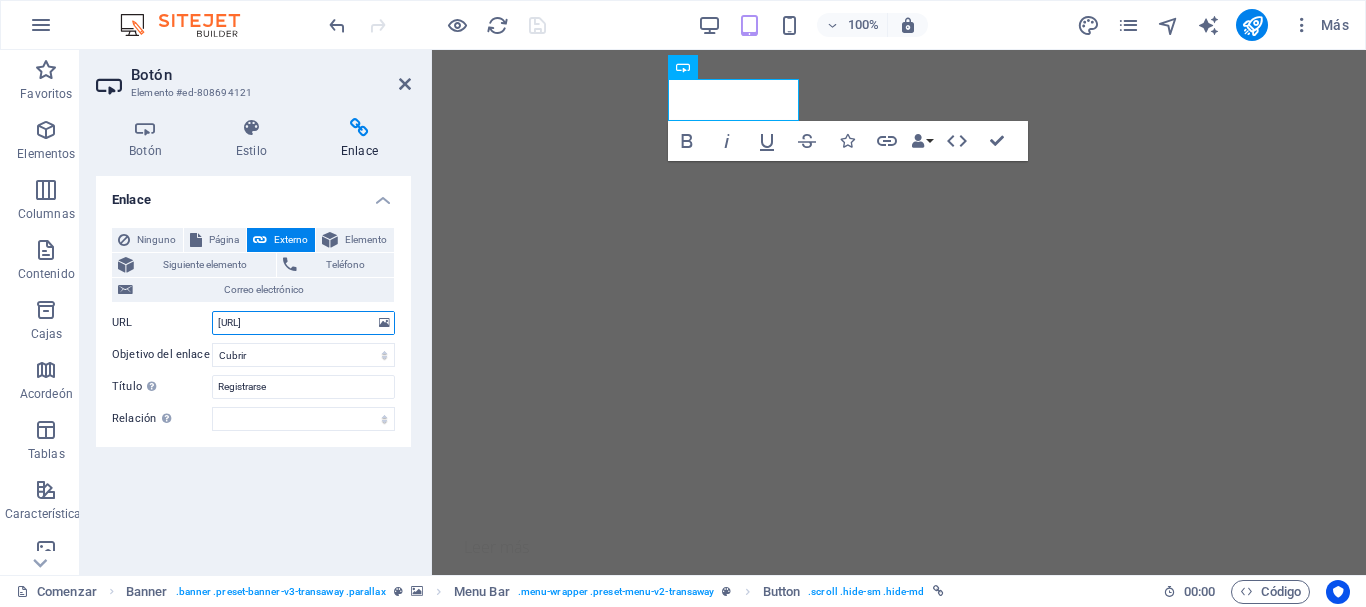click on "Botón Estilo Enlace Botón Diseño Por defecto Primario Secundario Fondo Flotar/Activo Cambie al modo de vista previa para probar el estado activo/desplazamiento Color del texto Flotar/Activo Color del borde Flotar/Activo Alineación Tamaño Ancho Por defecto píxeles movimiento rápido del ojo % ellos vh Volkswagen Los colores y tamaños de fuente predeterminados se definen en Diseño. Editar diseño Barra de menú Elemento Layout How this element expands within the layout (Flexbox). Size Default auto px % 1/1 1/2 1/3 1/4 1/5 1/6 1/7 1/8 1/9 1/10 Grow Shrink Order Container layout Visible Visible Opacity 100 % Overflow Spacing Margin Default auto px % rem vw vh Custom Custom auto px % rem vw vh auto px % rem vw vh auto px % rem vw vh auto px % rem vw vh Padding Default px rem % vh vw Custom Custom px rem % vh vw px rem % vh vw px rem % vh vw px rem % vh vw Border Style              - Width 1 auto px rem % vh vw Custom Custom 1 auto px rem % vh vw 1 auto px rem % vh vw 1 auto px rem % vh vw 1 auto %" at bounding box center (253, 338) 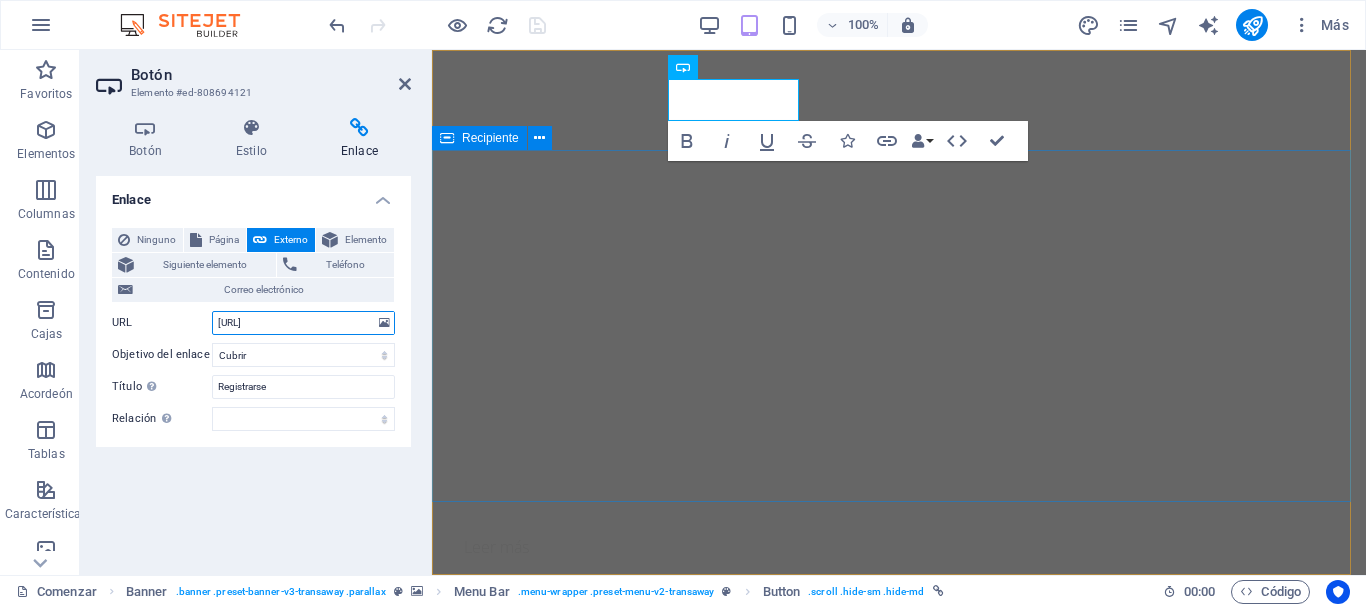 paste on "6JUUjaNTQQNLEaHo7" 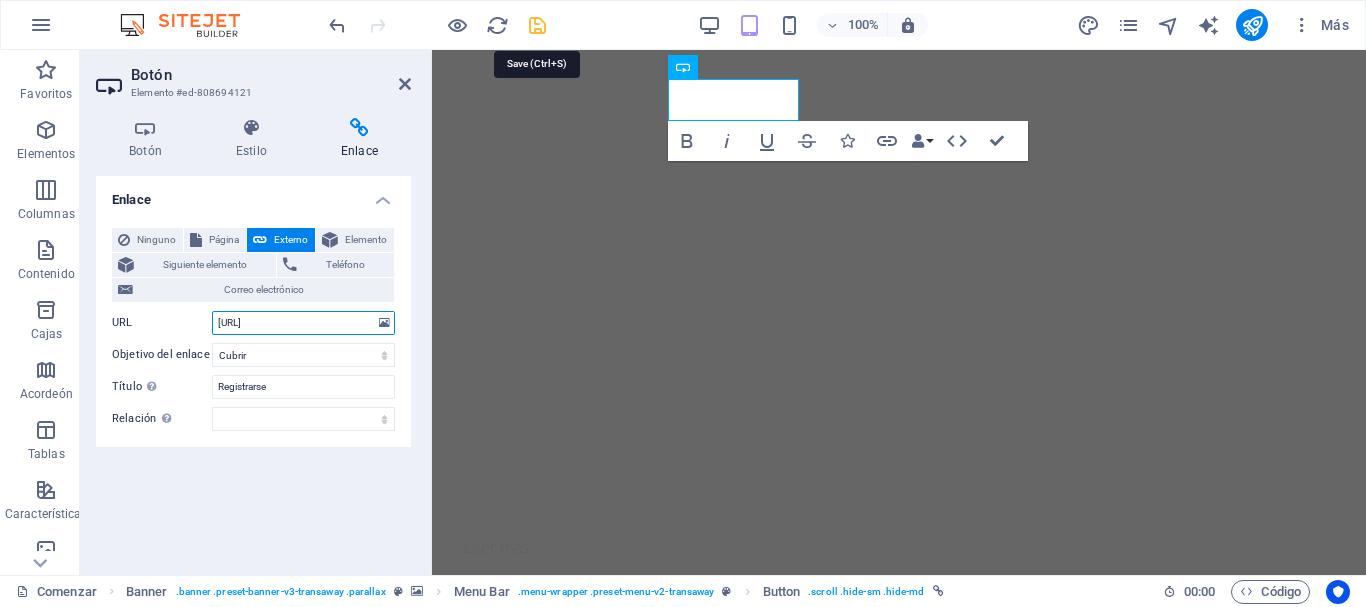 type on "https://forms.gle/6JUUjaNTQQNLEaHo7" 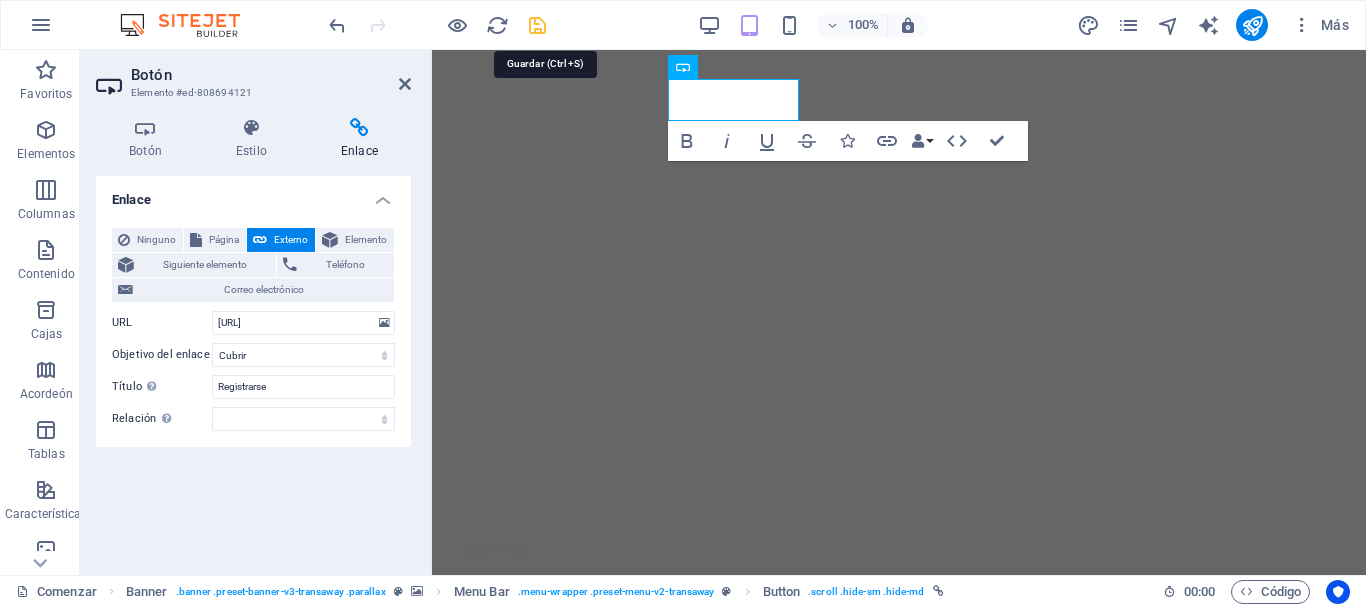 scroll, scrollTop: 0, scrollLeft: 0, axis: both 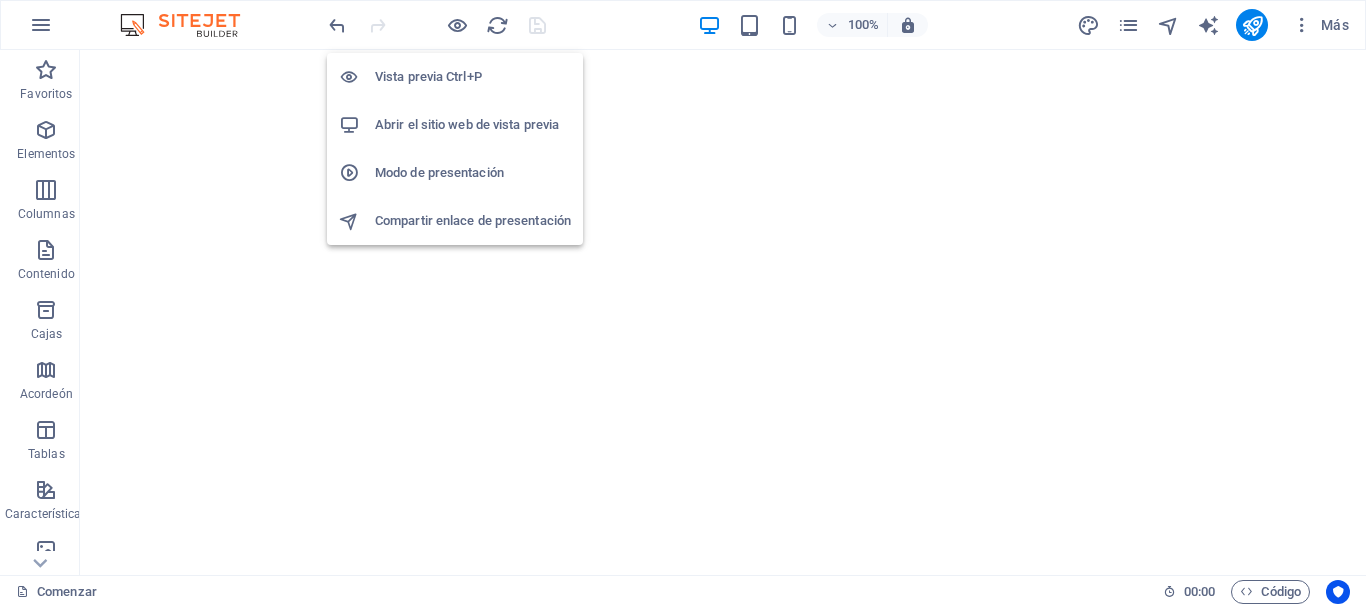 click on "Abrir el sitio web de vista previa" at bounding box center [467, 124] 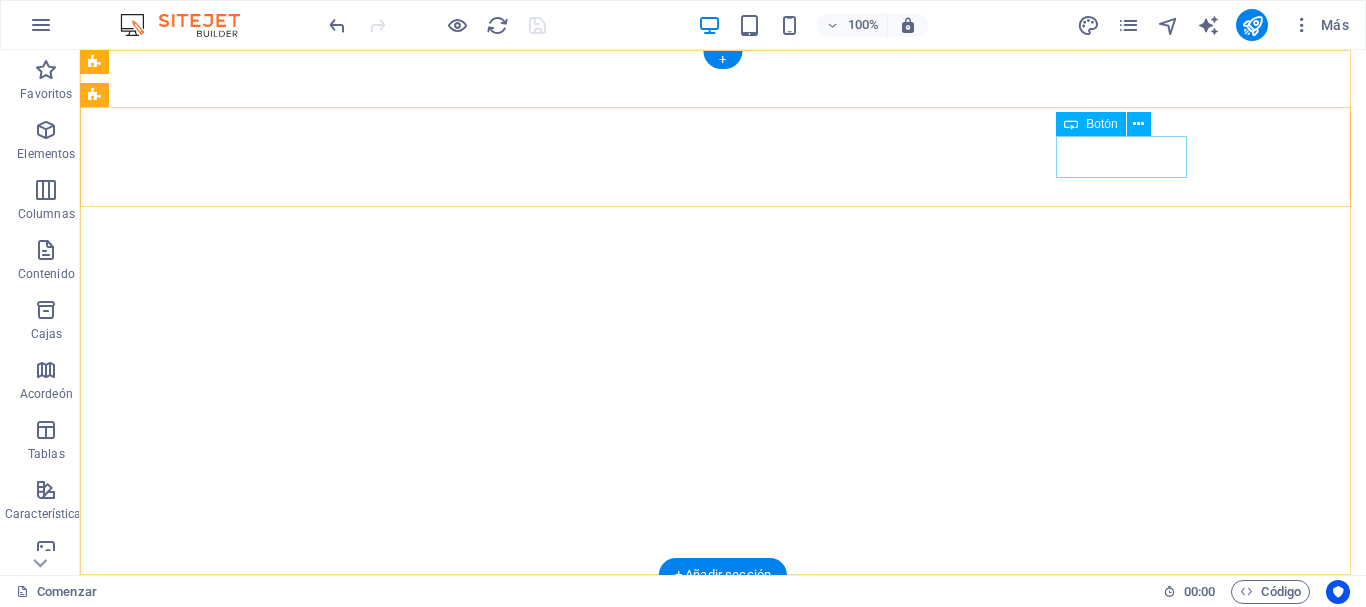click on "REGISTRARSE" at bounding box center (723, 961) 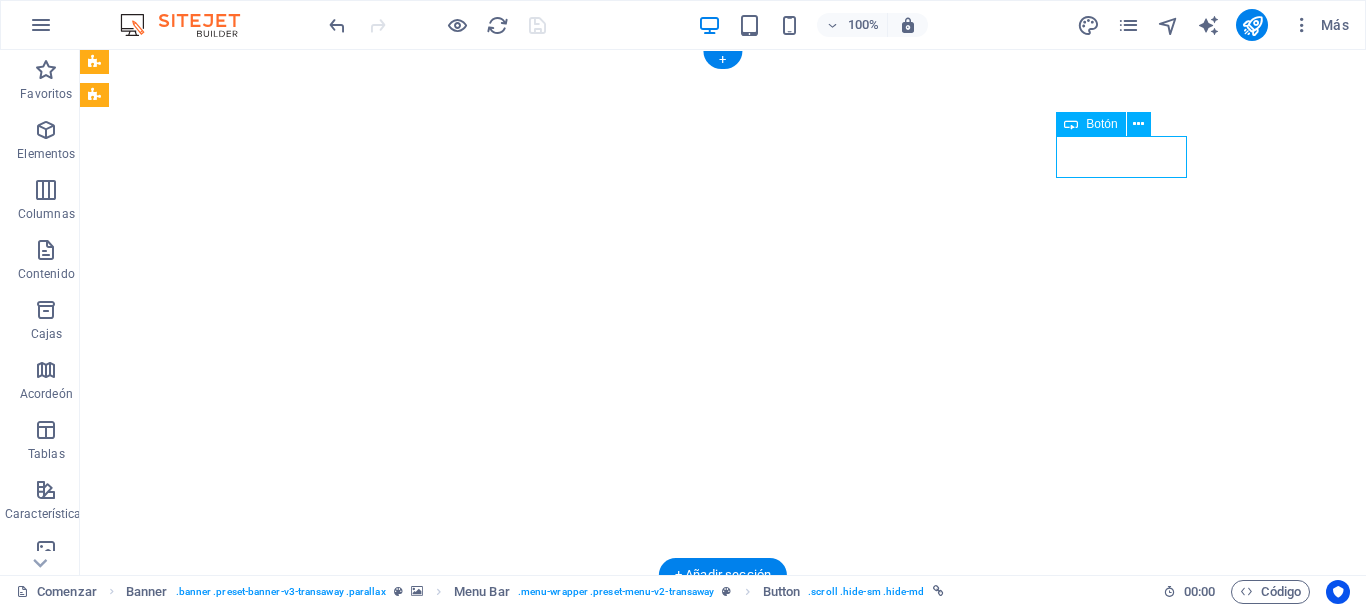 click on "REGISTRARSE" at bounding box center (723, 961) 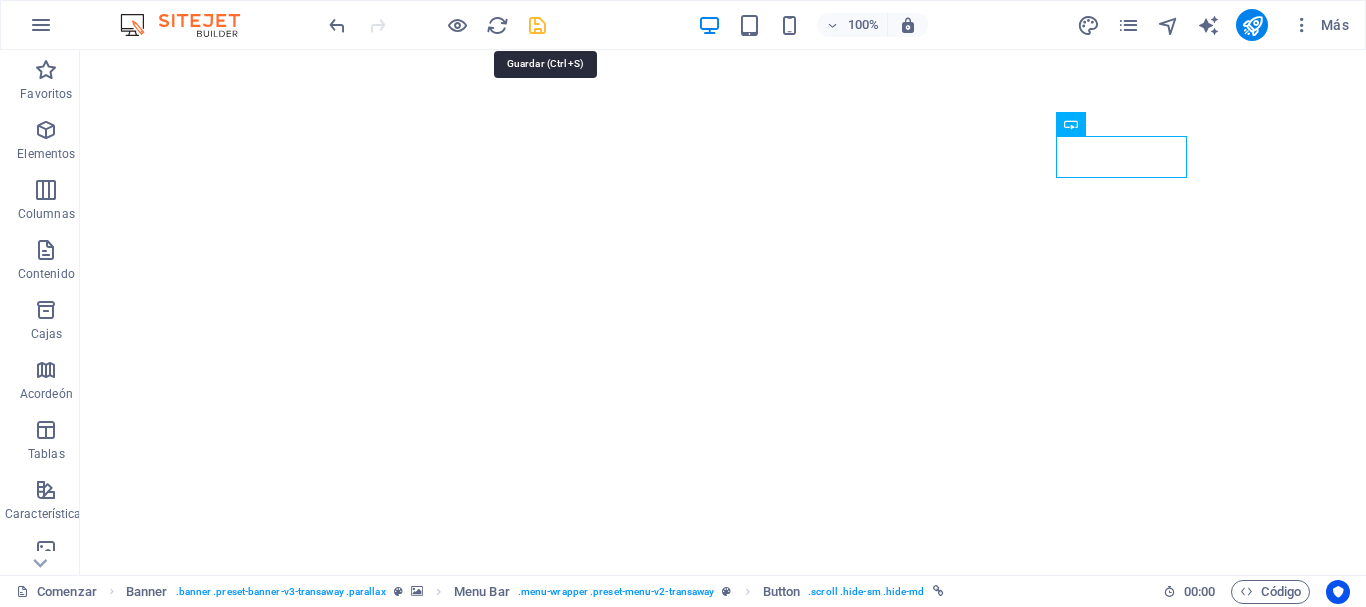click at bounding box center (537, 25) 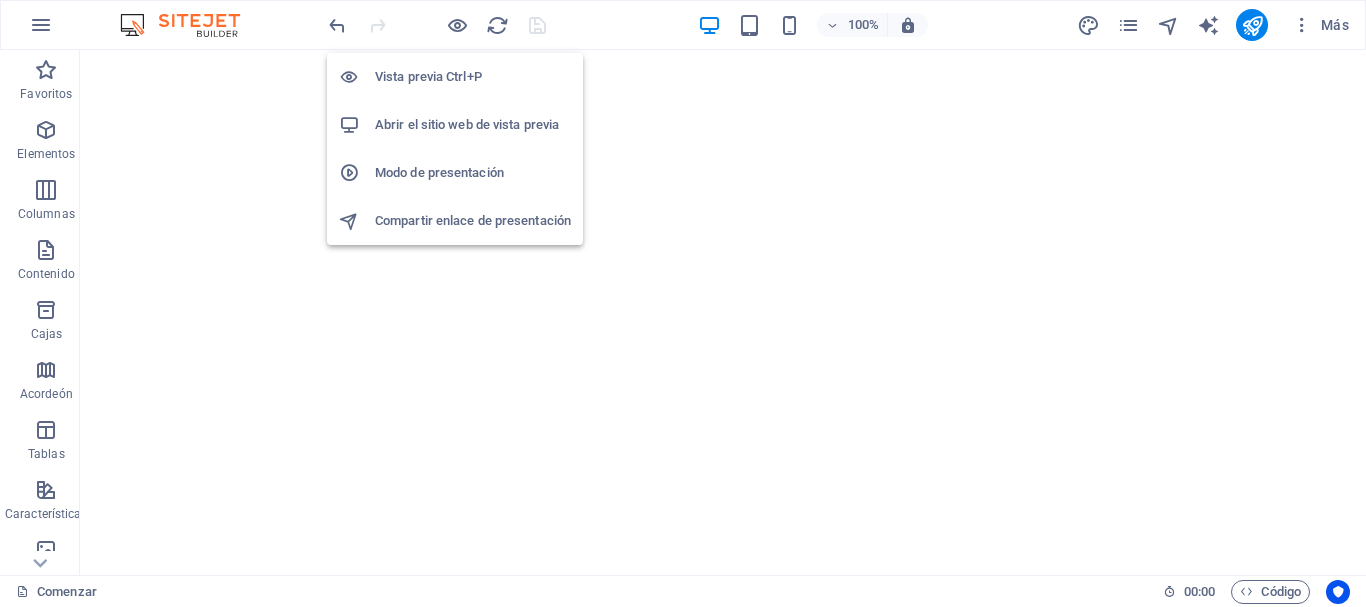 click on "Abrir el sitio web de vista previa" at bounding box center (467, 124) 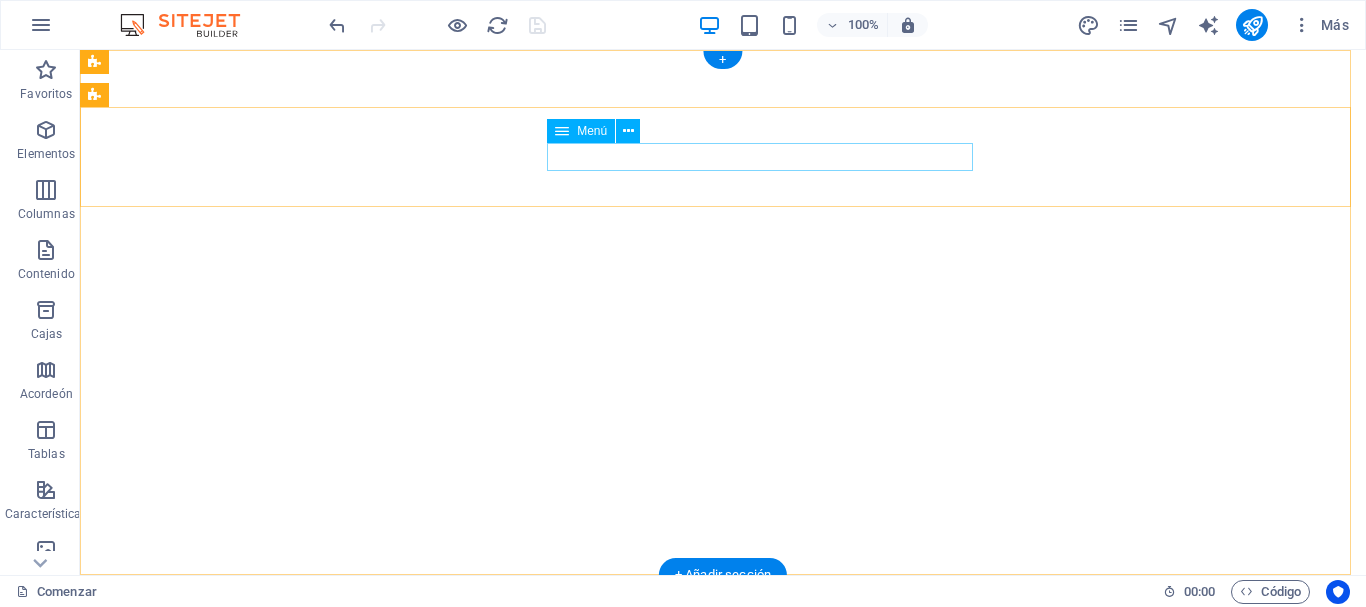 click on "Inicio Sobre nosotros Servicios Contacto" at bounding box center (723, 926) 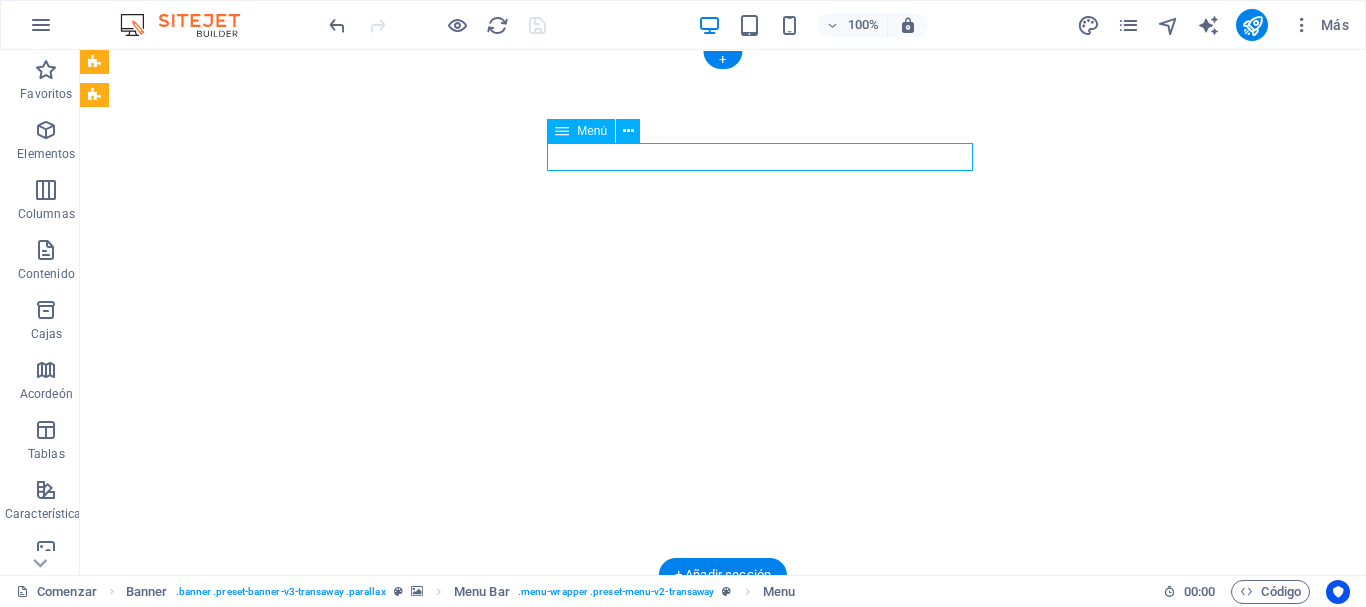 click on "Inicio Sobre nosotros Servicios Contacto" at bounding box center [723, 926] 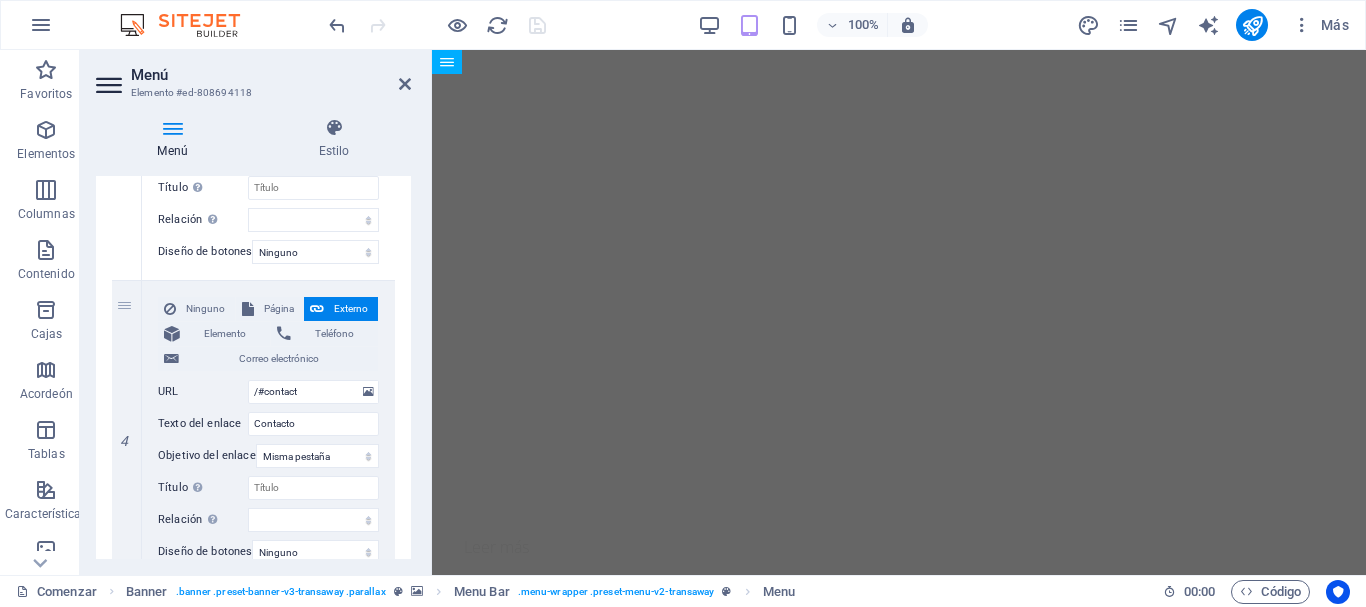 scroll, scrollTop: 1093, scrollLeft: 0, axis: vertical 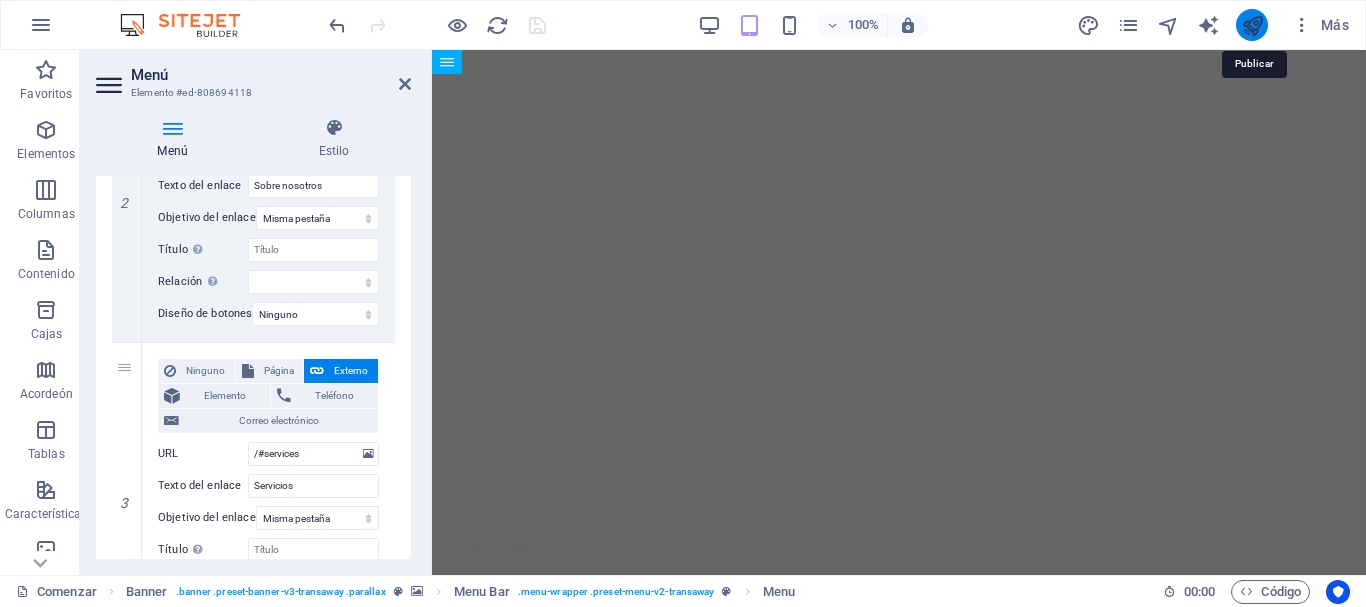 click at bounding box center [1252, 25] 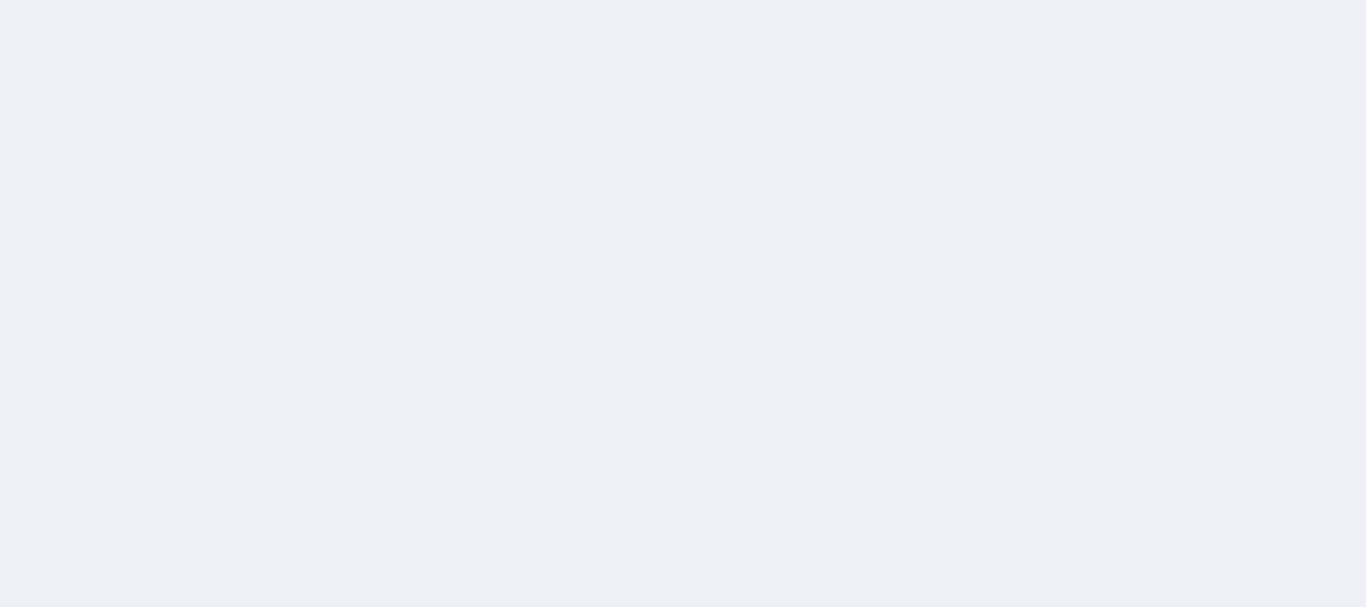 scroll, scrollTop: 0, scrollLeft: 0, axis: both 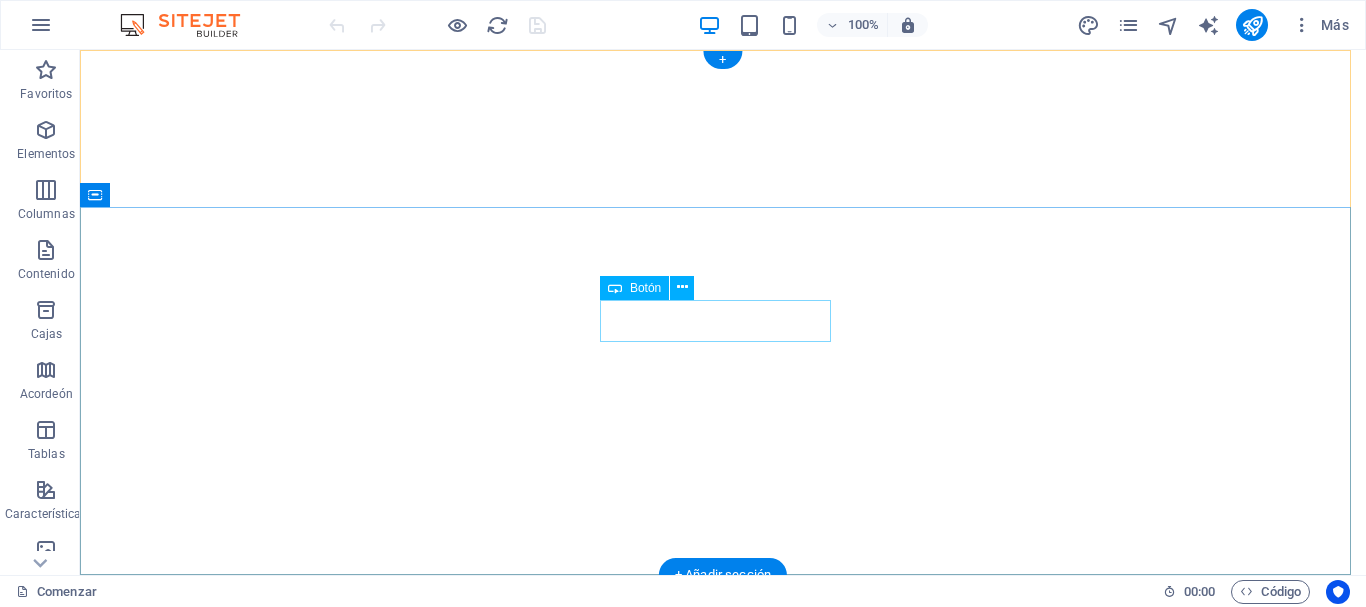 click on "SOLICITA UNA COTIZACIÓN" at bounding box center (723, 1091) 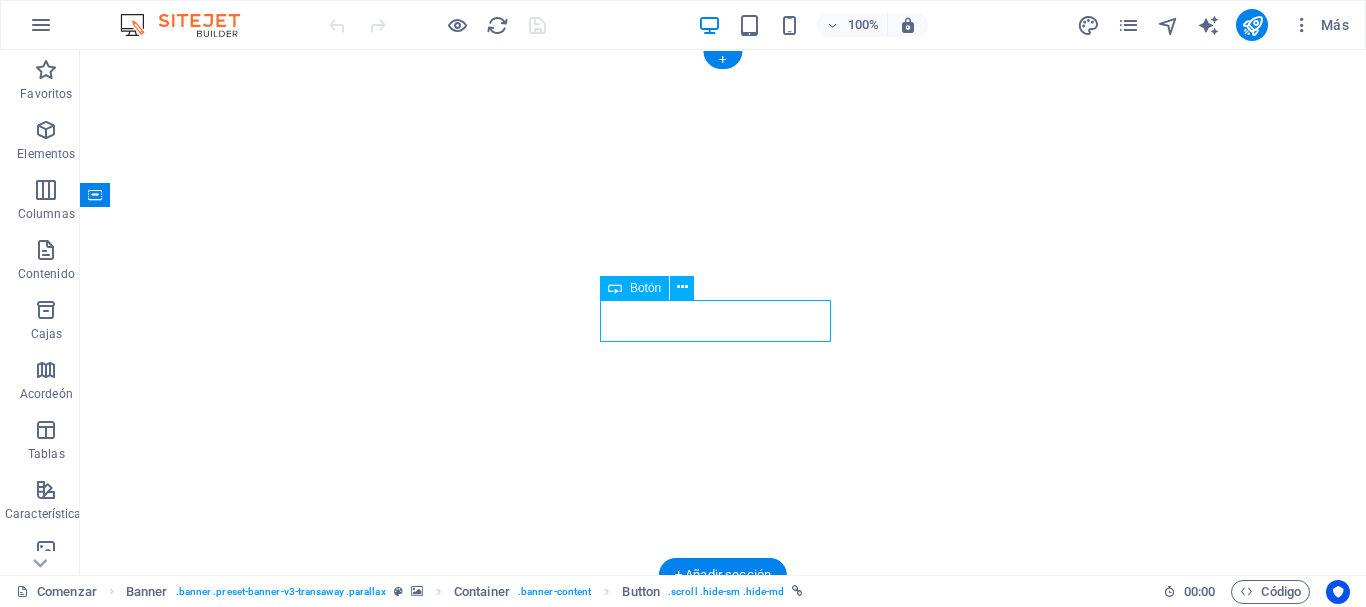 click on "SOLICITA UNA COTIZACIÓN" at bounding box center [723, 1091] 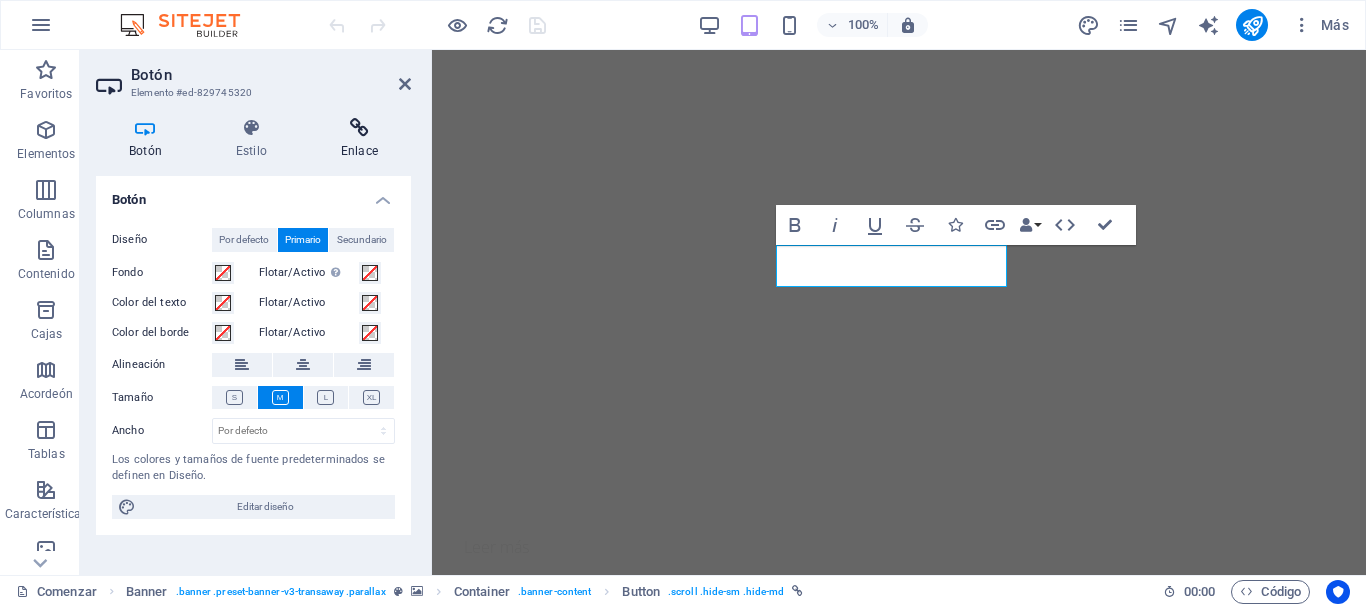 click on "Enlace" at bounding box center (359, 139) 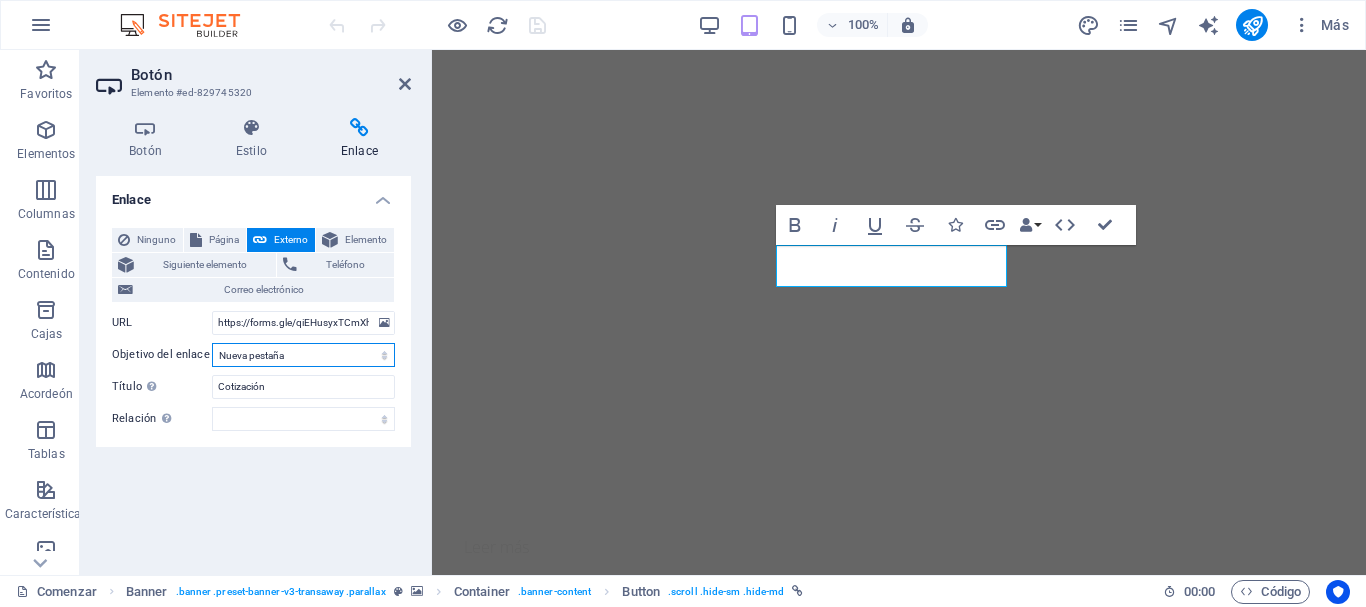 click on "Nueva pestaña Misma pestaña Cubrir" at bounding box center (303, 355) 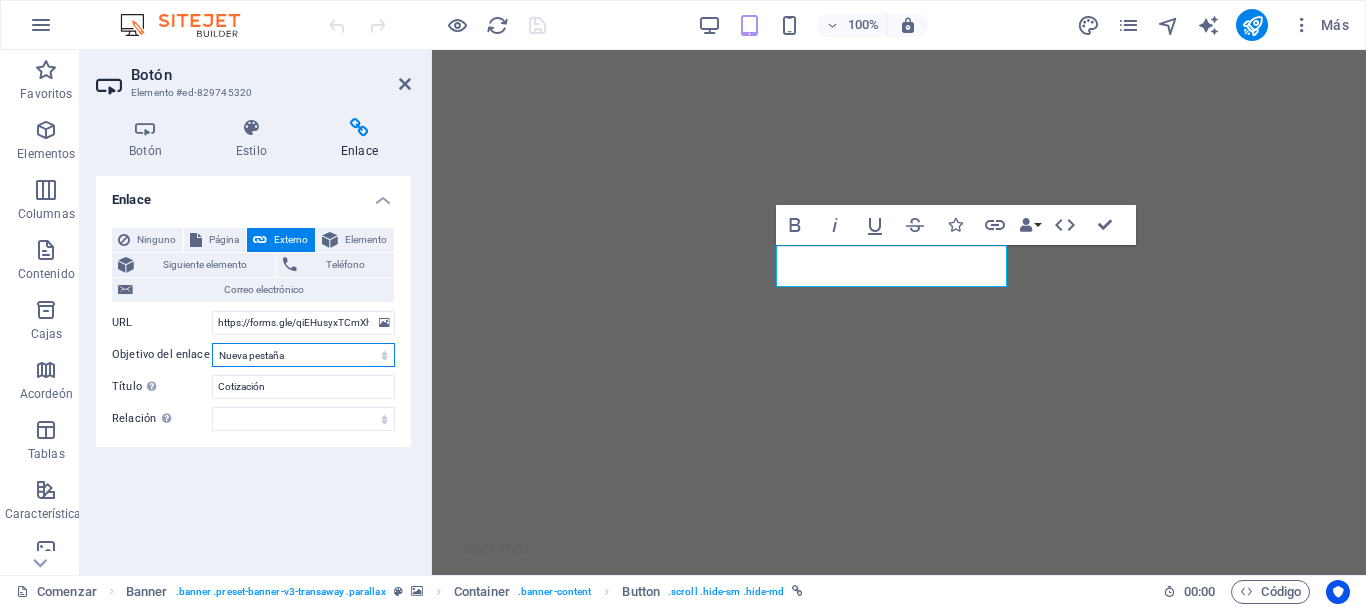 select on "overlay" 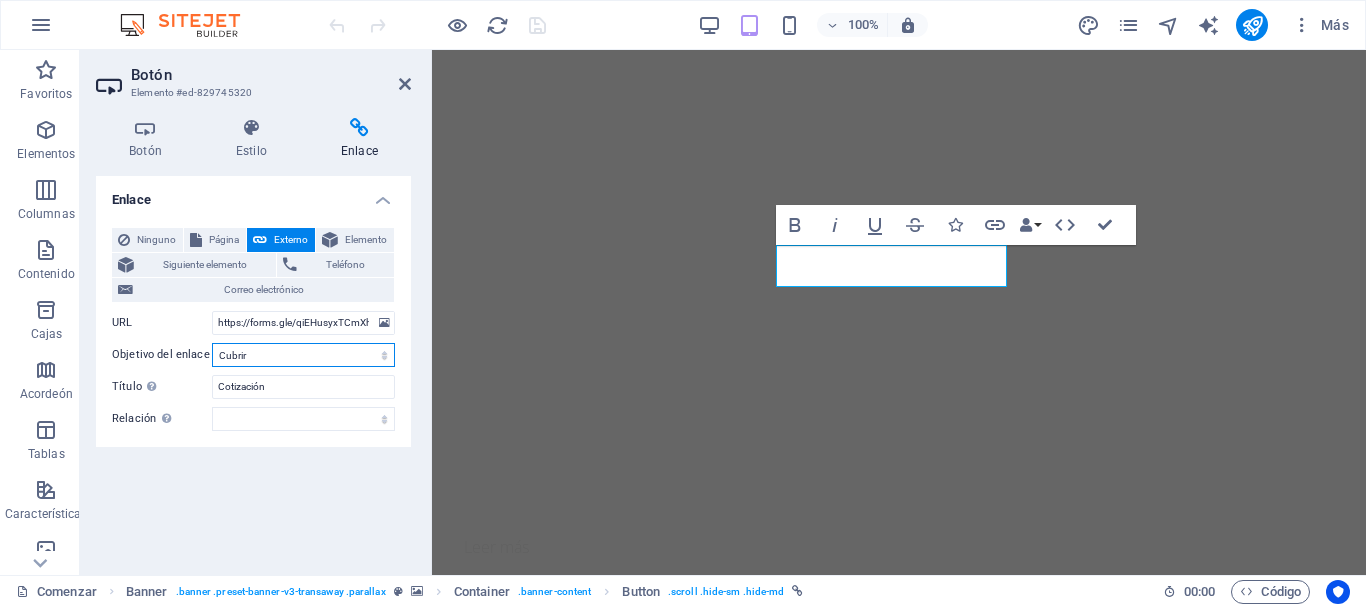 click on "Nueva pestaña Misma pestaña Cubrir" at bounding box center (303, 355) 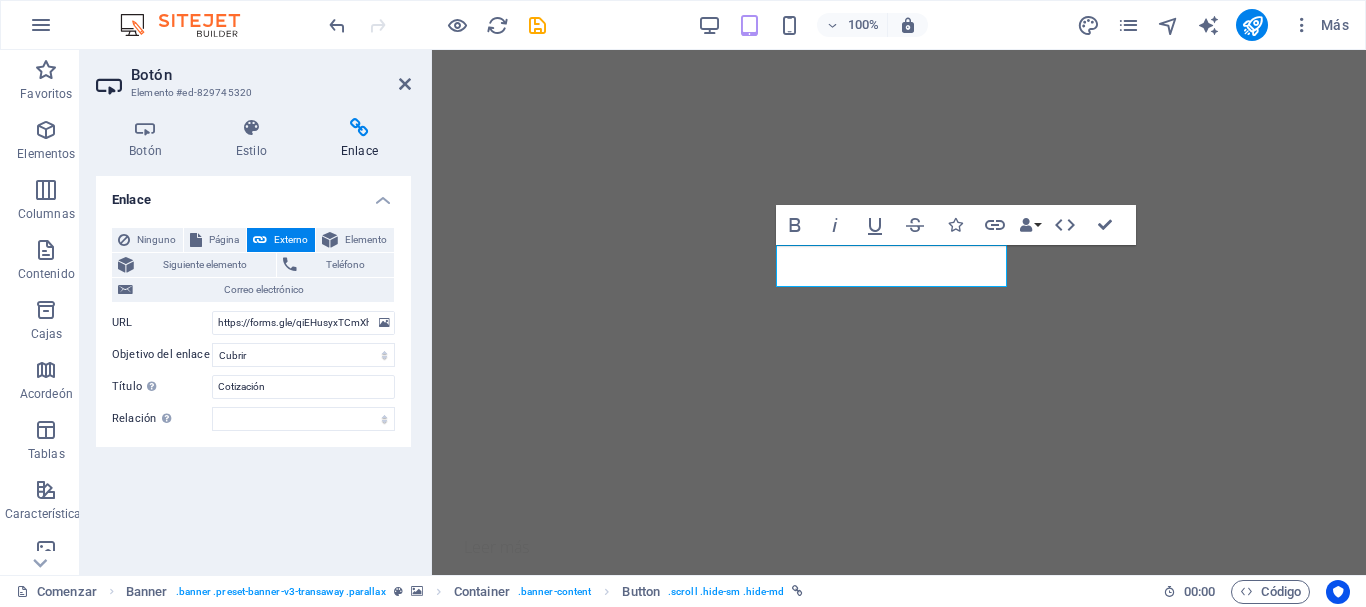 click on "Botón Elemento #ed-829745320" at bounding box center (253, 76) 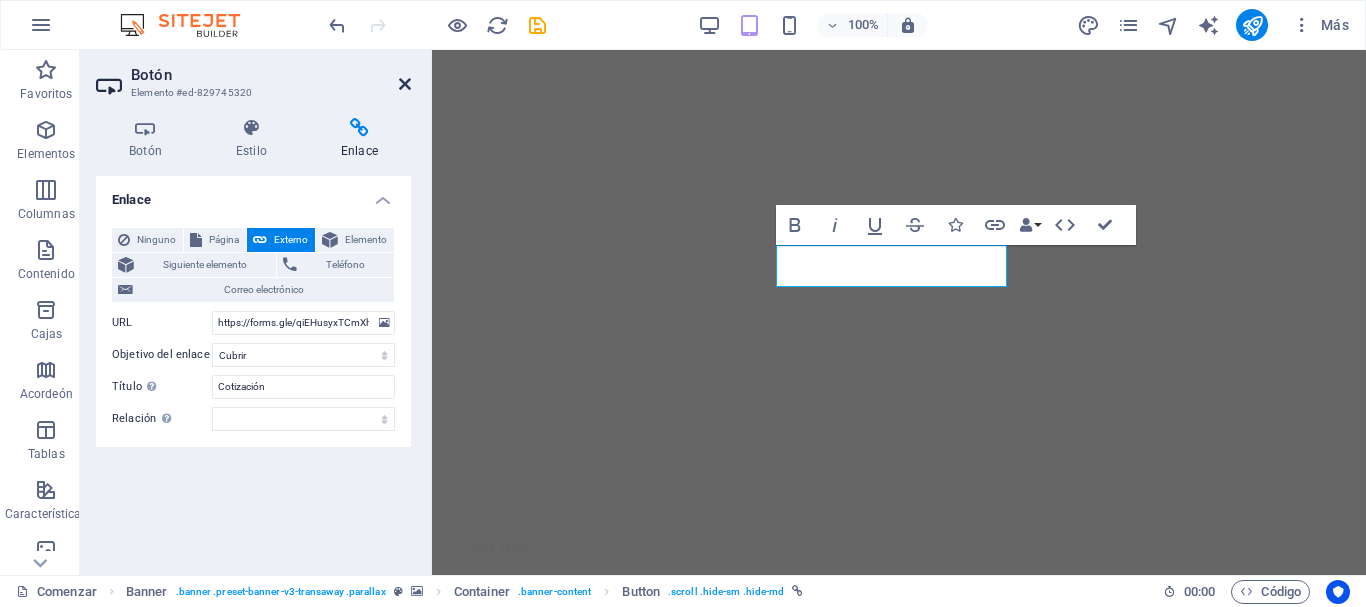 click at bounding box center (405, 84) 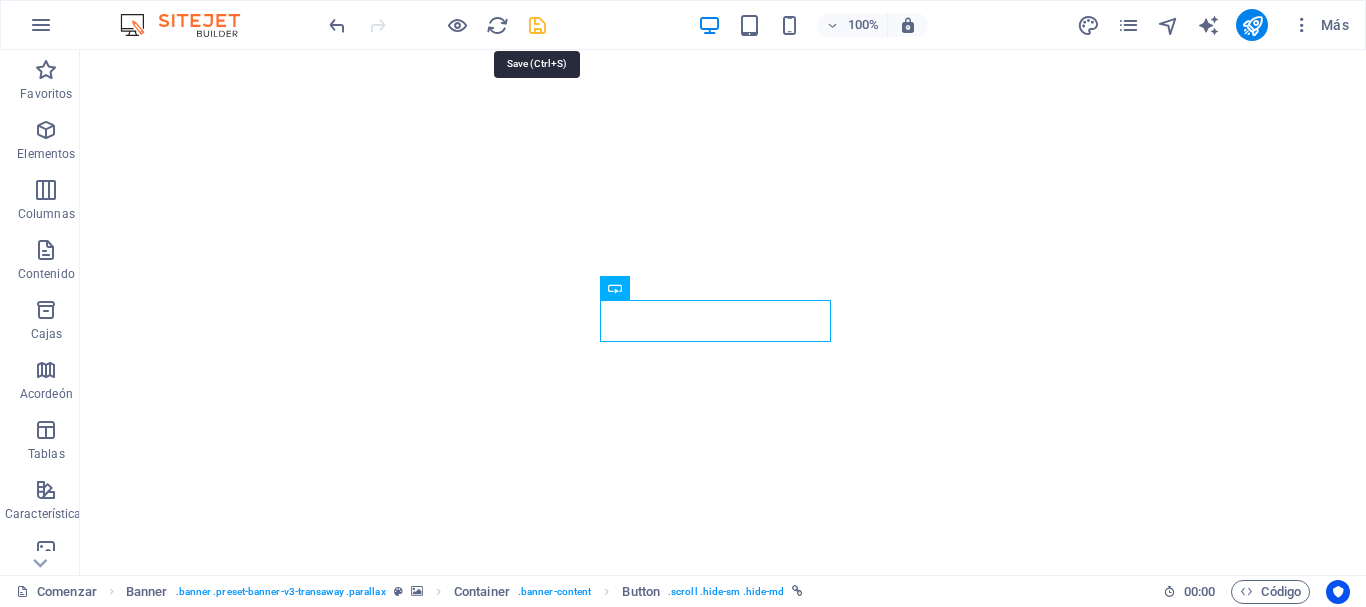 click at bounding box center (537, 25) 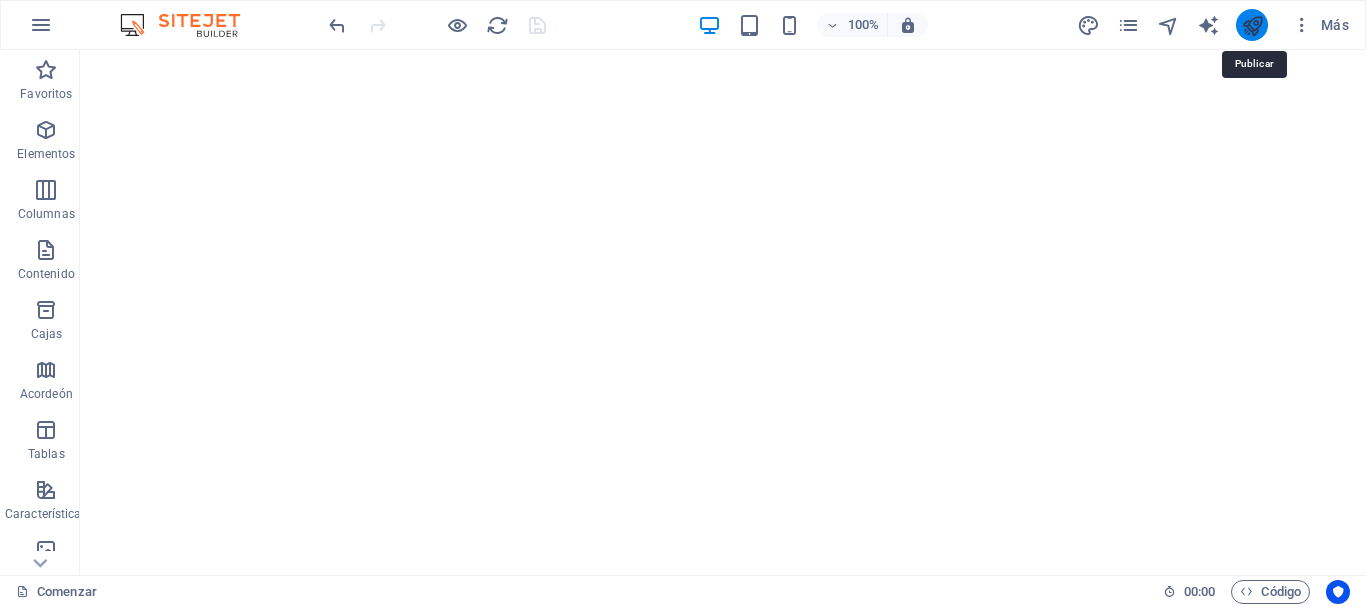 click at bounding box center [1252, 25] 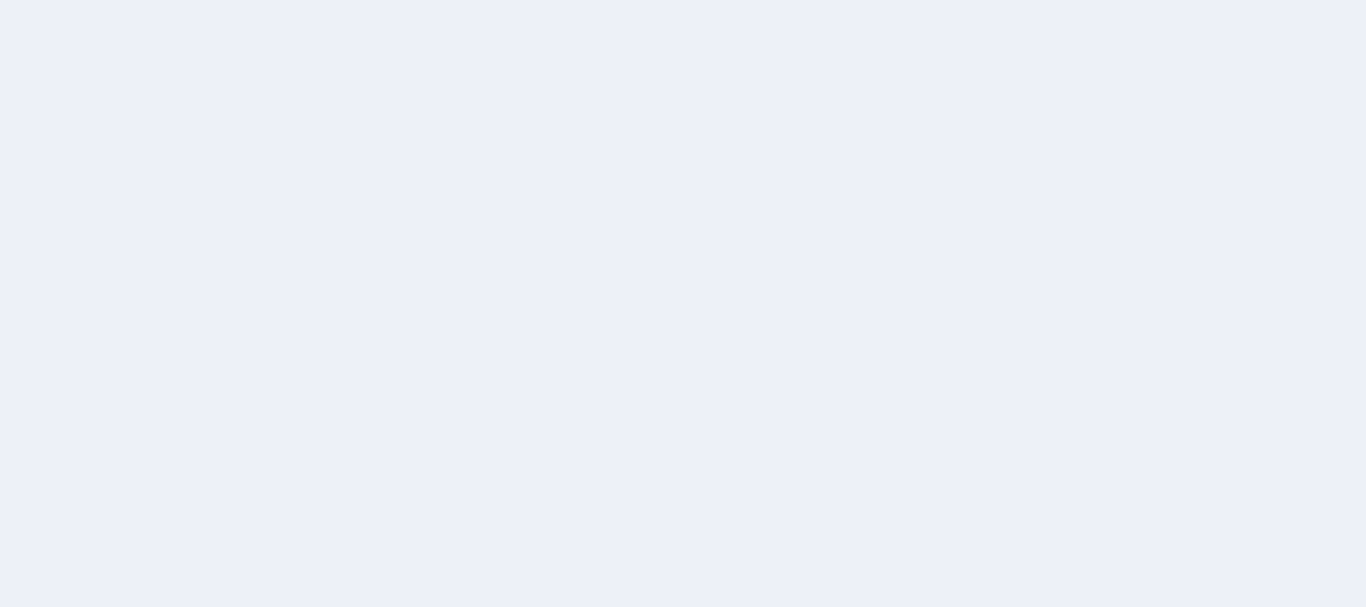 scroll, scrollTop: 0, scrollLeft: 0, axis: both 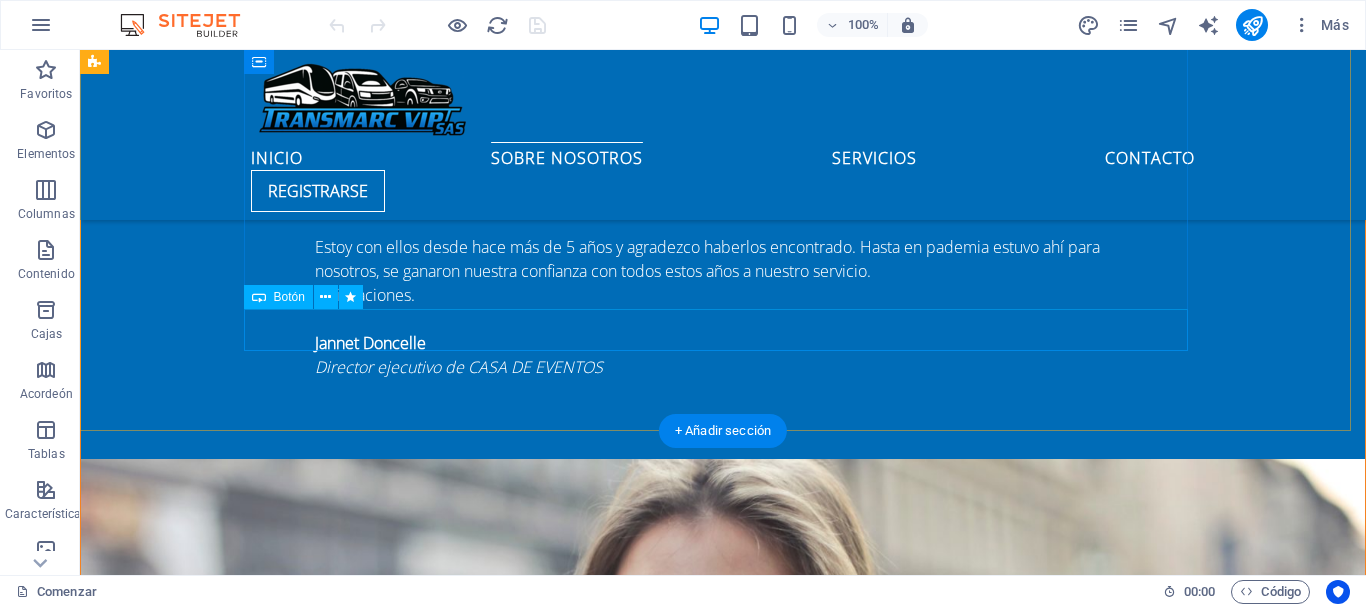 click on "Obtenga una cotización" at bounding box center (723, 4249) 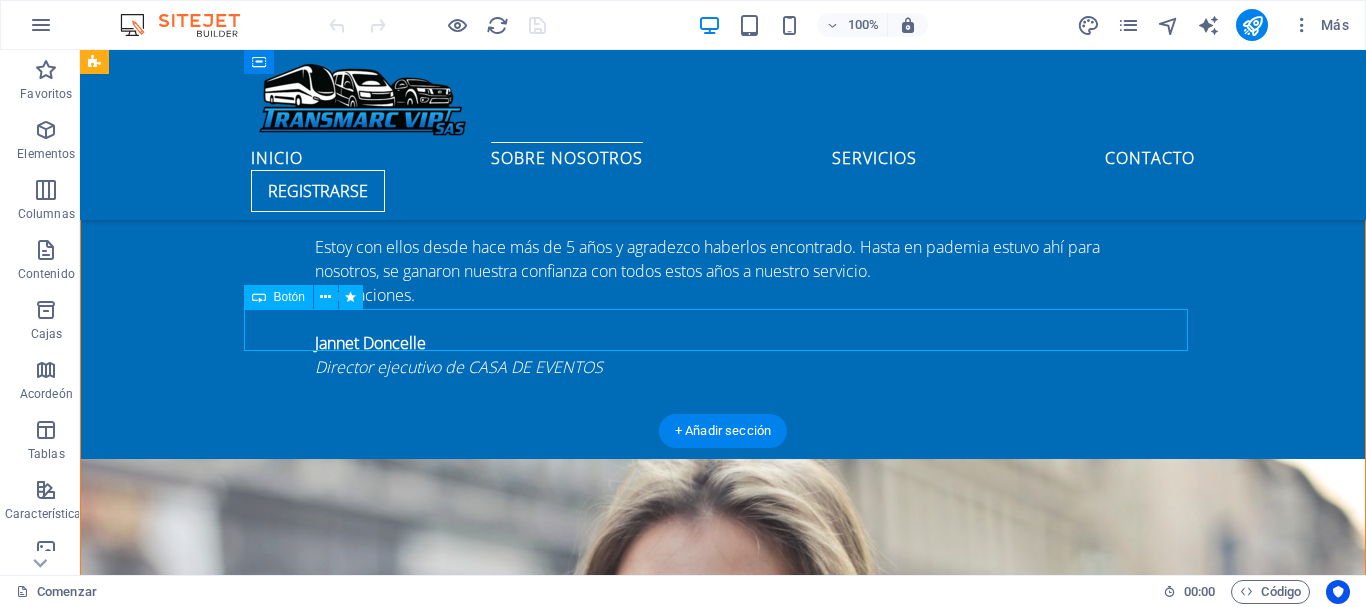 click on "Obtenga una cotización" at bounding box center (723, 4249) 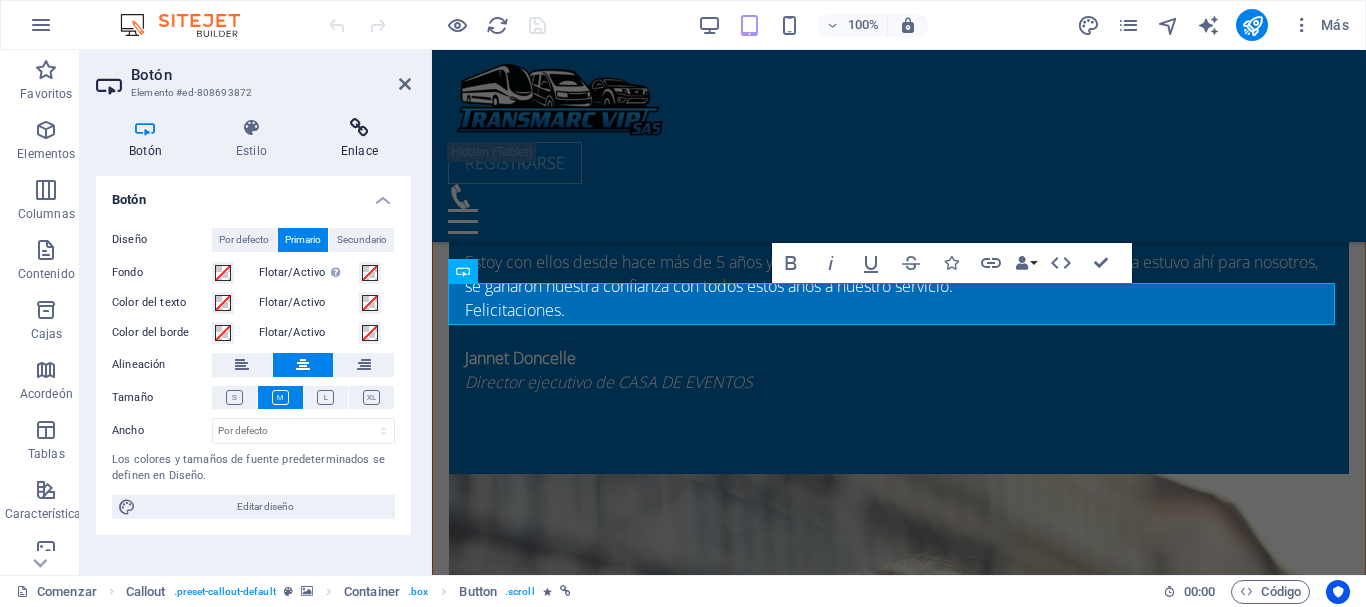 click on "Enlace" at bounding box center [359, 139] 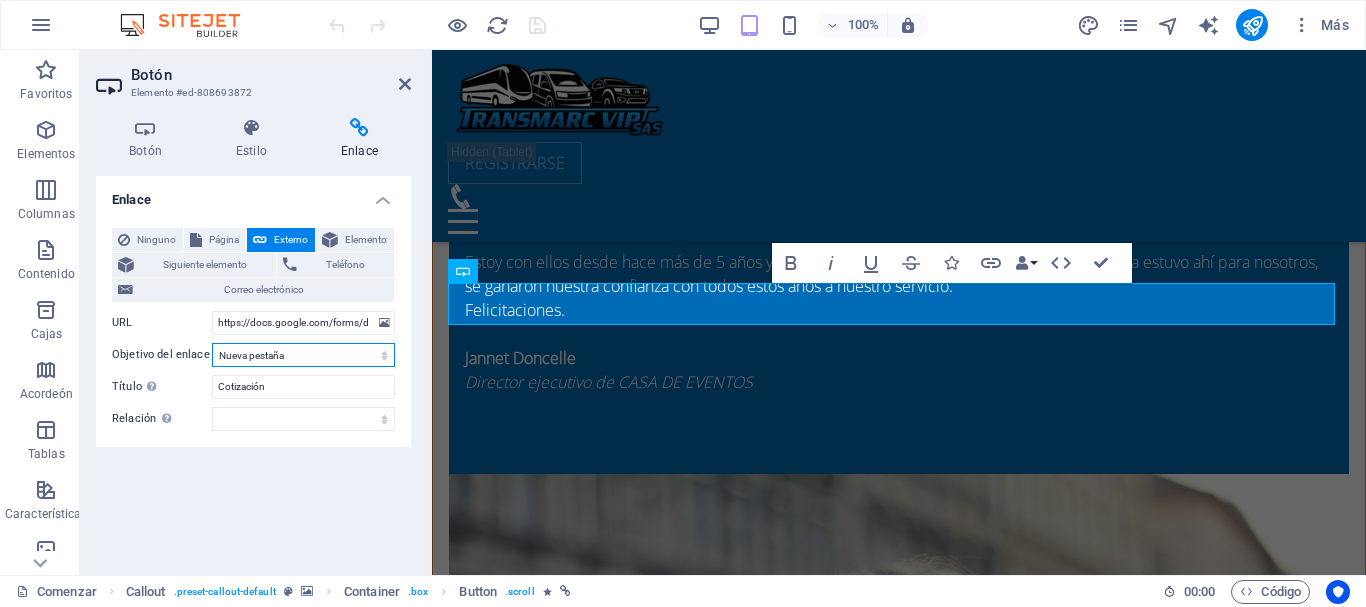 click on "Nueva pestaña Misma pestaña Cubrir" at bounding box center [303, 355] 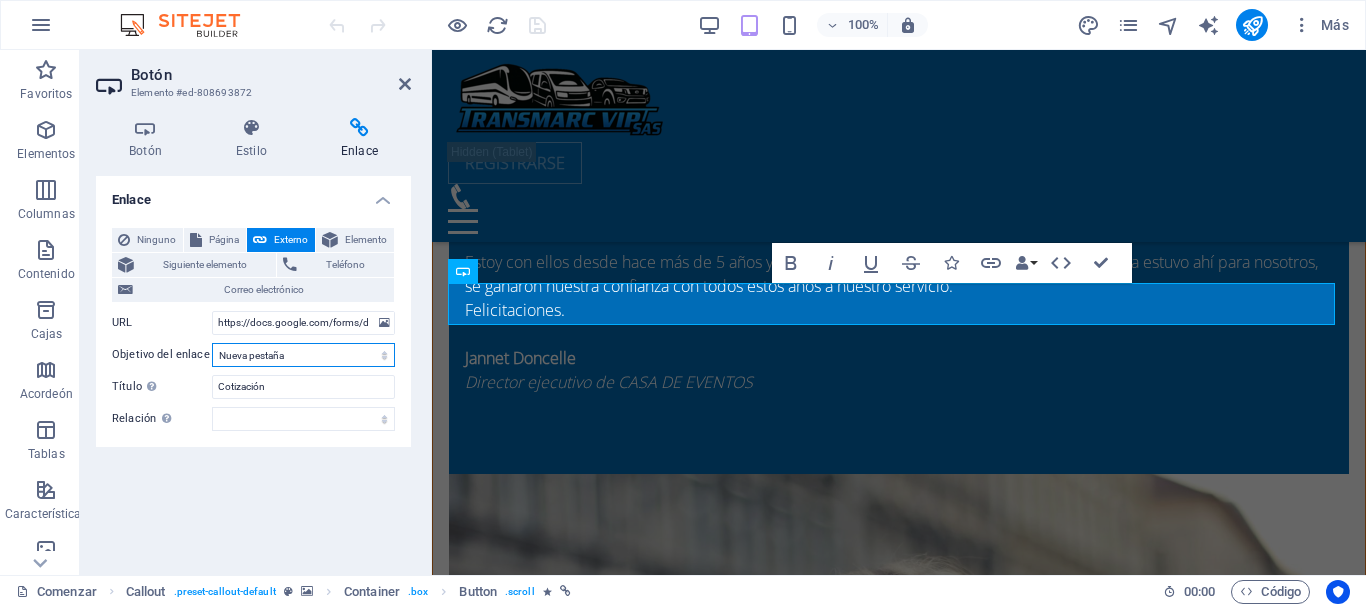select on "overlay" 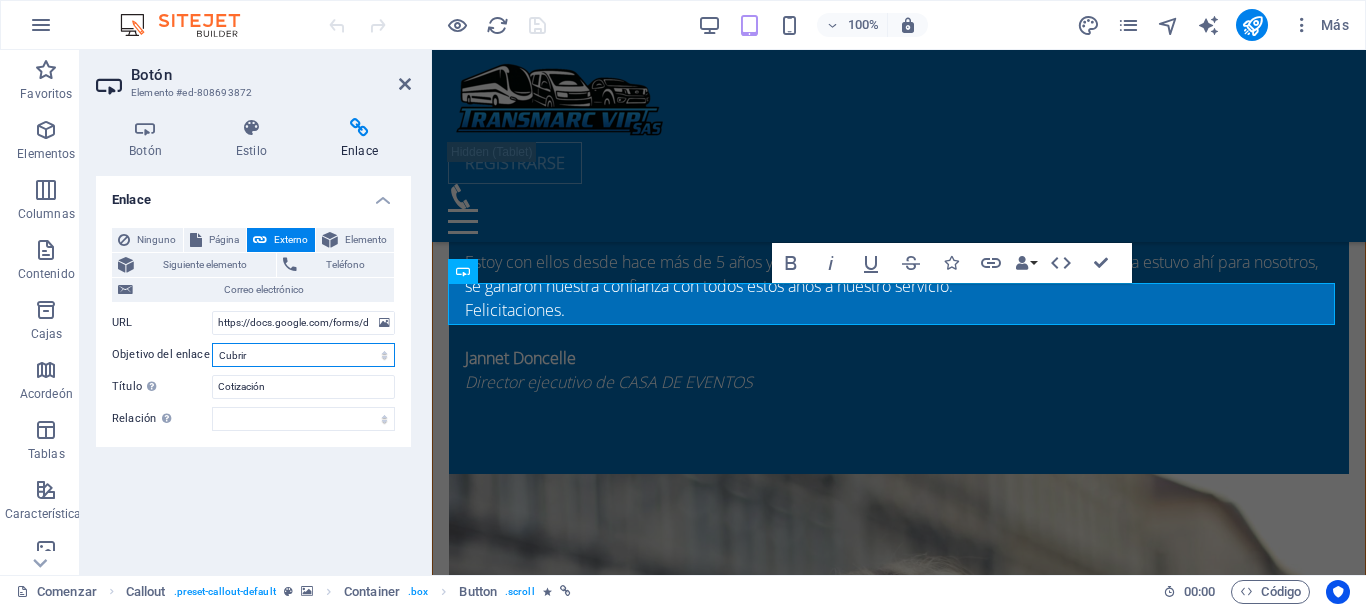 click on "Nueva pestaña Misma pestaña Cubrir" at bounding box center (303, 355) 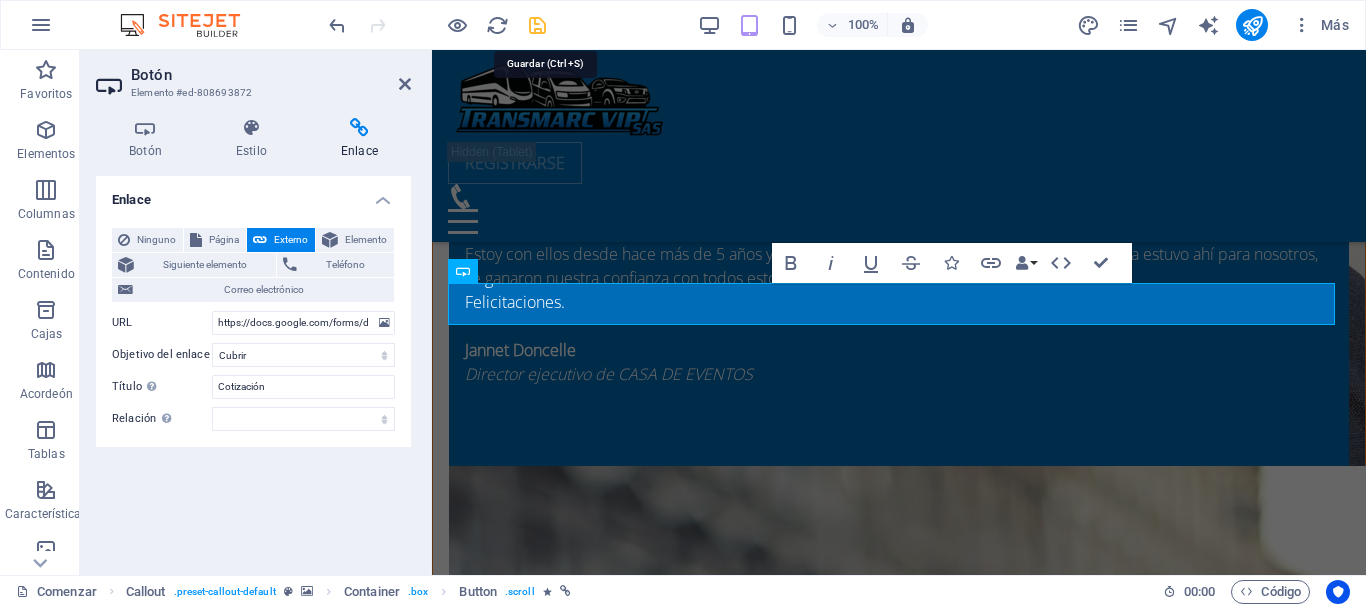 click at bounding box center (537, 25) 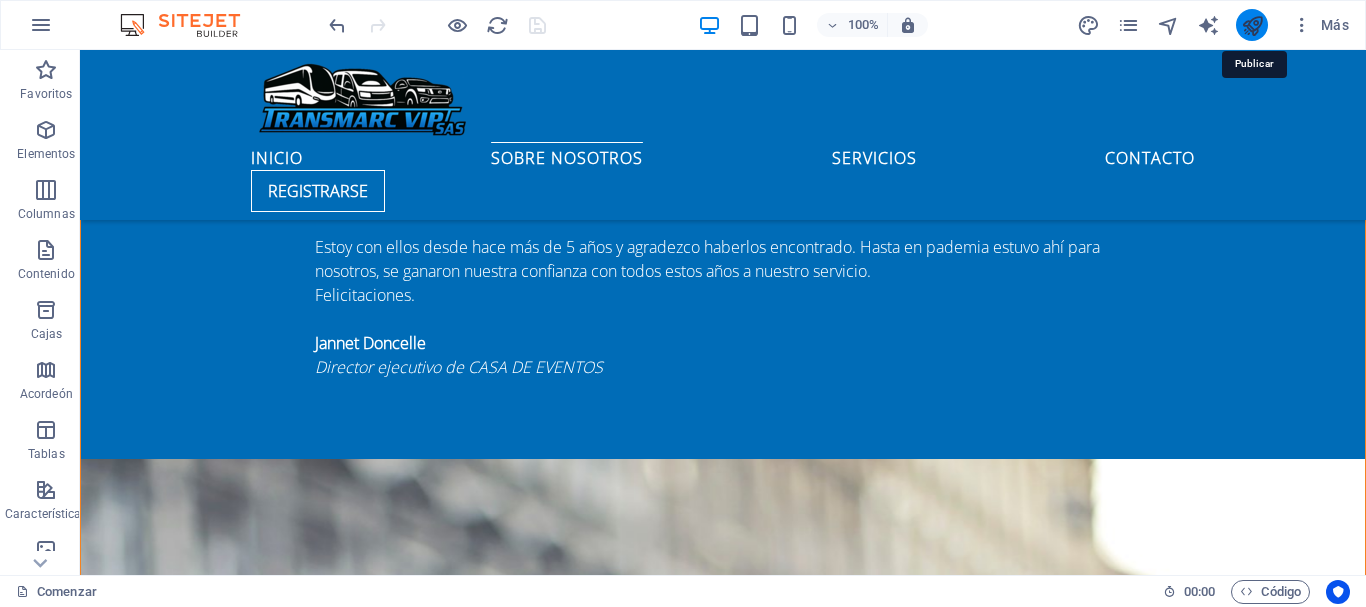 click at bounding box center (1252, 25) 